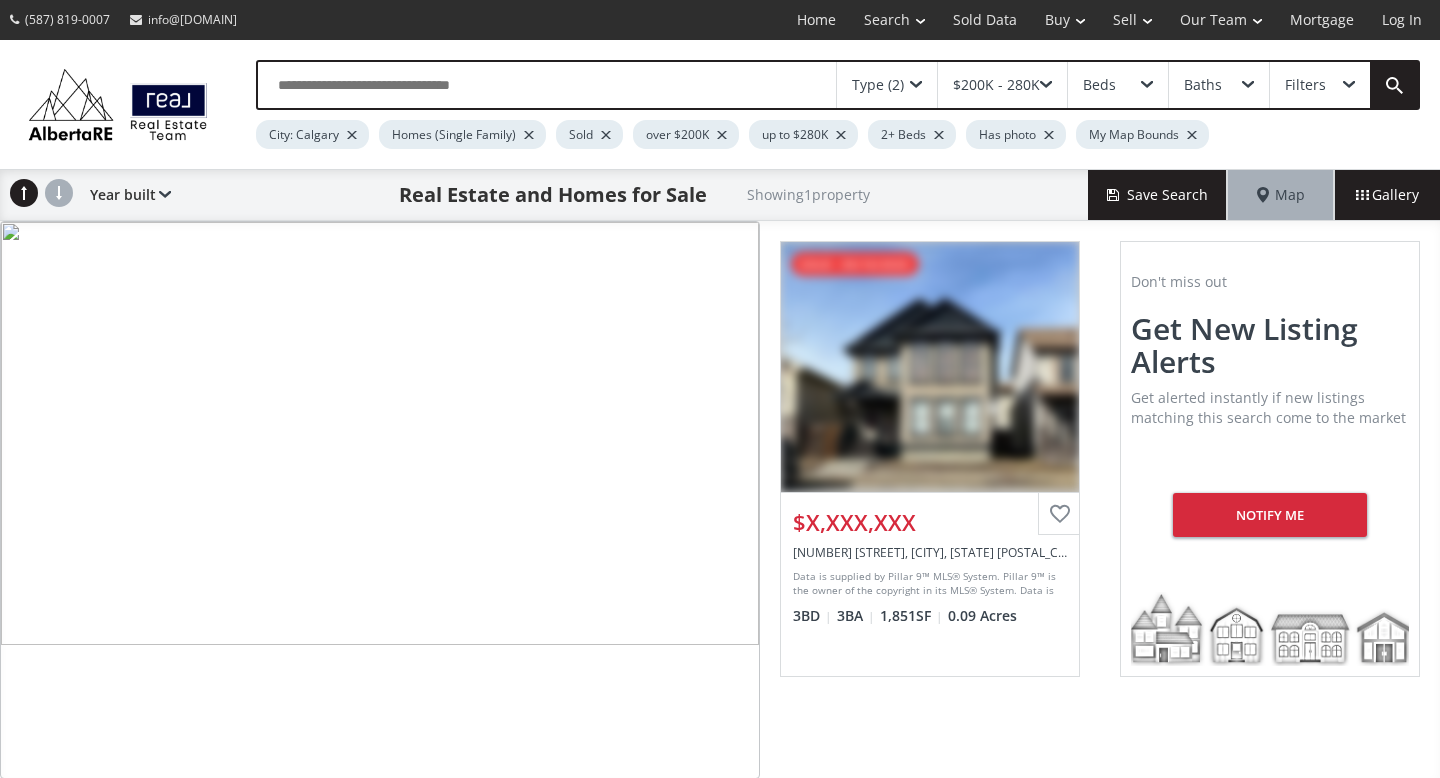 scroll, scrollTop: 0, scrollLeft: 0, axis: both 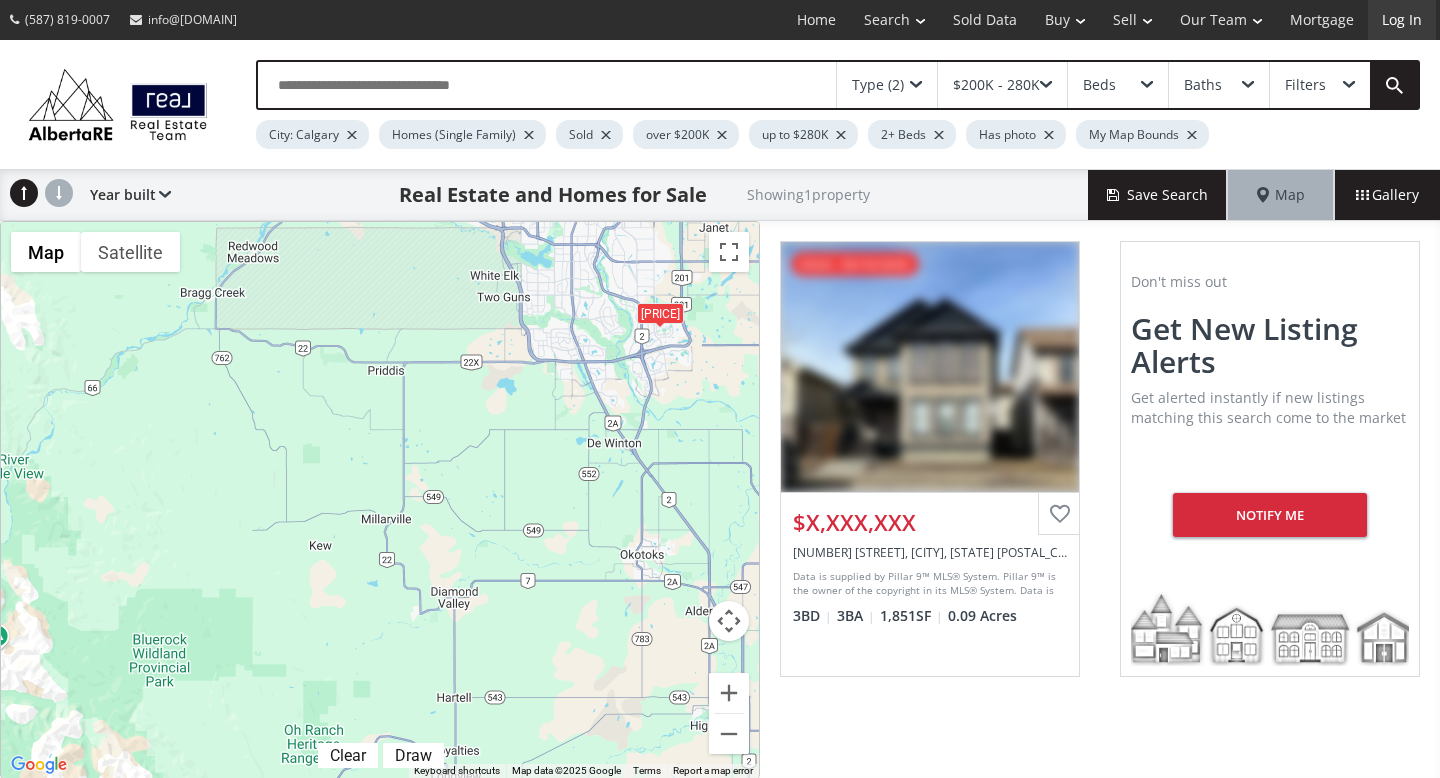 click on "Log In" at bounding box center (1402, 20) 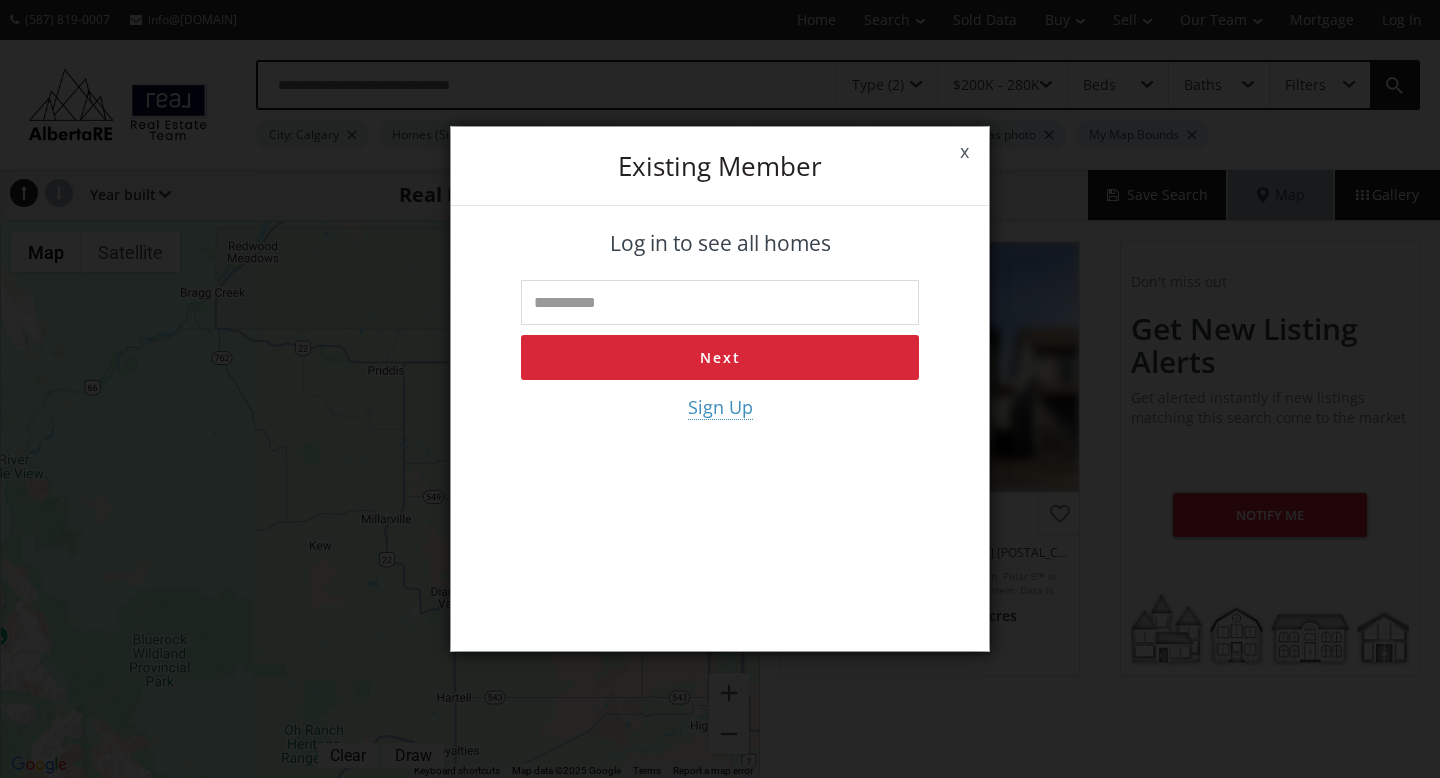 click at bounding box center (720, 302) 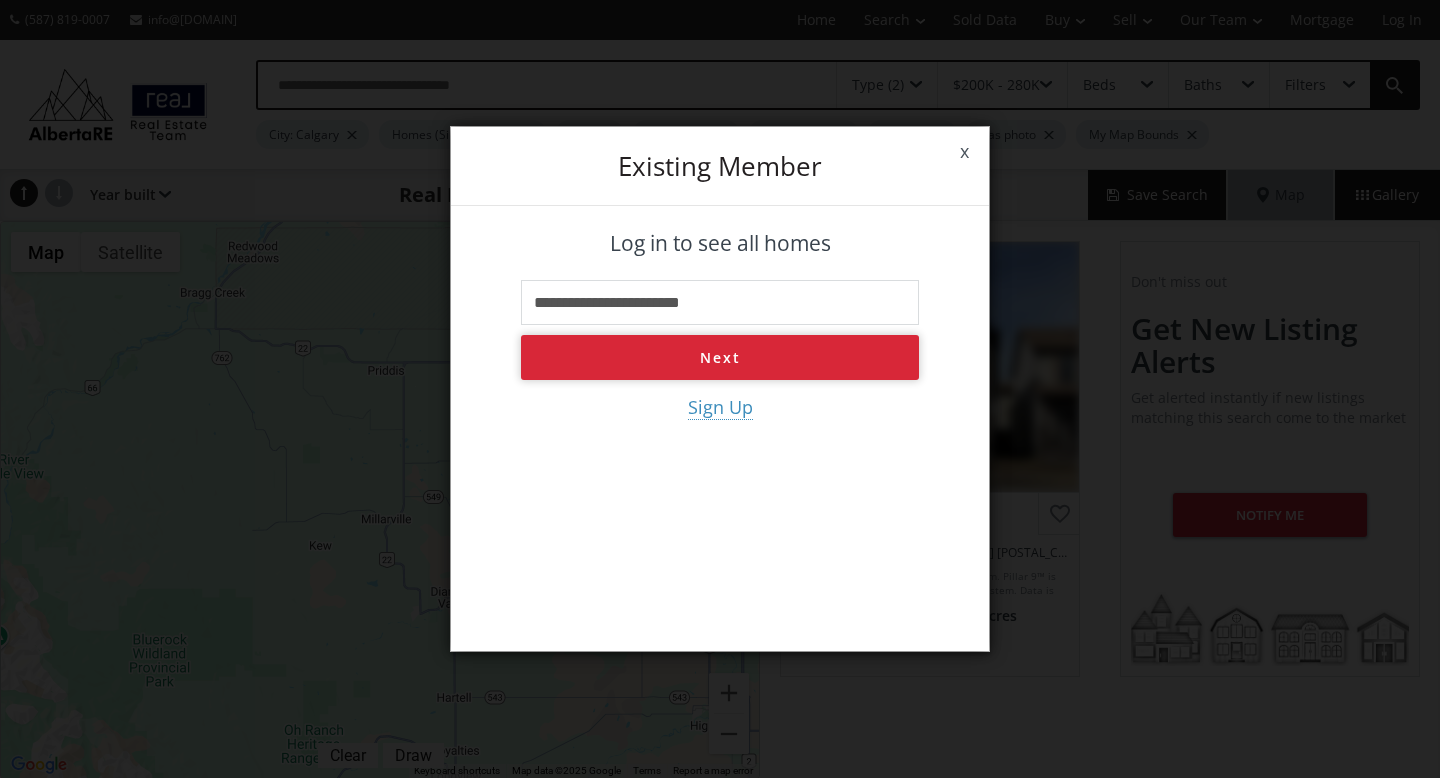 click on "Next" at bounding box center [720, 357] 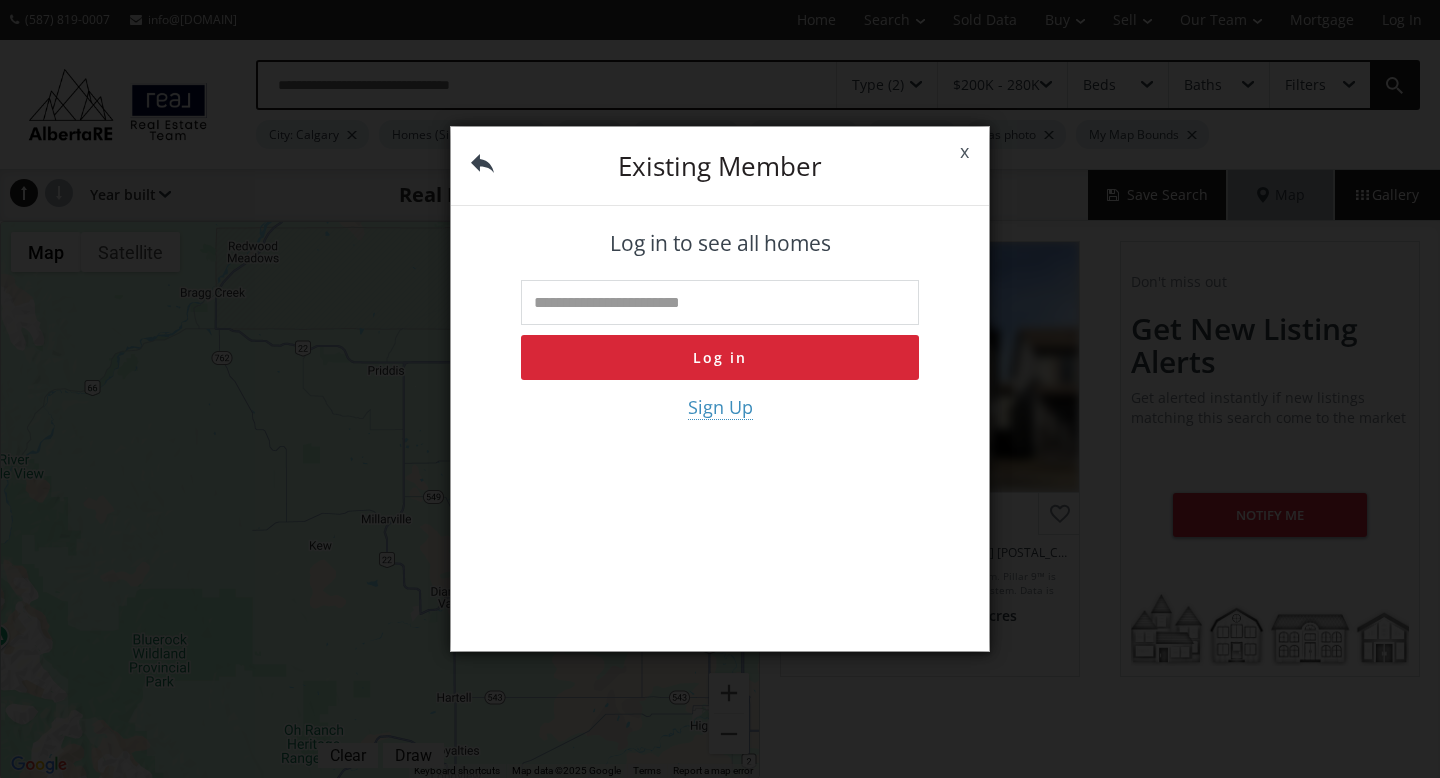 click at bounding box center [720, 302] 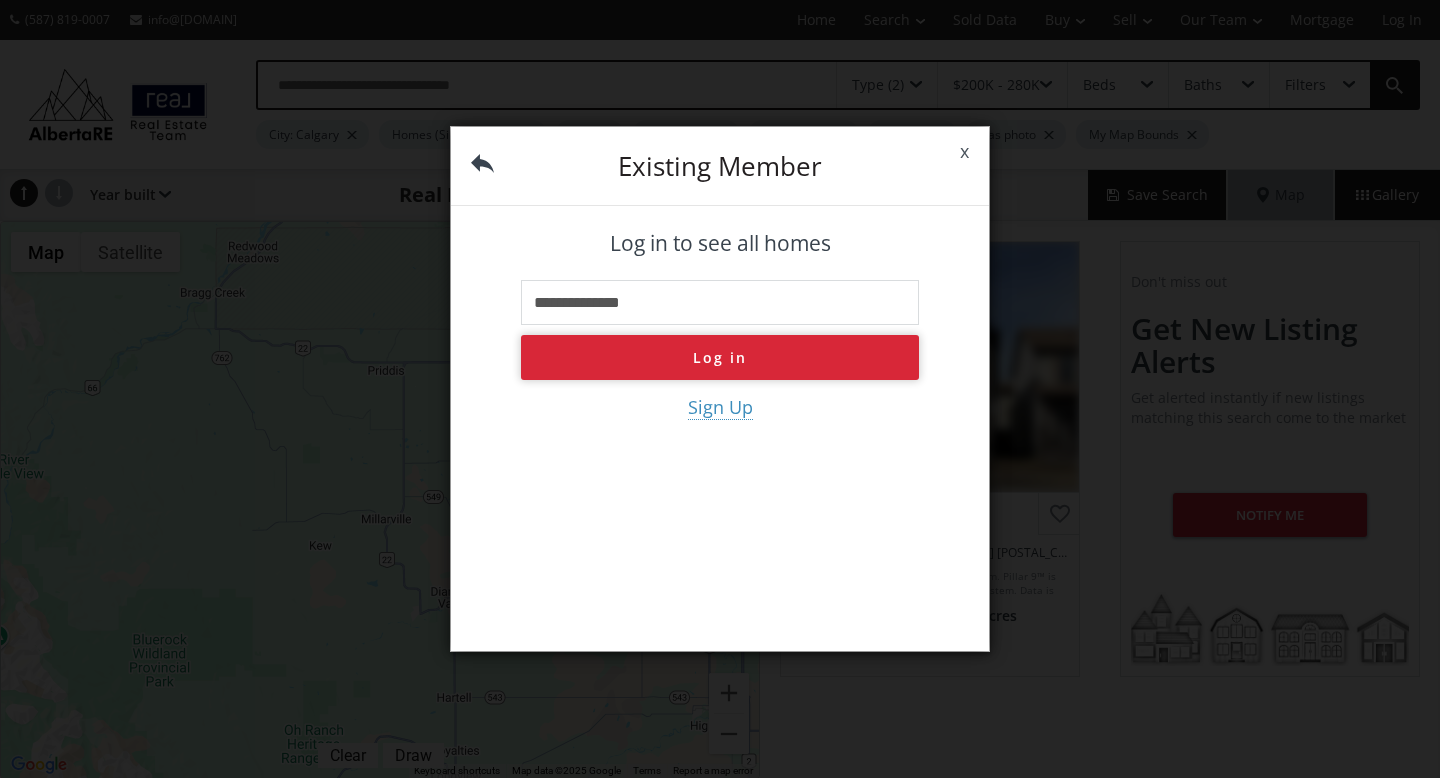 click on "Log in" at bounding box center [720, 357] 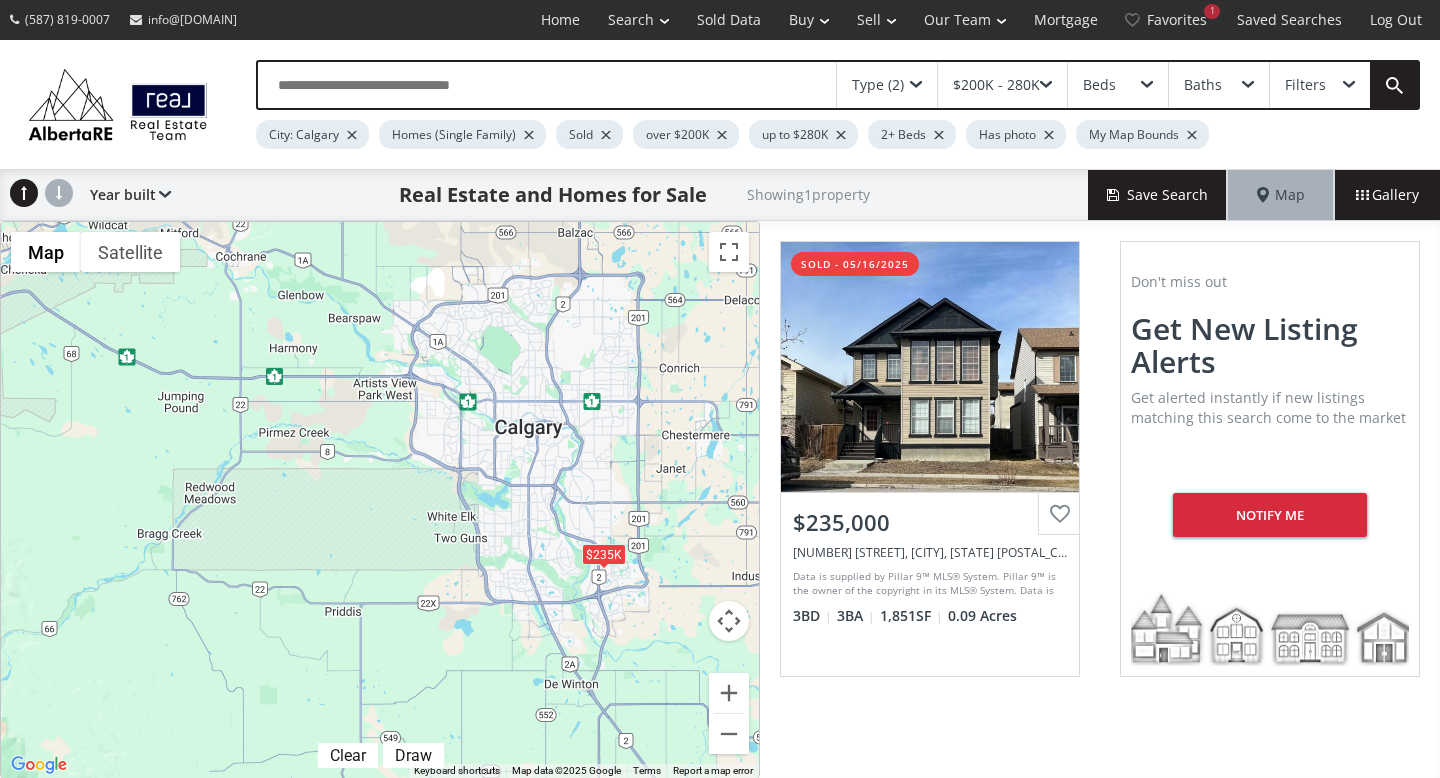drag, startPoint x: 711, startPoint y: 361, endPoint x: 653, endPoint y: 708, distance: 351.81387 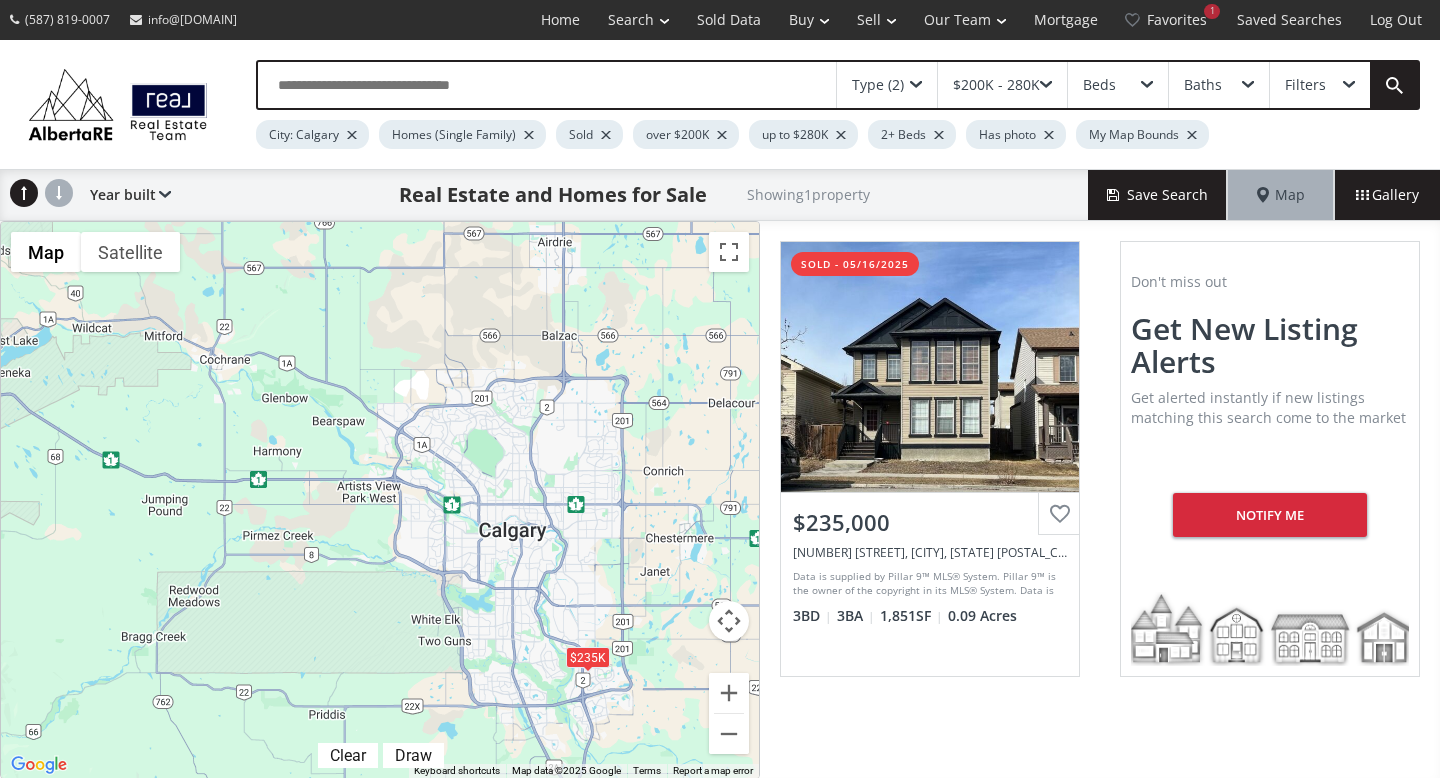 click on "$200K - 280K" at bounding box center (1002, 85) 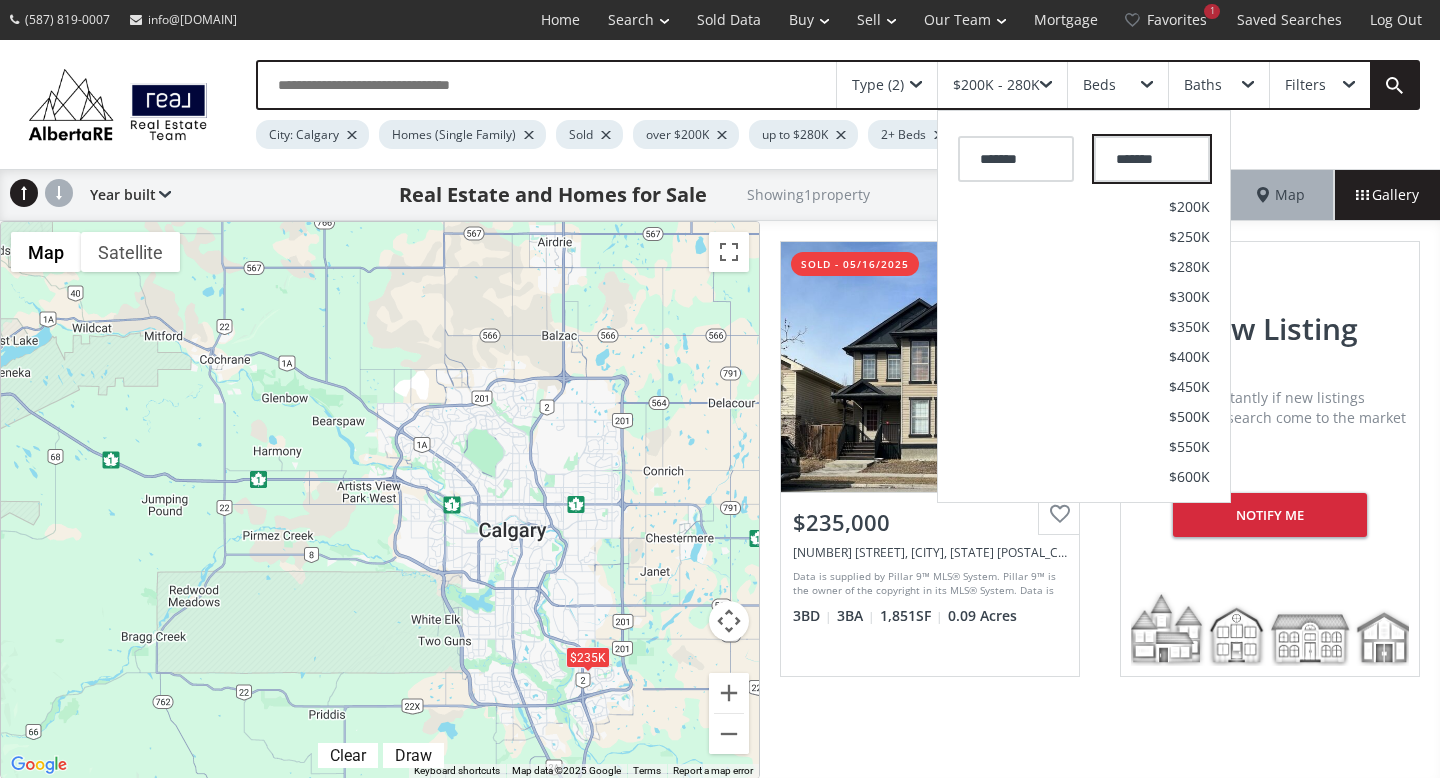 drag, startPoint x: 1184, startPoint y: 163, endPoint x: 960, endPoint y: 188, distance: 225.39078 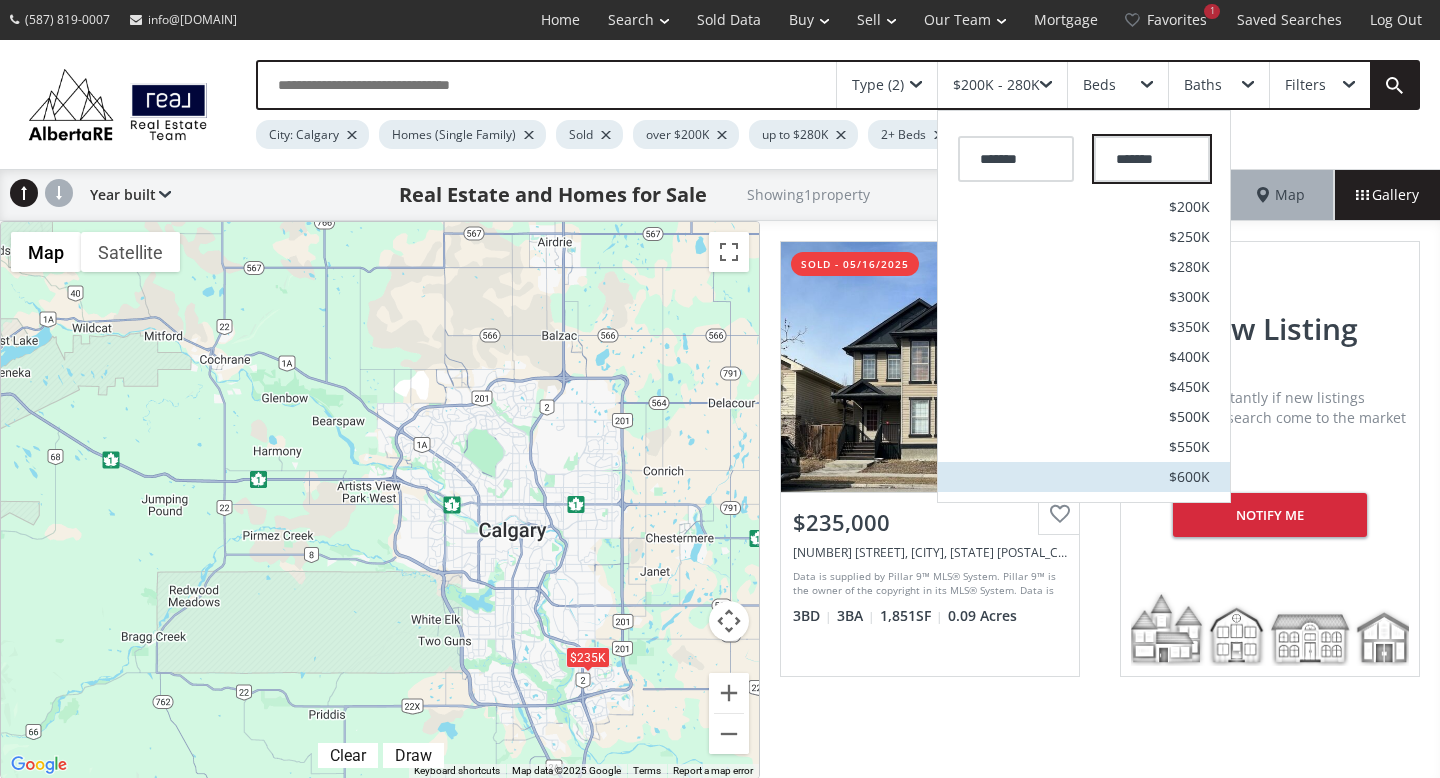 scroll, scrollTop: 30, scrollLeft: 0, axis: vertical 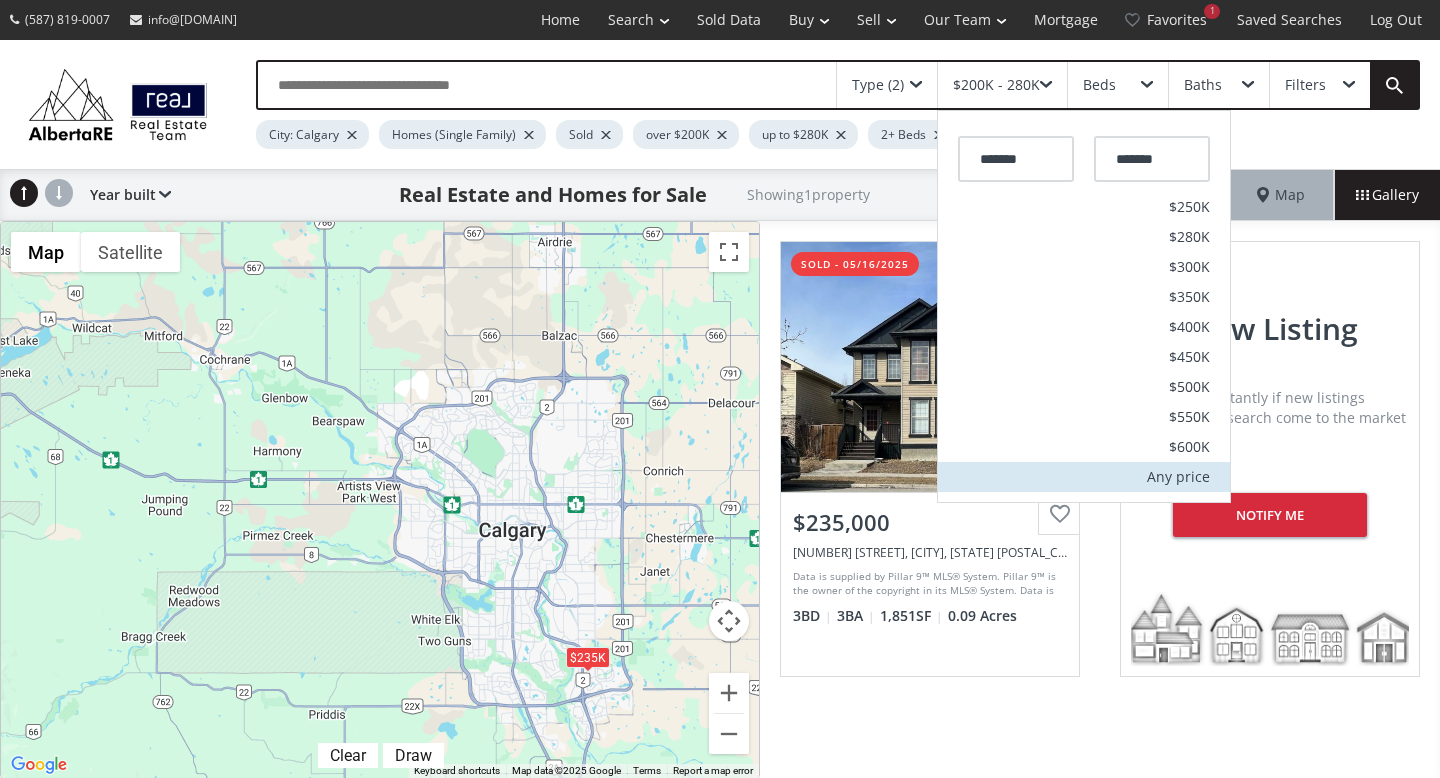 click on "Any price" at bounding box center (1178, 477) 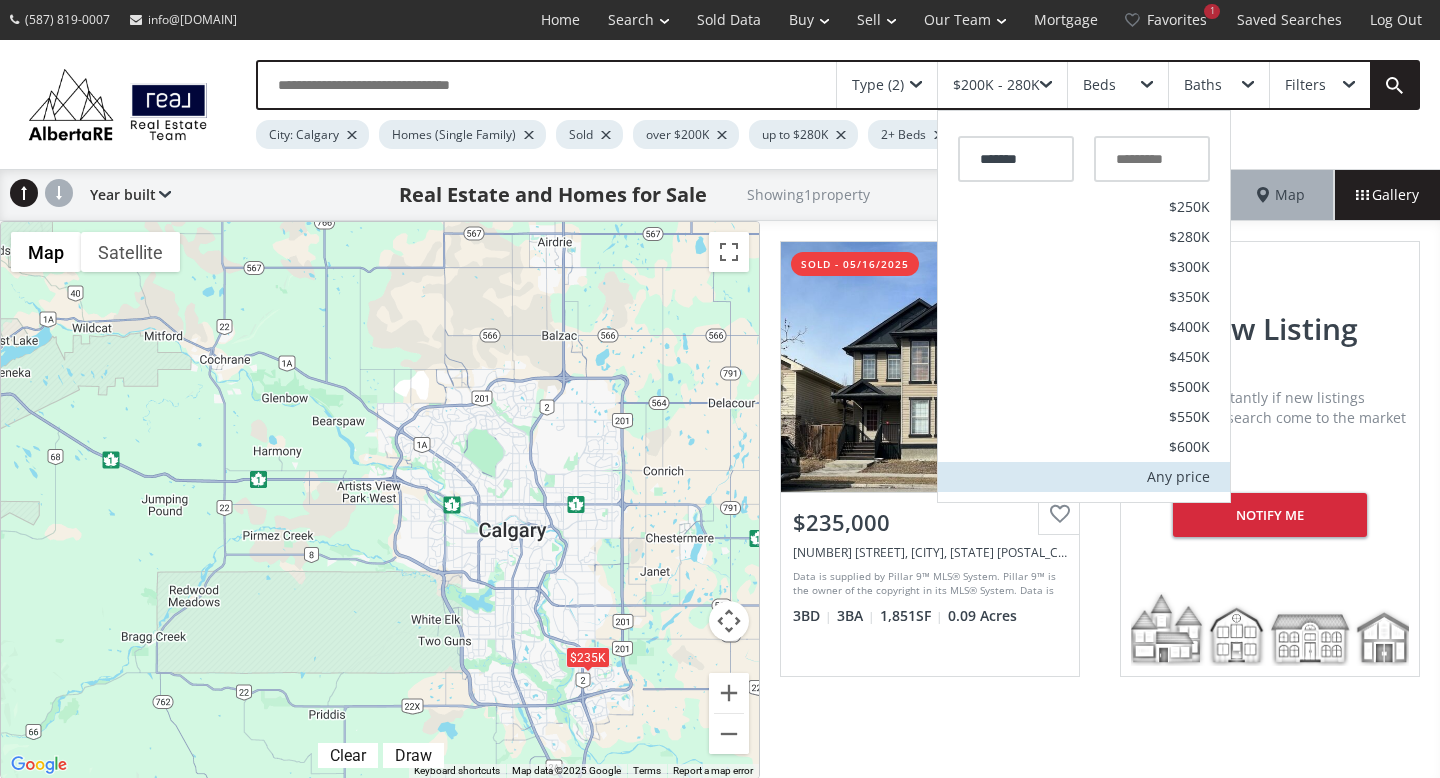 scroll, scrollTop: 0, scrollLeft: 0, axis: both 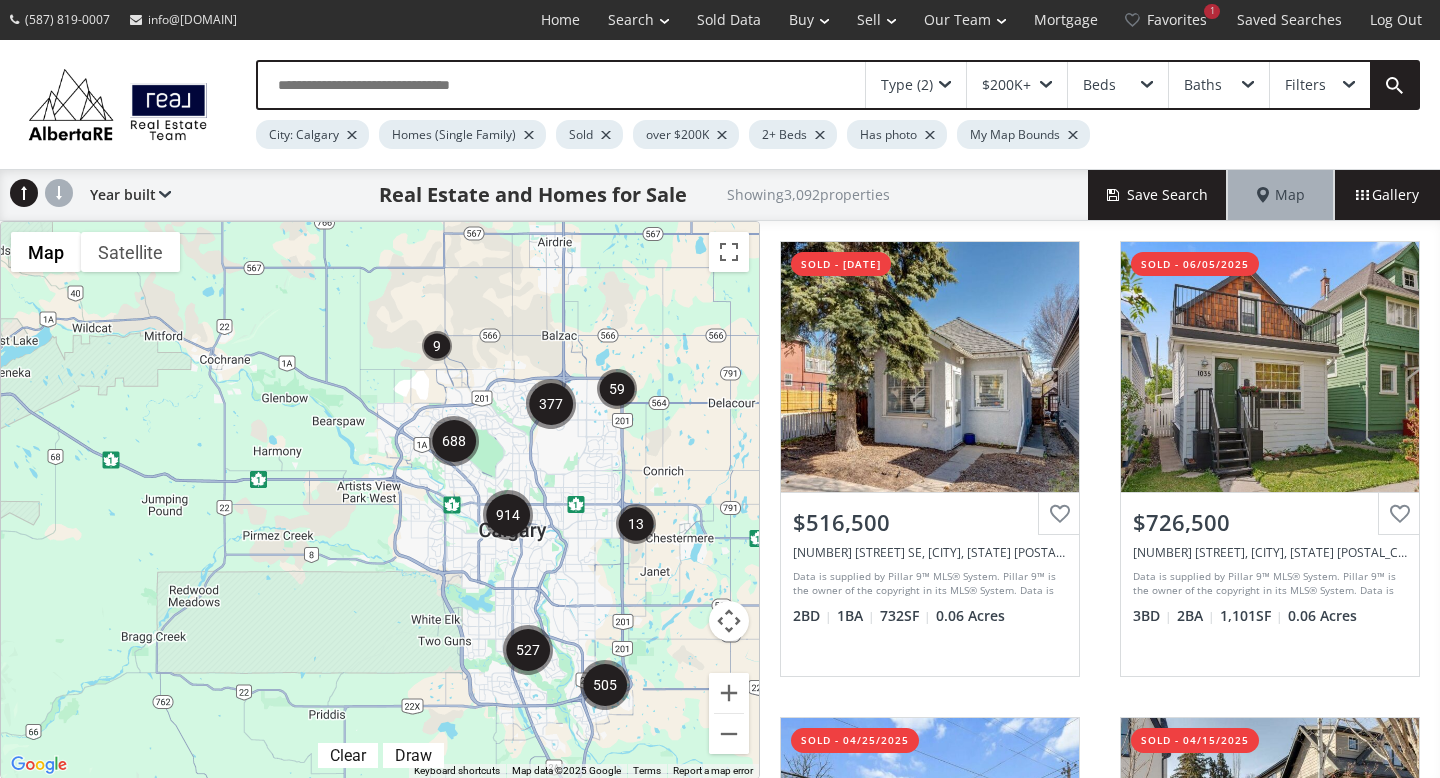 click at bounding box center [508, 515] 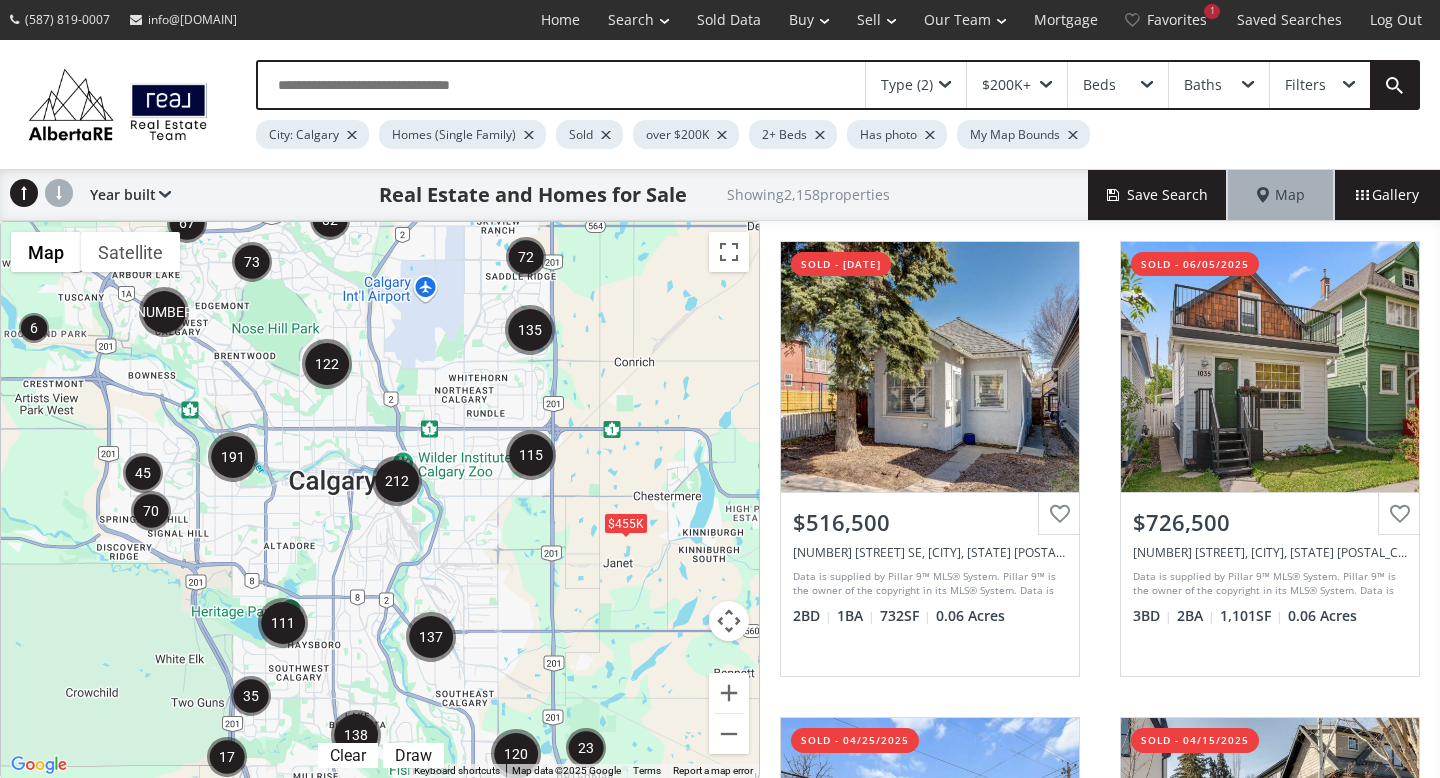 click at bounding box center [356, 735] 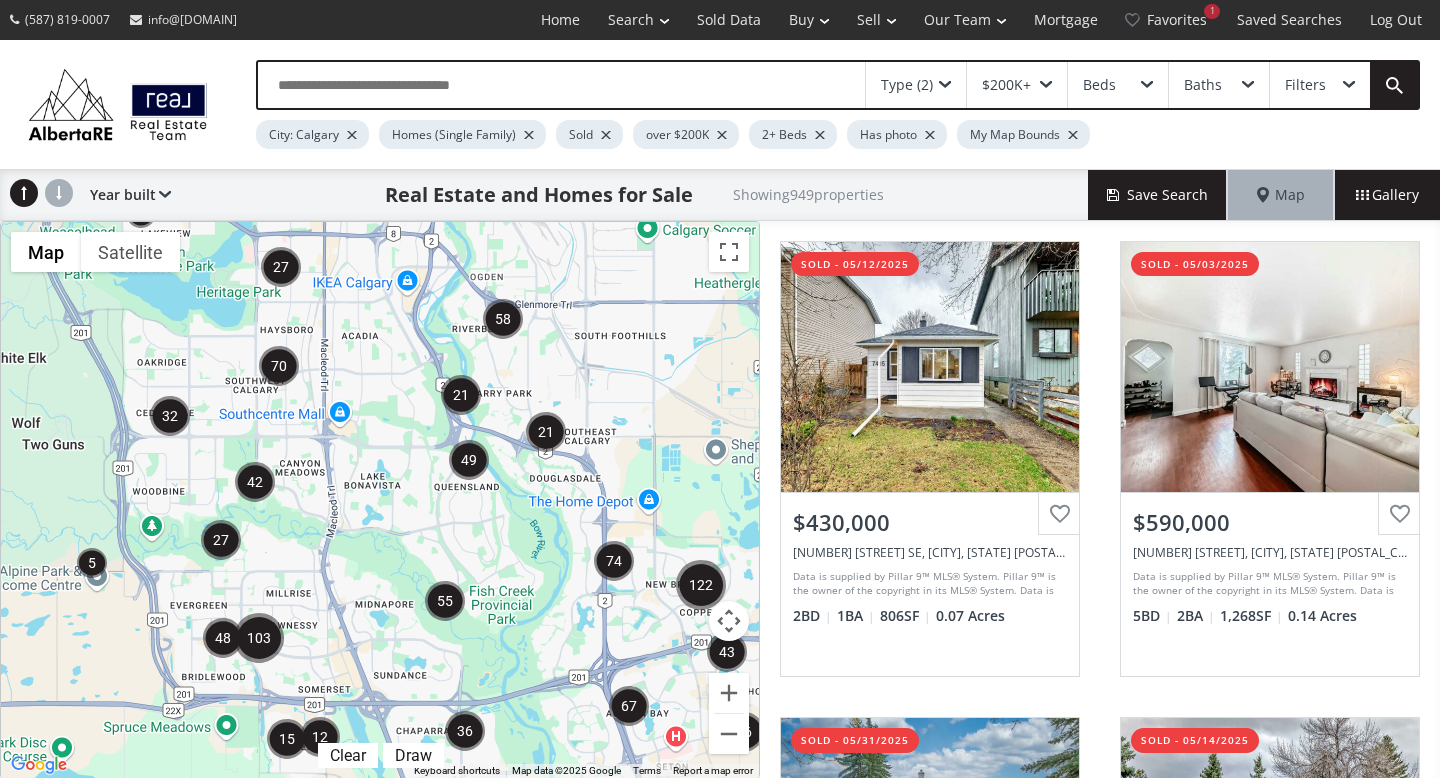 click at bounding box center [445, 601] 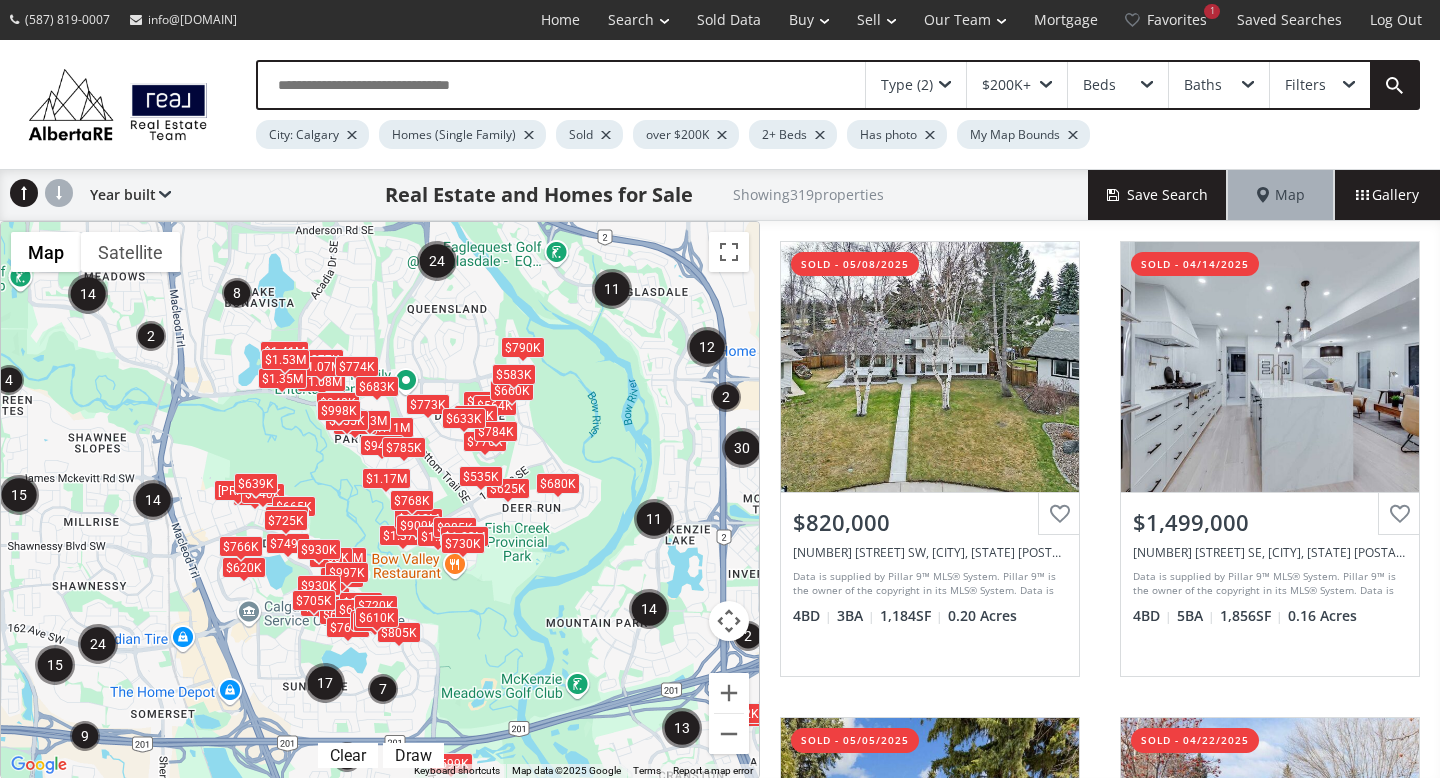 click on "$200K+" at bounding box center [1017, 85] 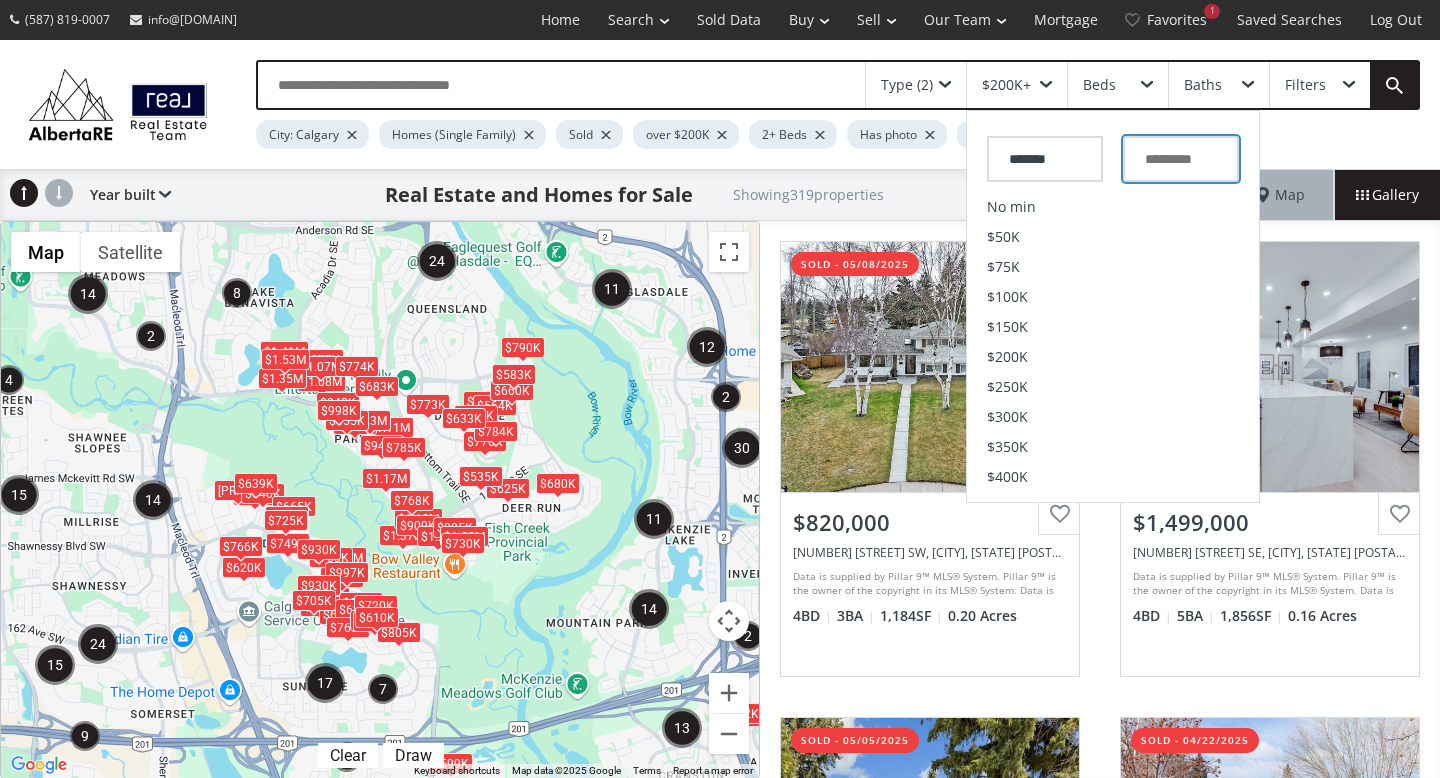 click at bounding box center [1181, 159] 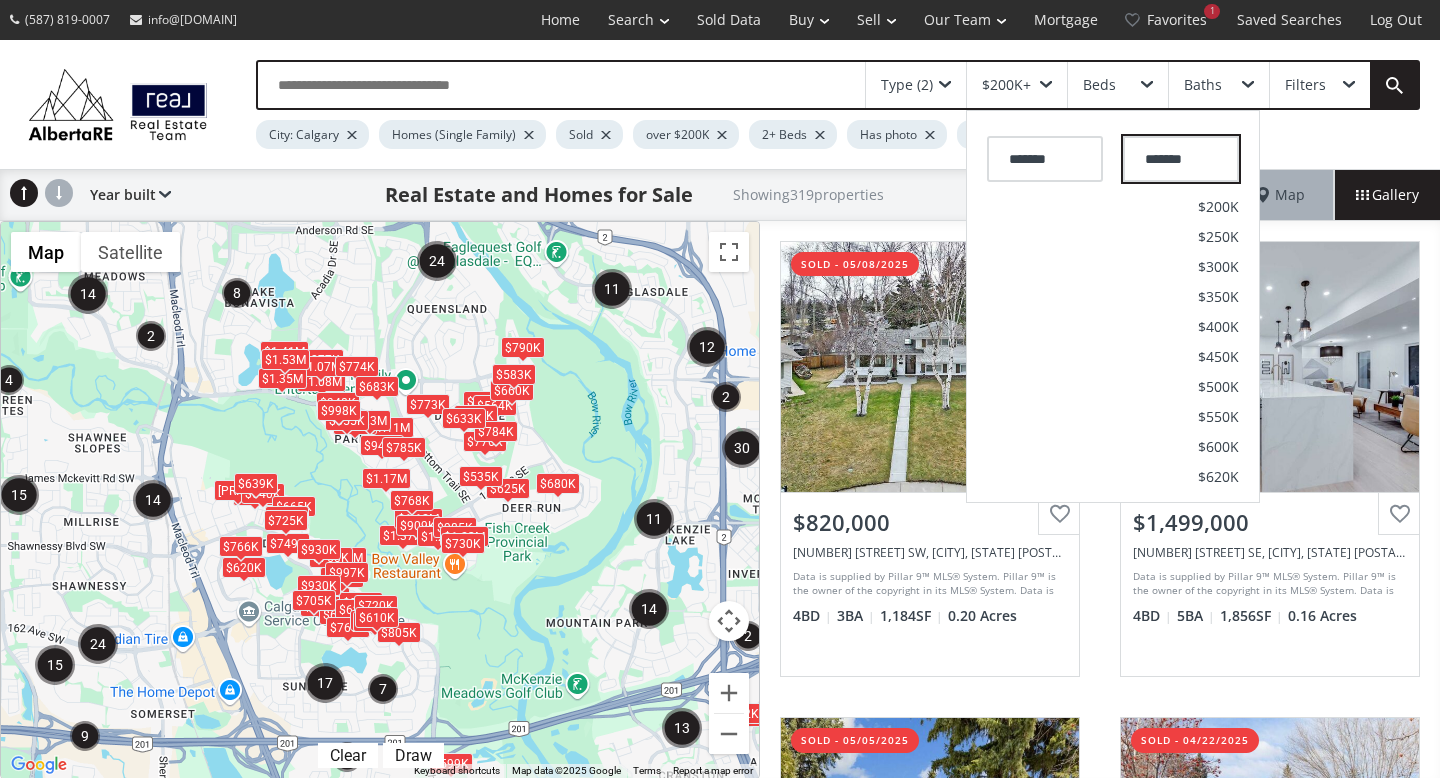 type on "*******" 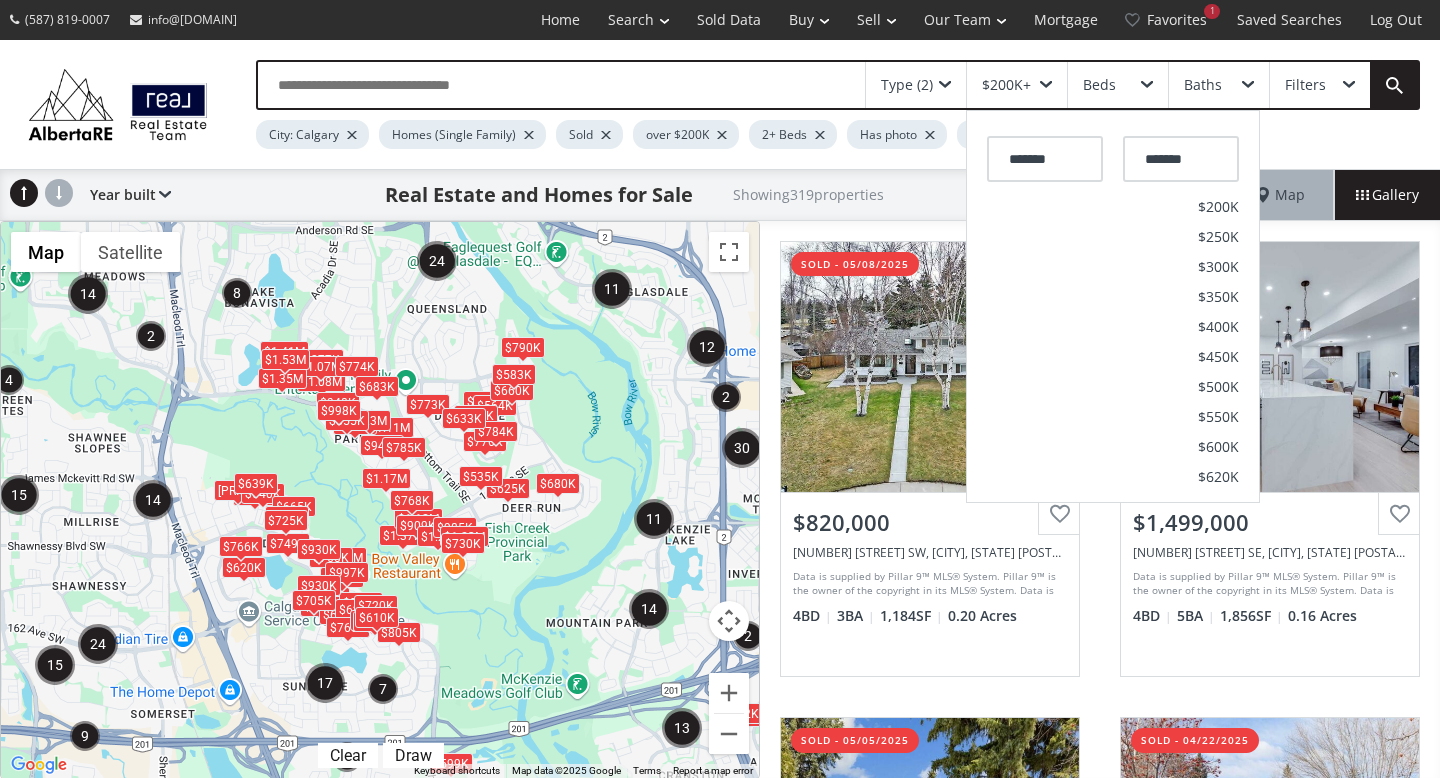 click on "Type   (2) $200K+ ******* ******* No min $50K $75K $100K $150K $200K $250K $300K $350K $400K $450K $500K $550K $600K $650K $700K $750K $800K $850K $900K $1M $1.25M $1.5M $2M $2.5M $3M $4M $5M $6M $7M $8M $9M $10M $200K $250K $300K $350K $400K $450K $500K $550K $600K $620K Any price Beds Baths Filters City: Calgary Homes (Single Family) Sold over $200K 2+ Beds Has photo My Map Bounds" at bounding box center [818, 104] 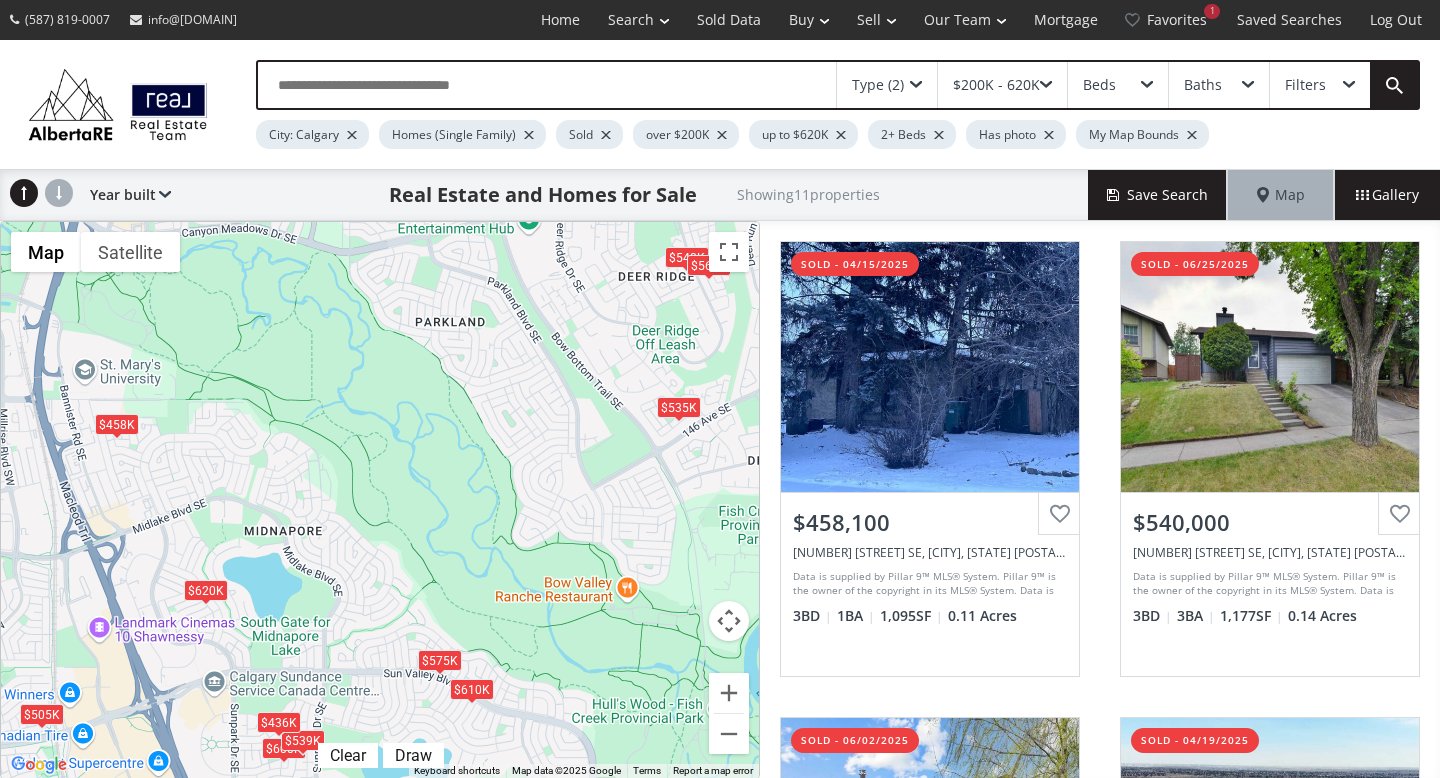 click on "$458K" at bounding box center [117, 424] 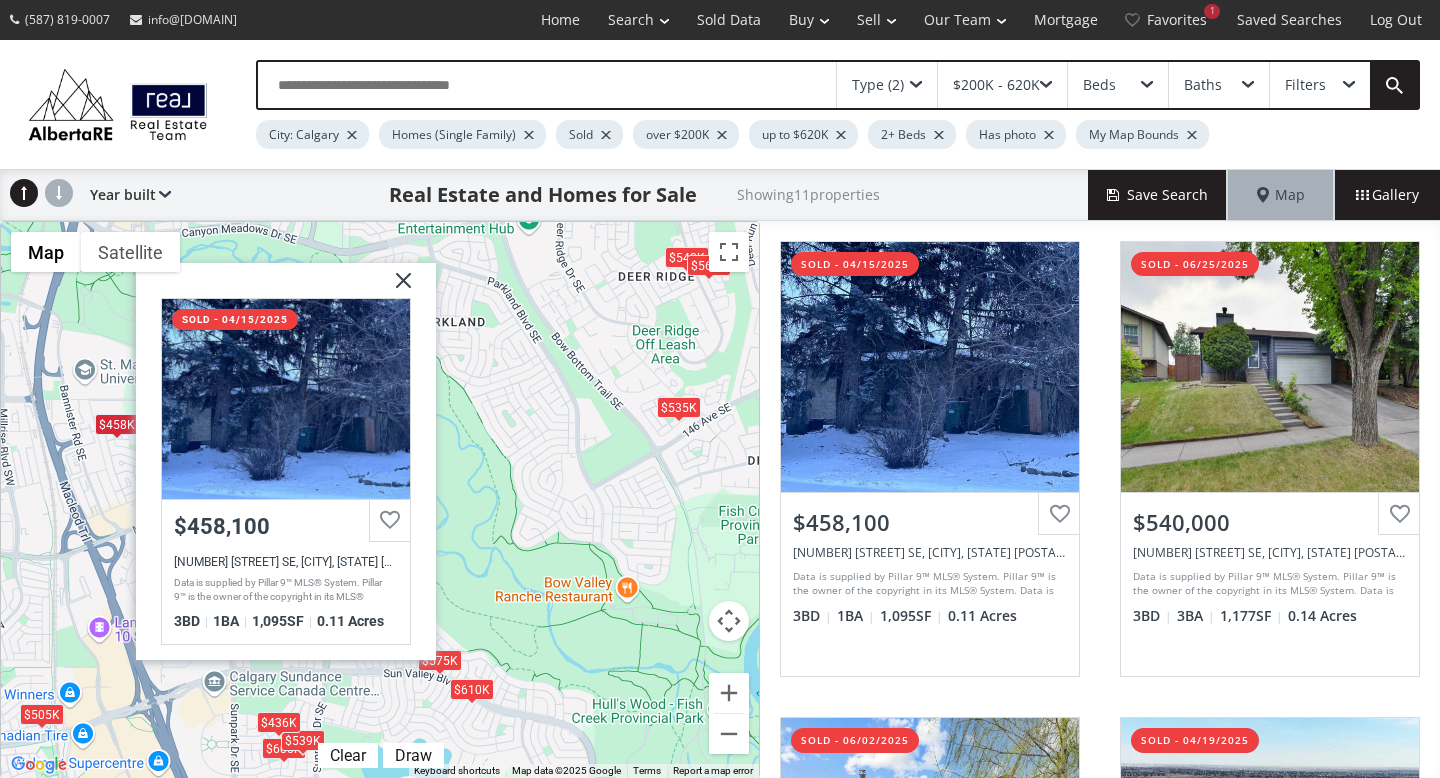click on "To navigate, press the arrow keys. $458K $540K $564K $620K $600K $575K $539K $436K $535K $505K $610K [NUMBER] [STREET] SE, [CITY], [STATE] [POSTAL_CODE] sold - 04/15/2025 $458,100 [NUMBER] [STREET] SE, [CITY], [STATE] [POSTAL_CODE] Data is supplied by Pillar 9™ MLS® System. Pillar 9™ is the owner of the copyright in its MLS® System. Data is deemed reliable but is not guaranteed accurate by Pillar 9™. The trademarks MLS®, Multiple Listing Service® and the associated logos are owned by The Canadian Real Estate Association (CREA) and identify the quality of services provided by real estate professionals who are members of CREA. Used under license.
Last updated: 2025-07-01 04:34:15  3  BD 1  BA 1,095  SF 0.11   Acres" at bounding box center [380, 500] 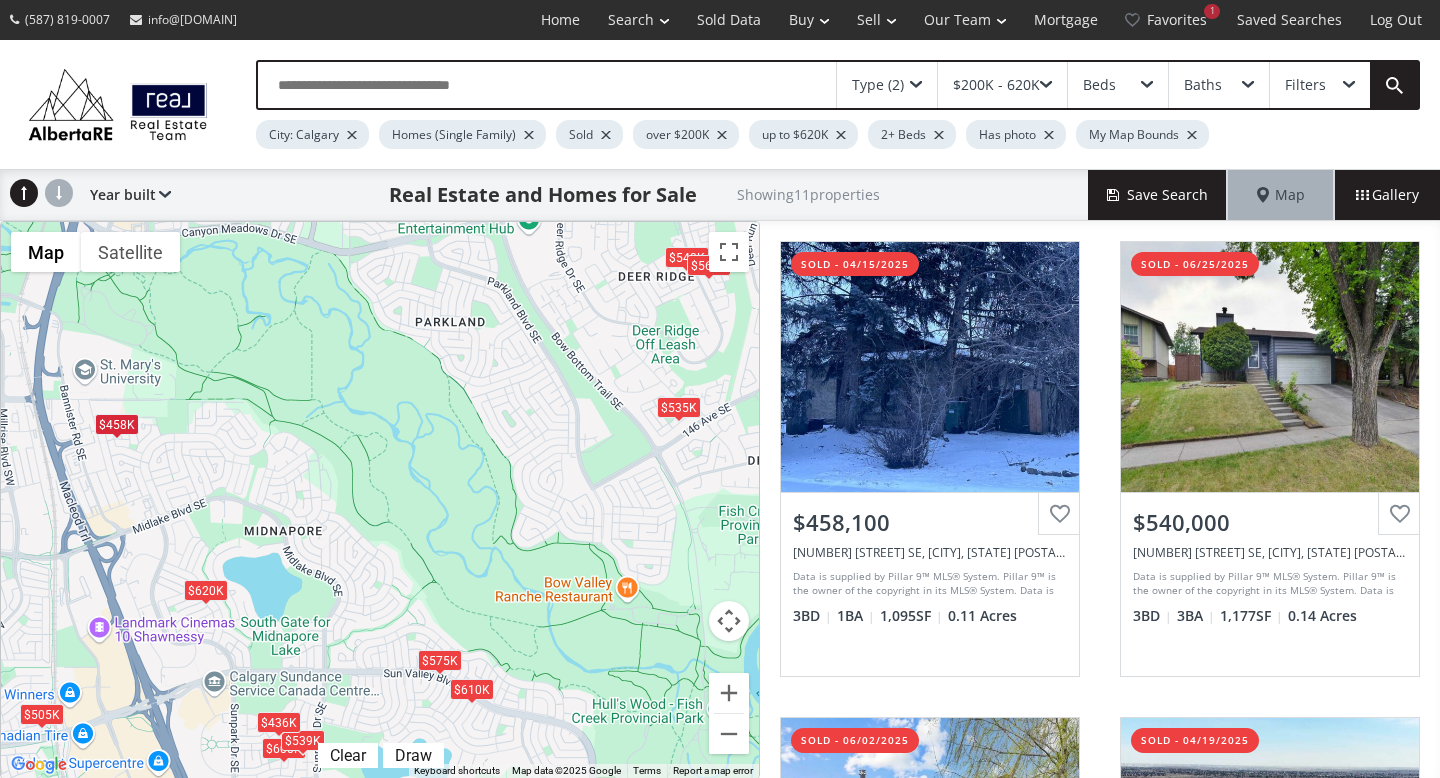 click on "$620K" at bounding box center [206, 590] 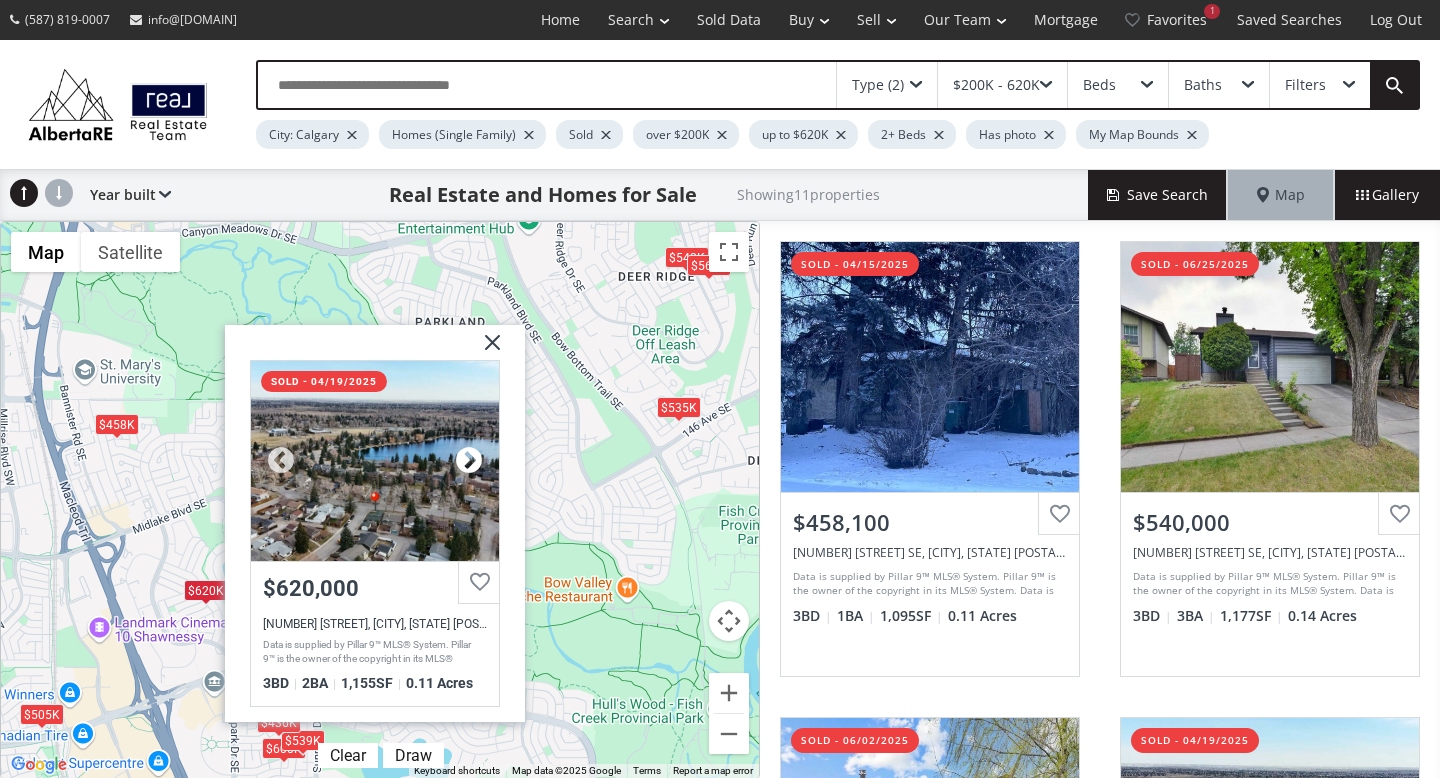 click at bounding box center [469, 461] 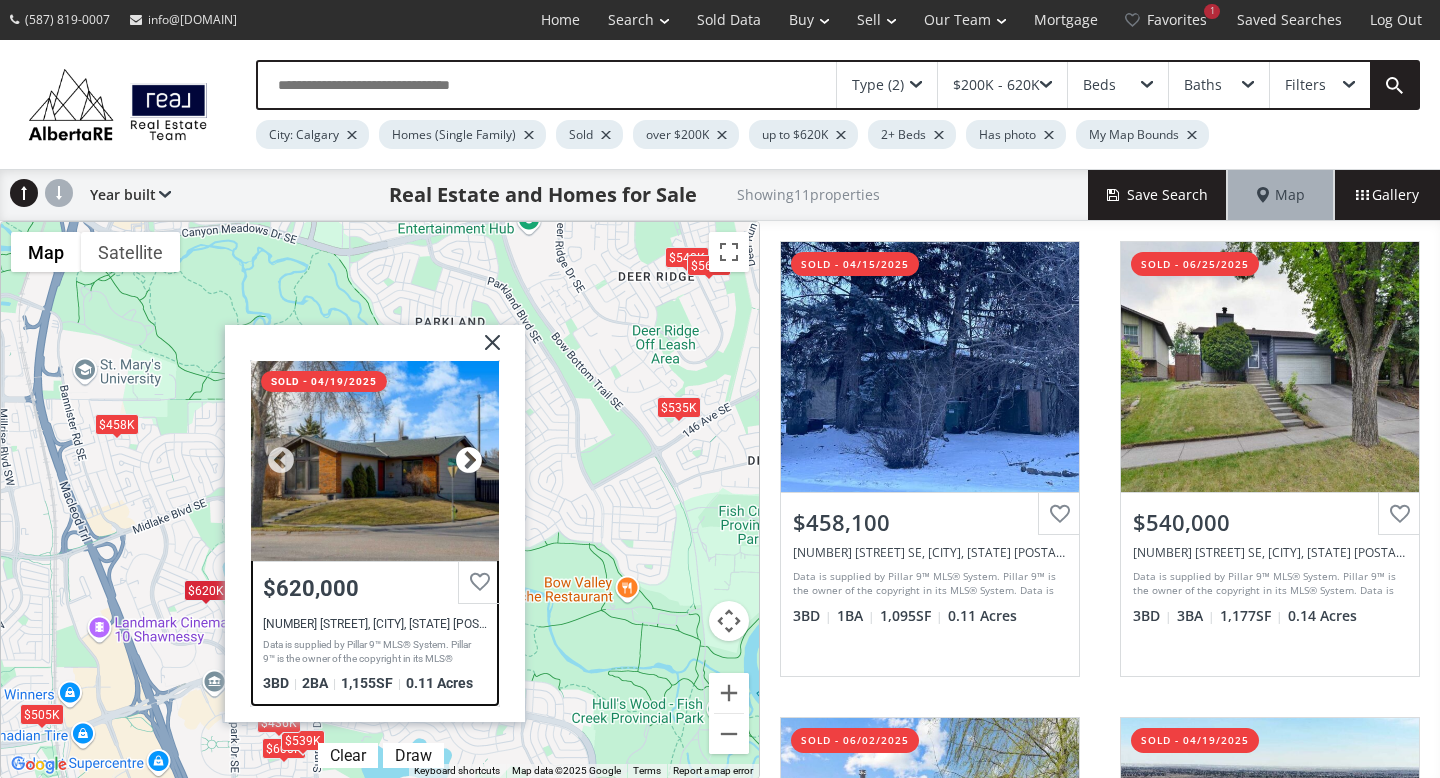 click at bounding box center [469, 461] 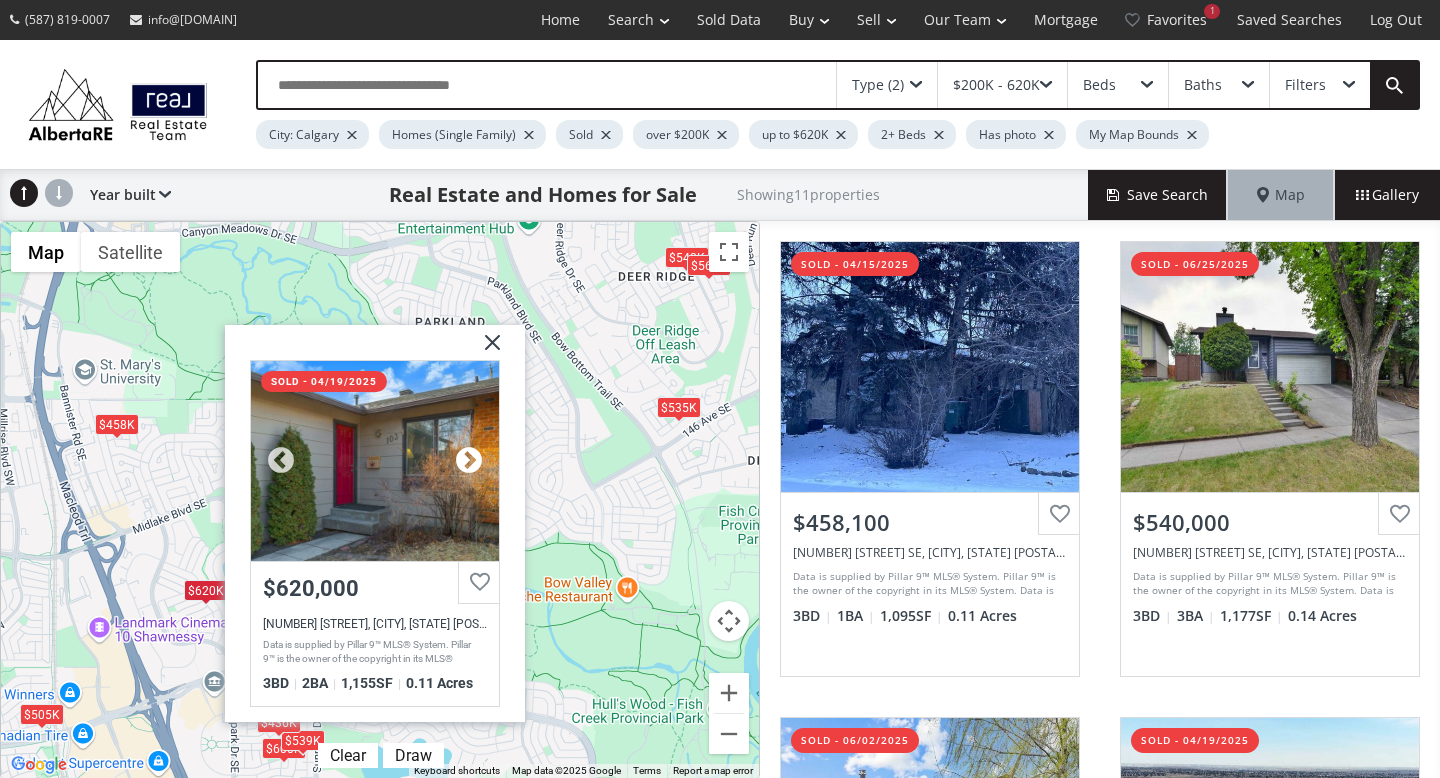 click at bounding box center [469, 461] 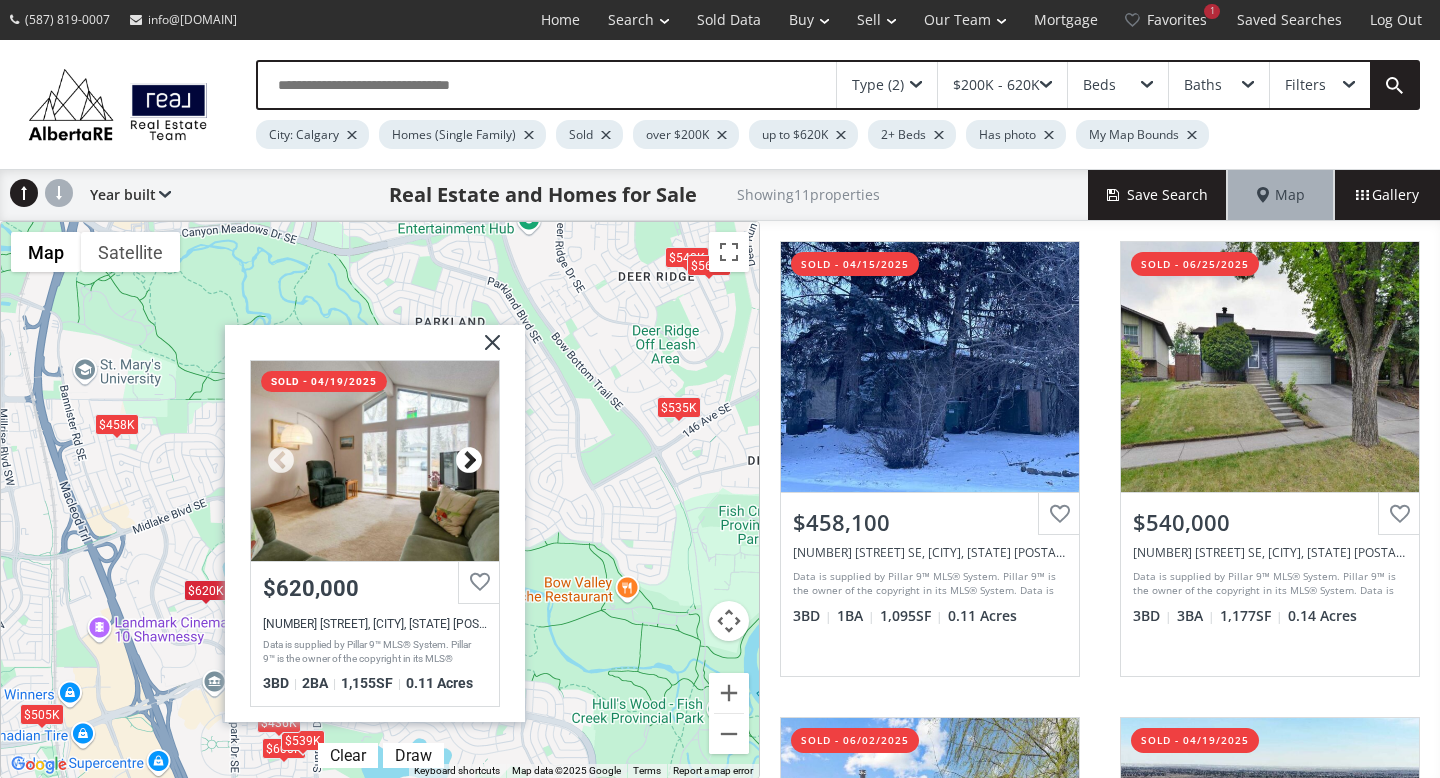 click at bounding box center (469, 461) 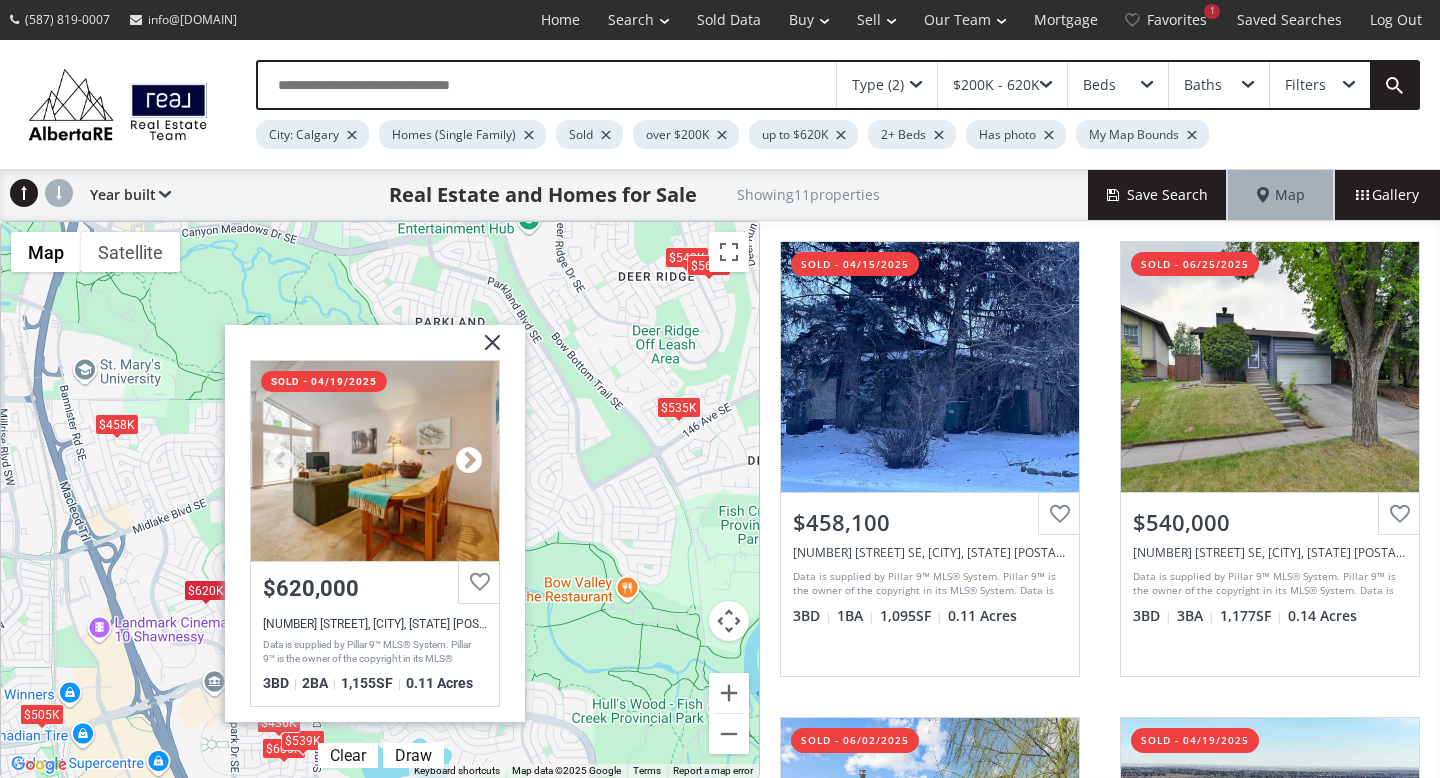 click at bounding box center (469, 461) 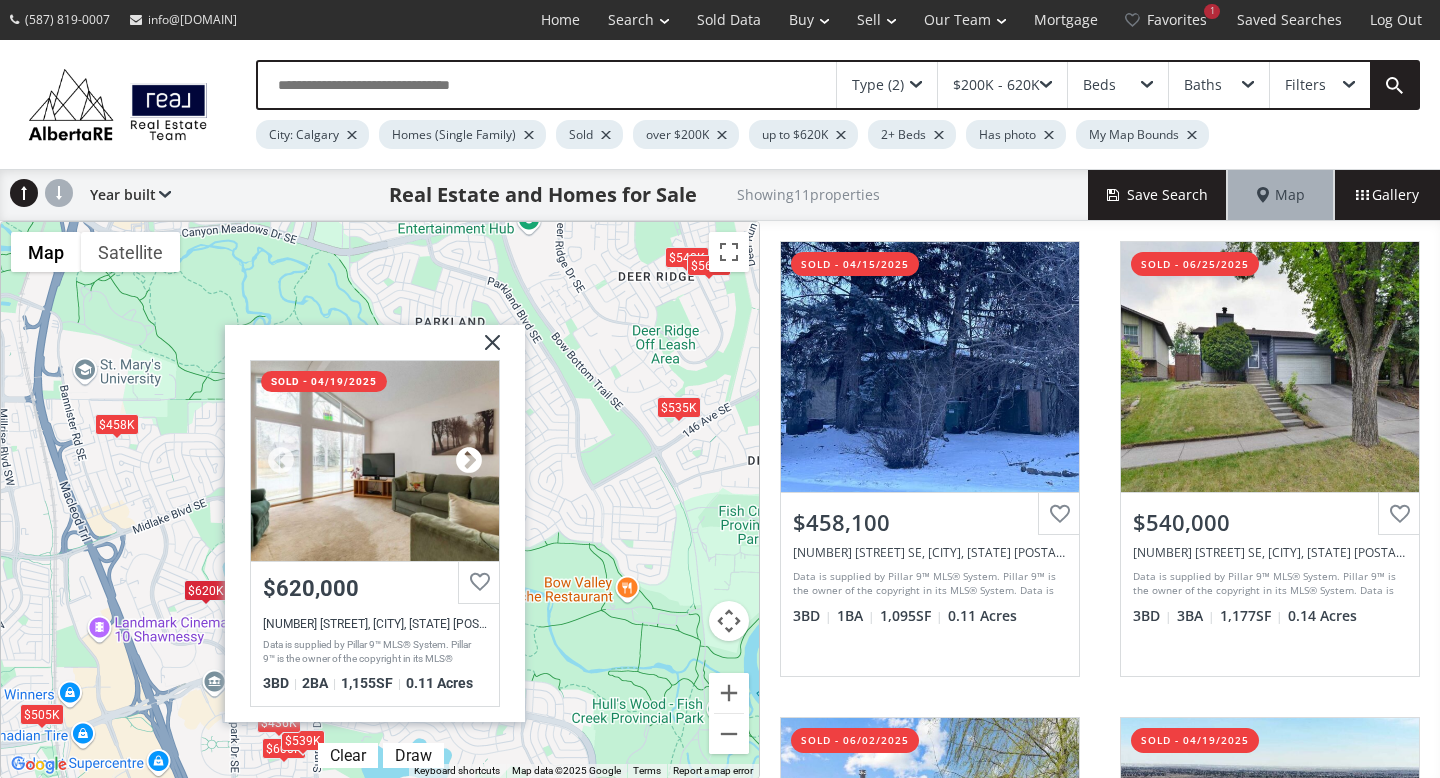 click at bounding box center (469, 461) 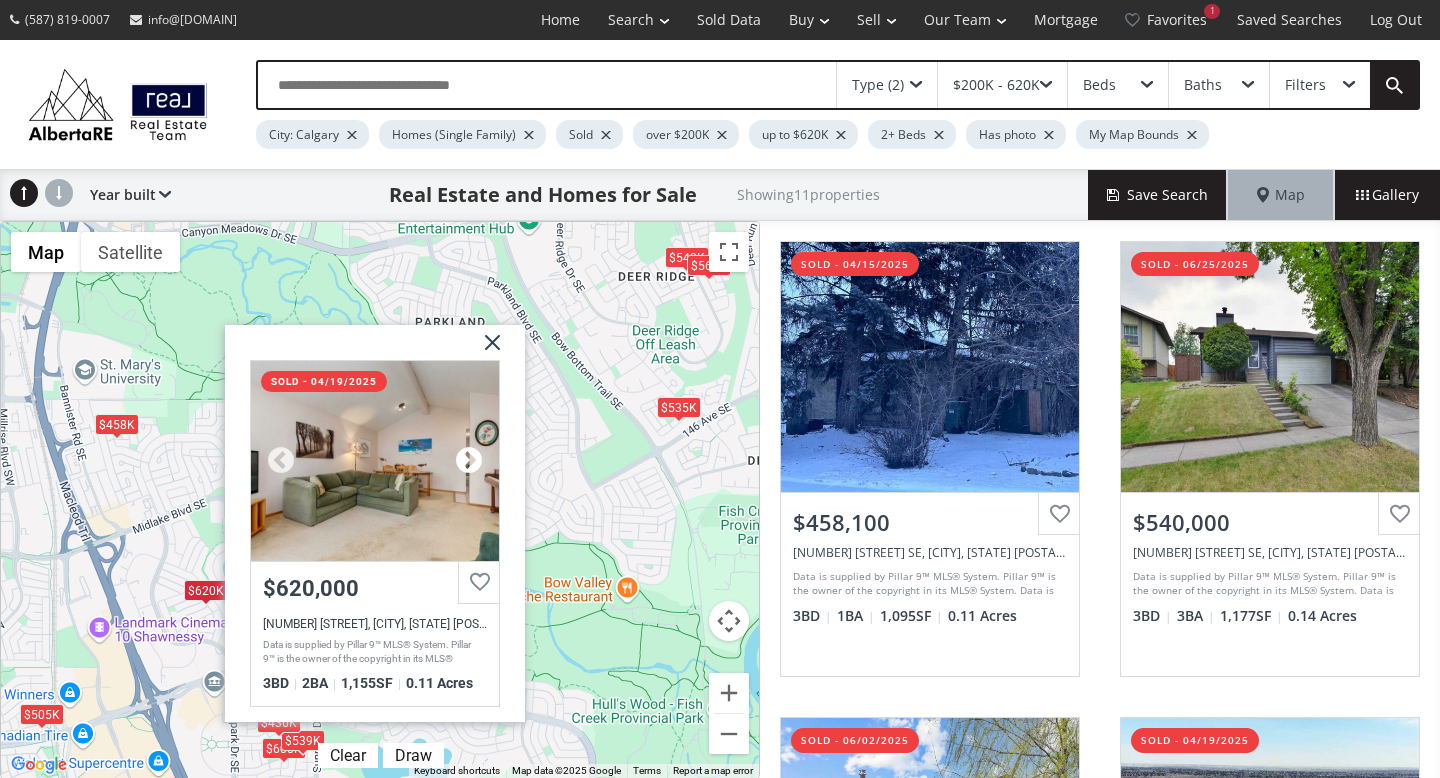 click at bounding box center (469, 461) 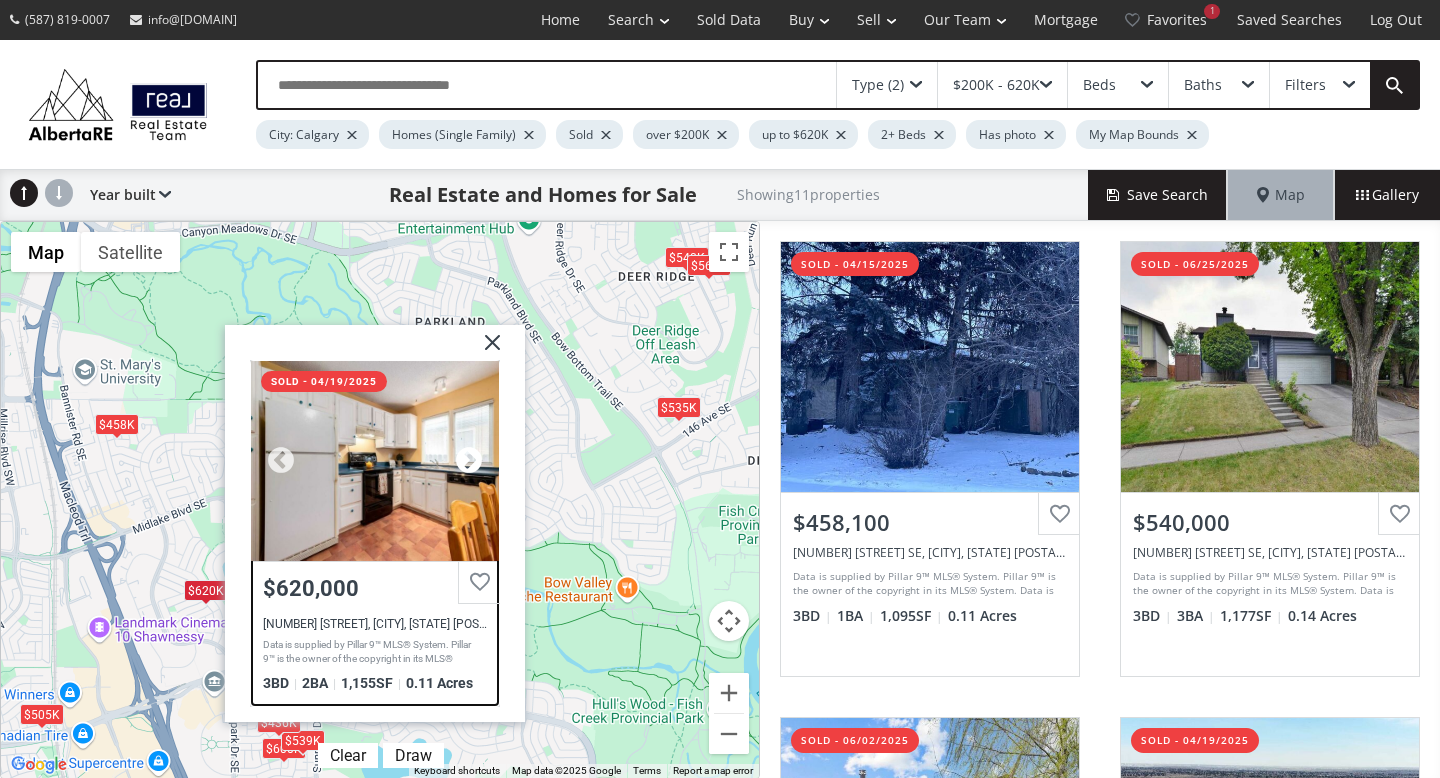 click at bounding box center [469, 461] 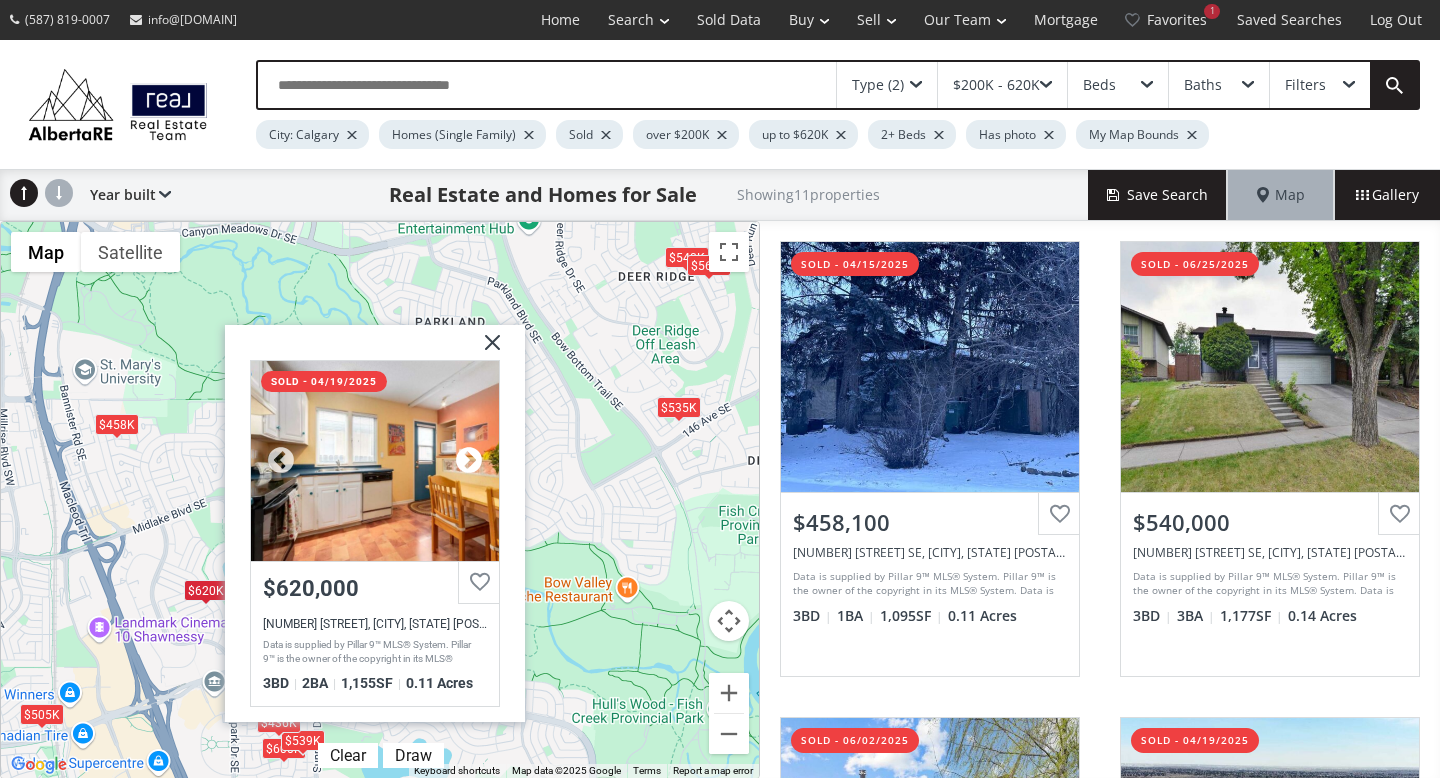 click at bounding box center (469, 461) 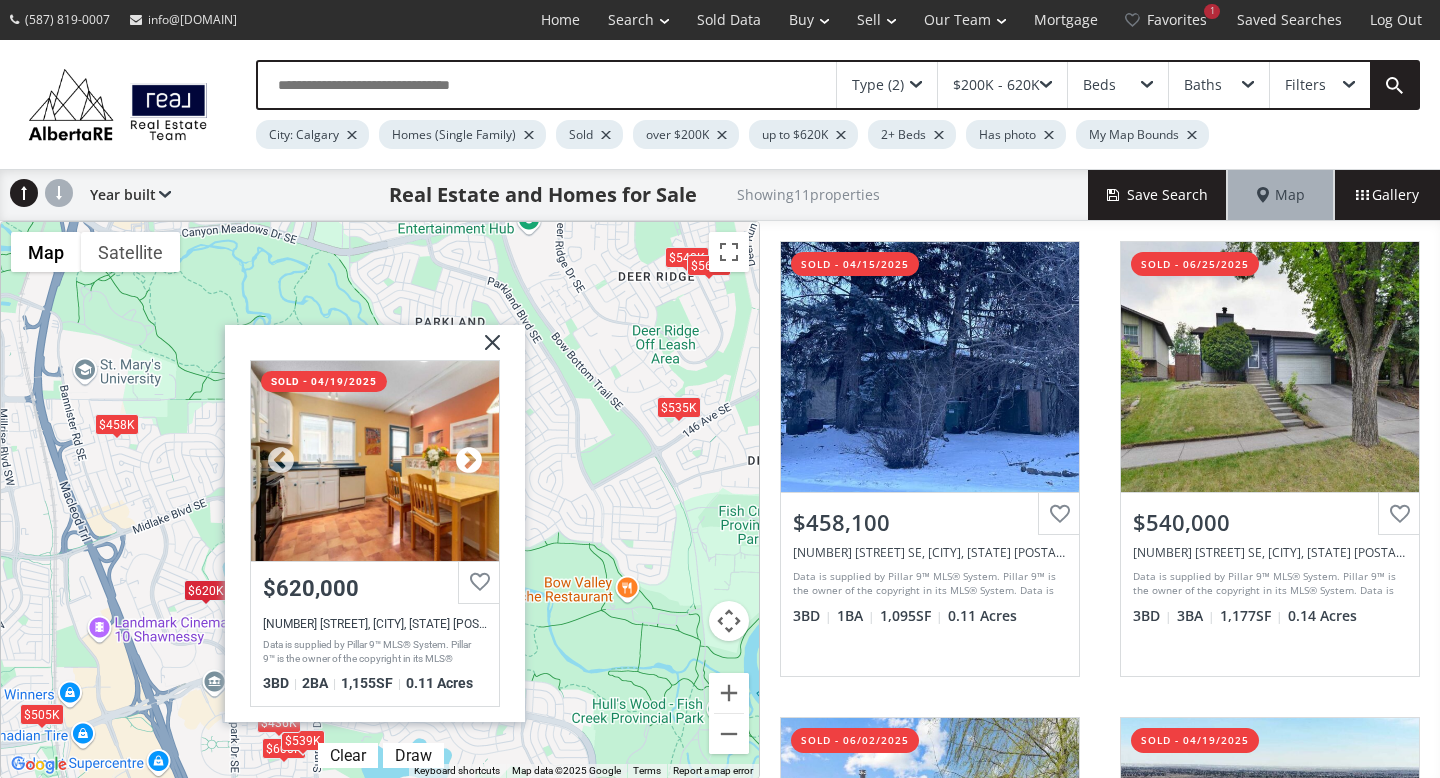 click at bounding box center (469, 461) 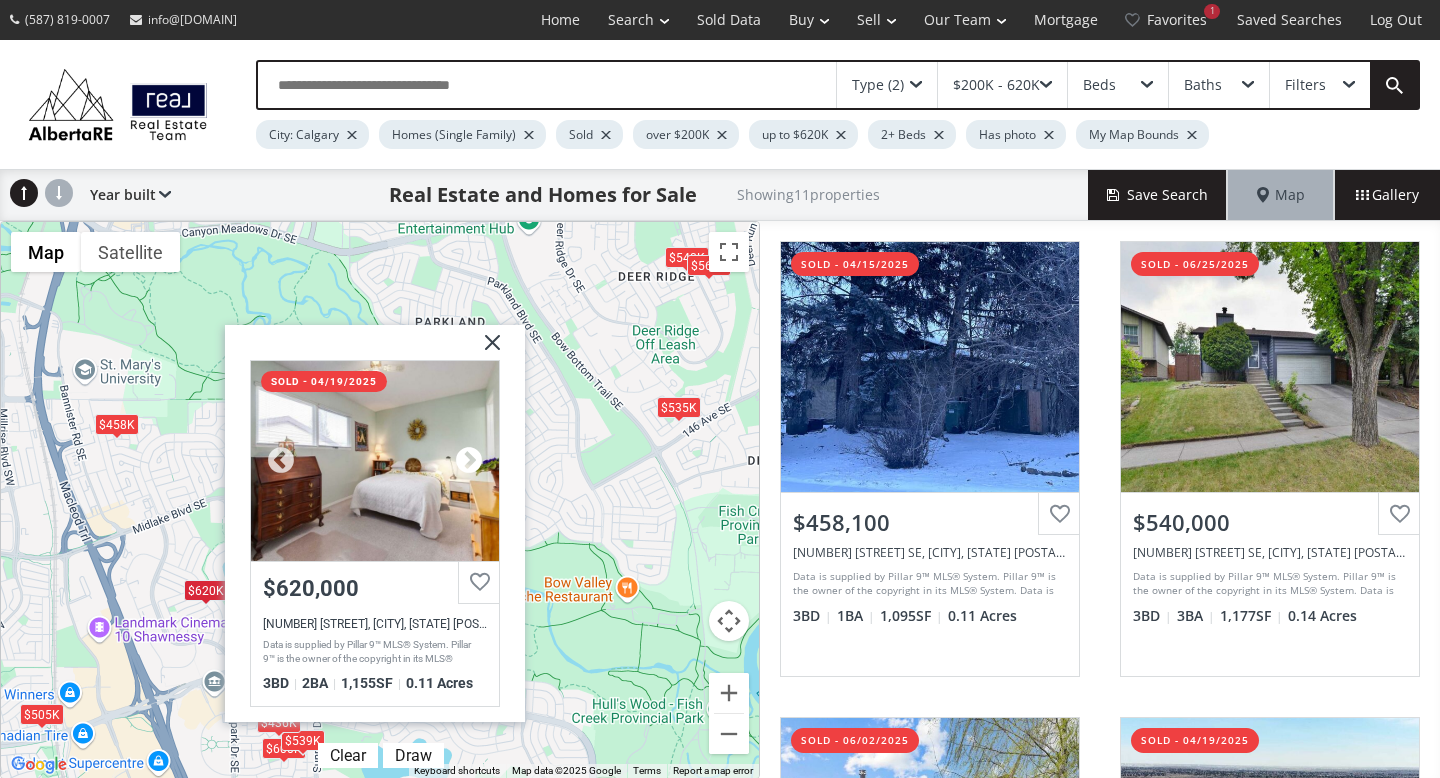 click at bounding box center (469, 461) 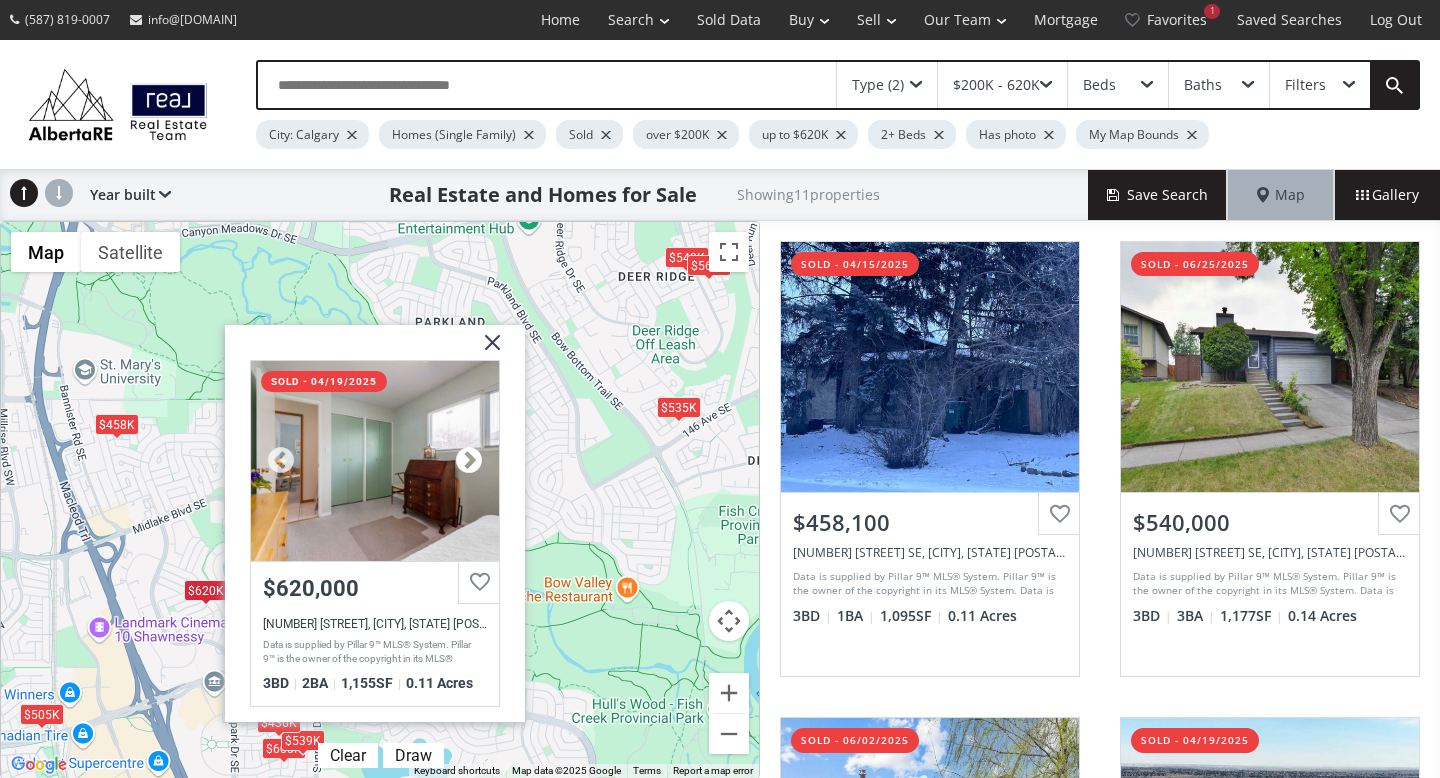 click at bounding box center [469, 461] 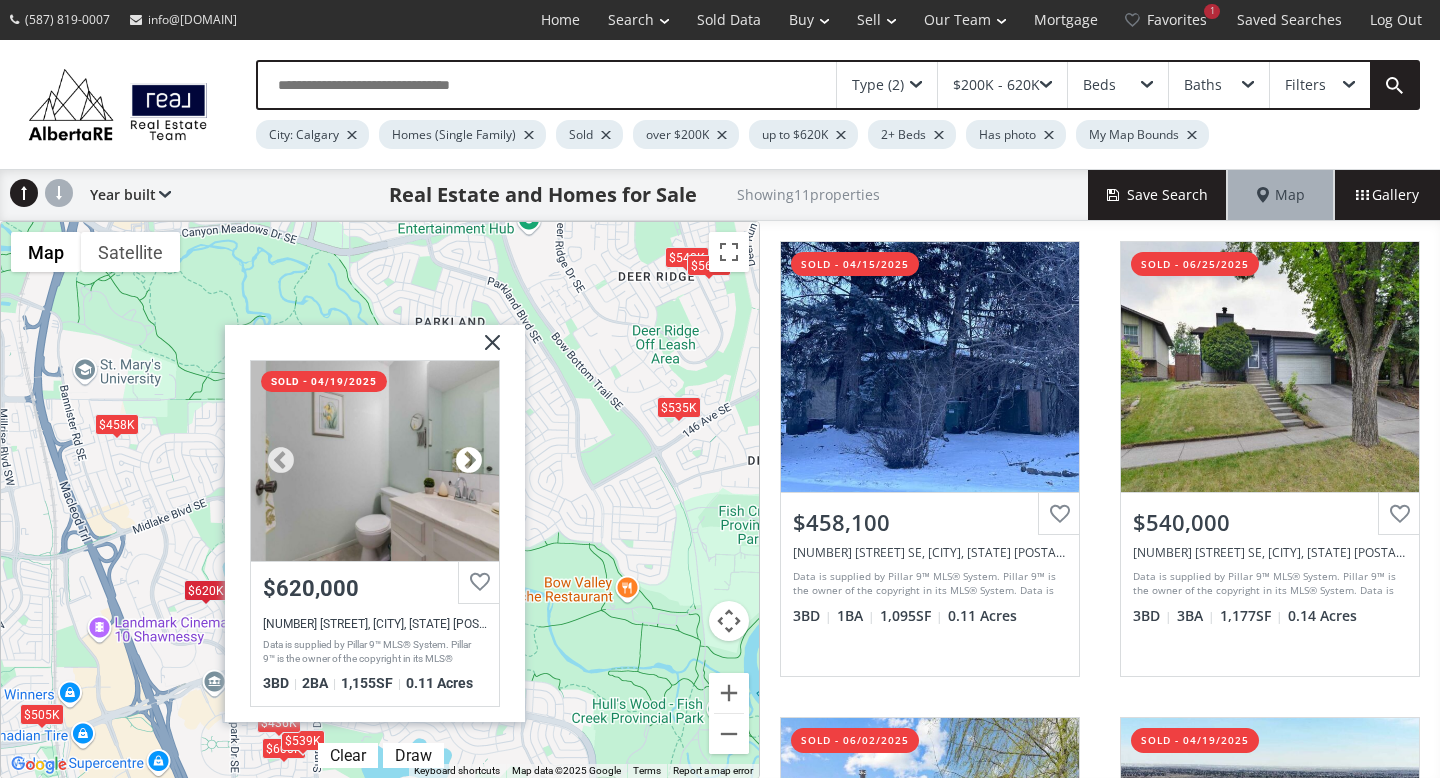 click at bounding box center (469, 461) 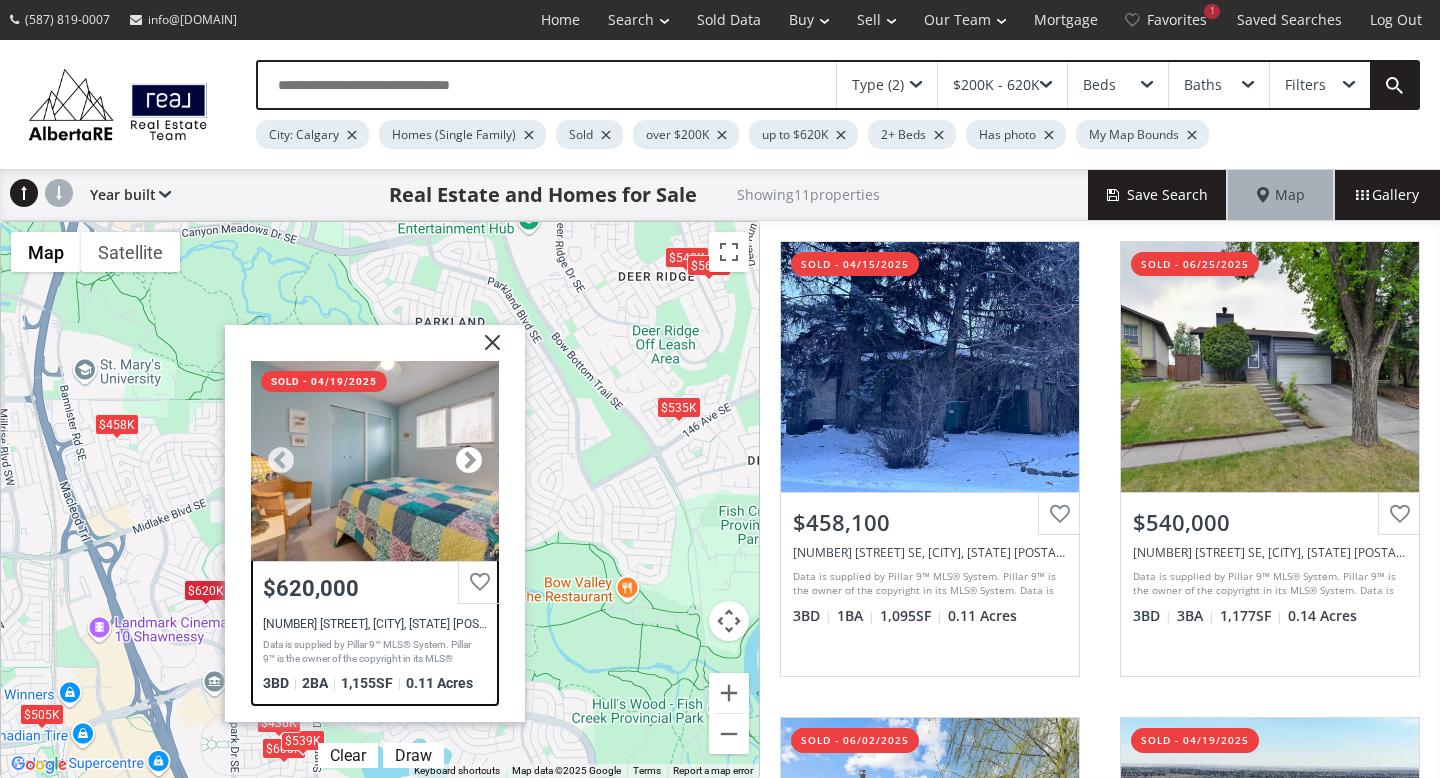click at bounding box center (469, 461) 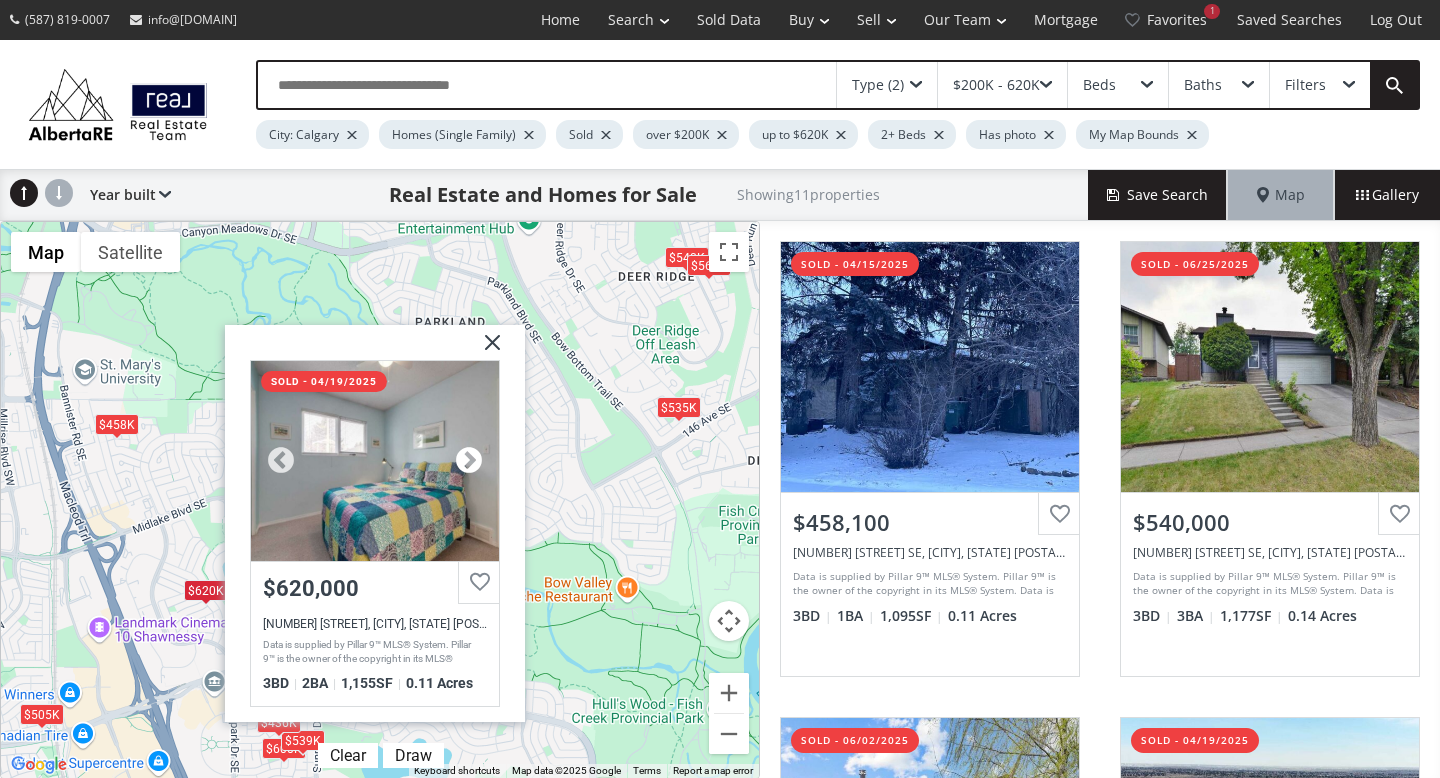 click at bounding box center [469, 461] 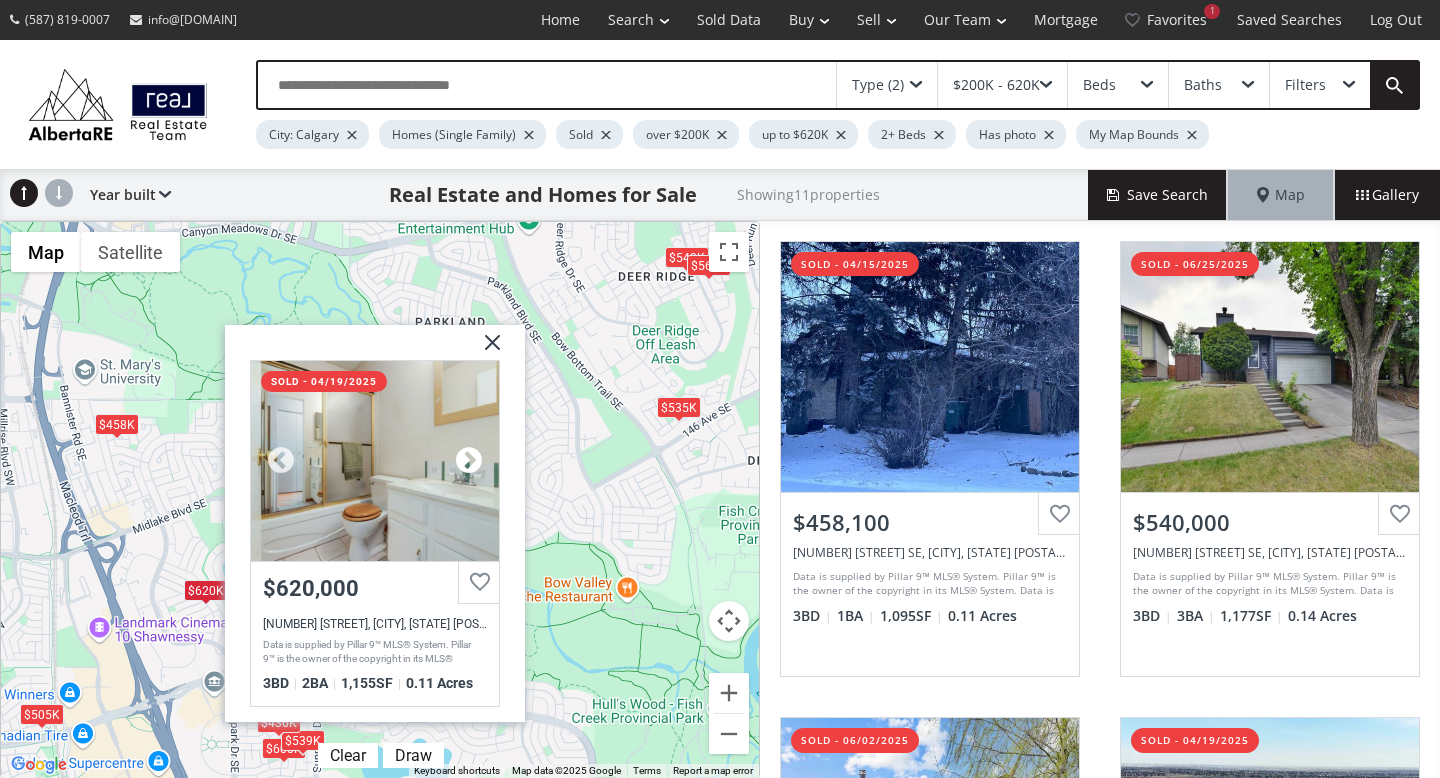 click at bounding box center (469, 461) 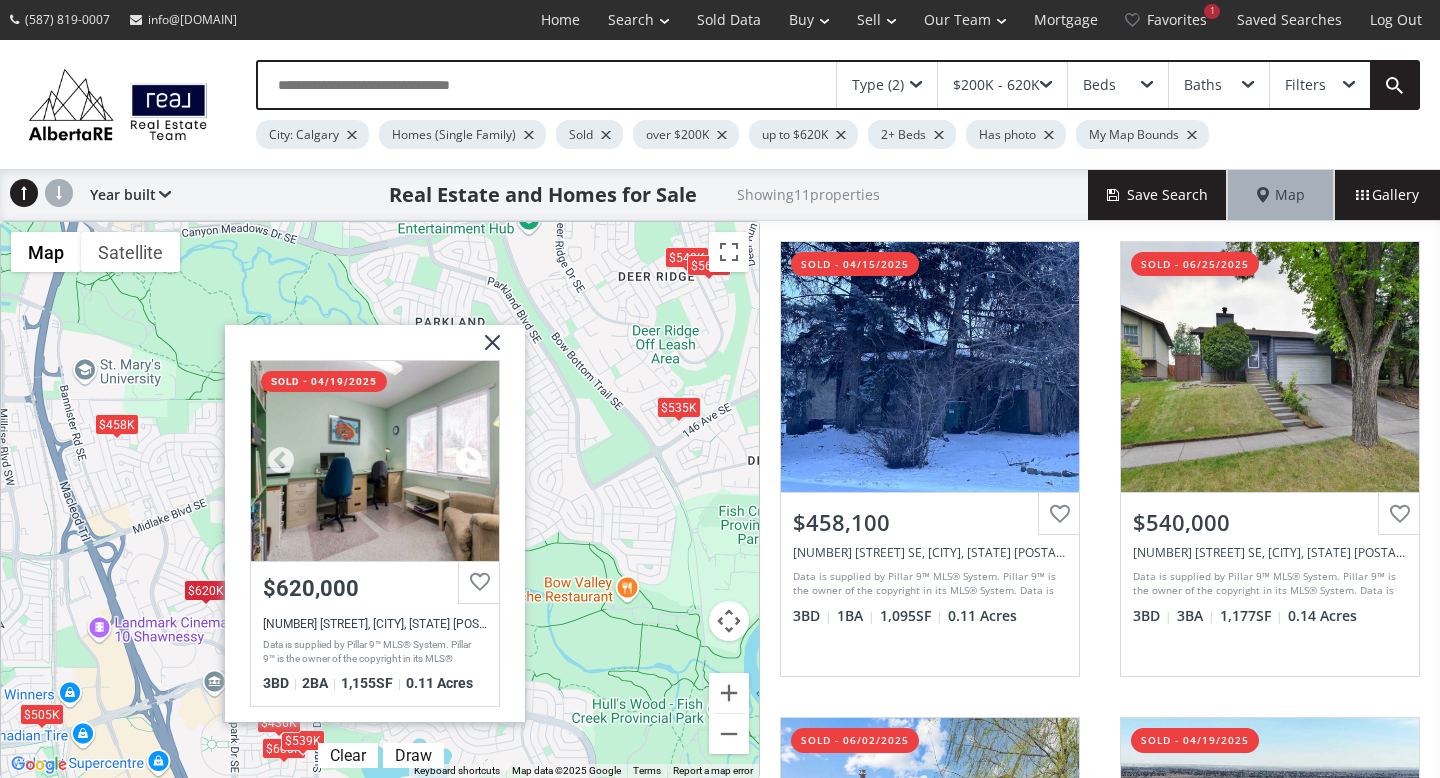 click at bounding box center [469, 461] 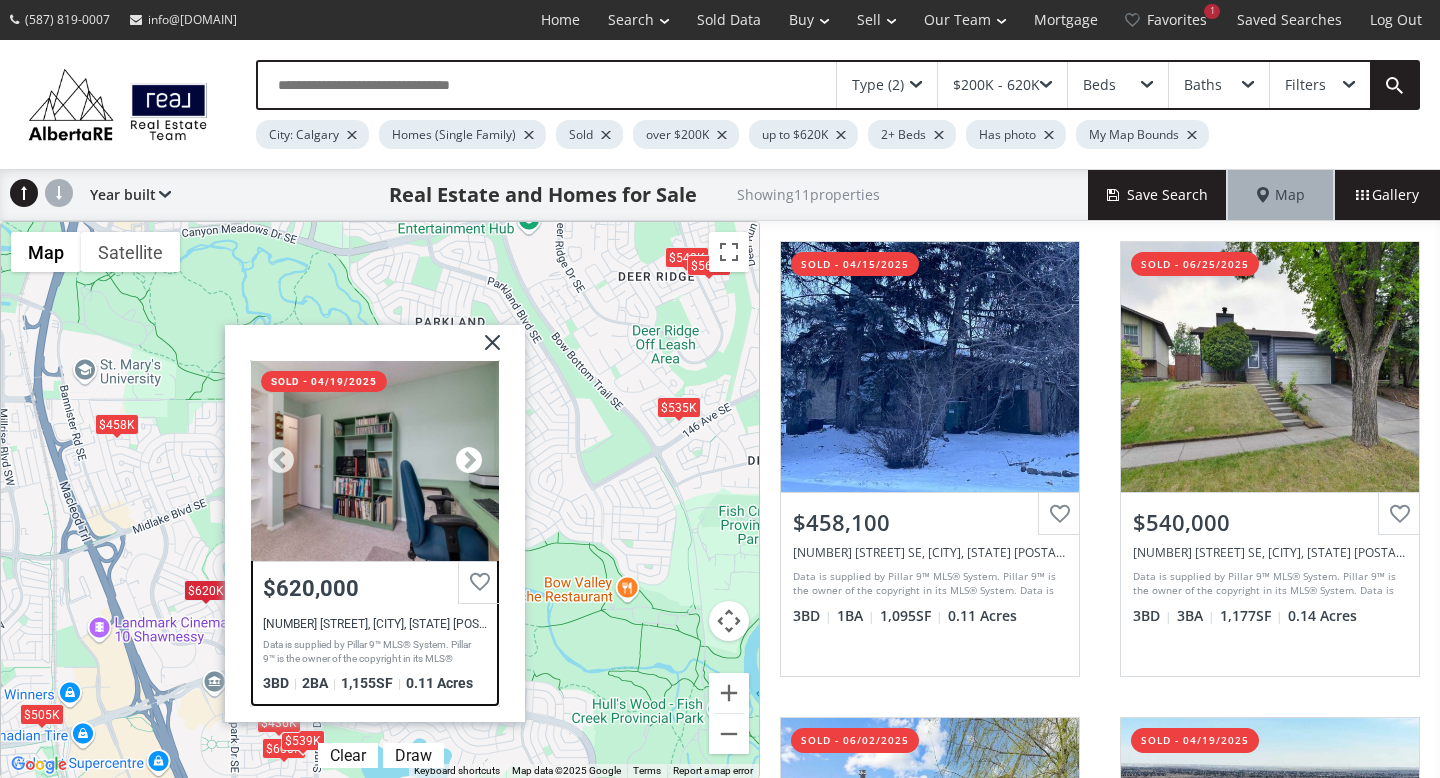 click at bounding box center [469, 461] 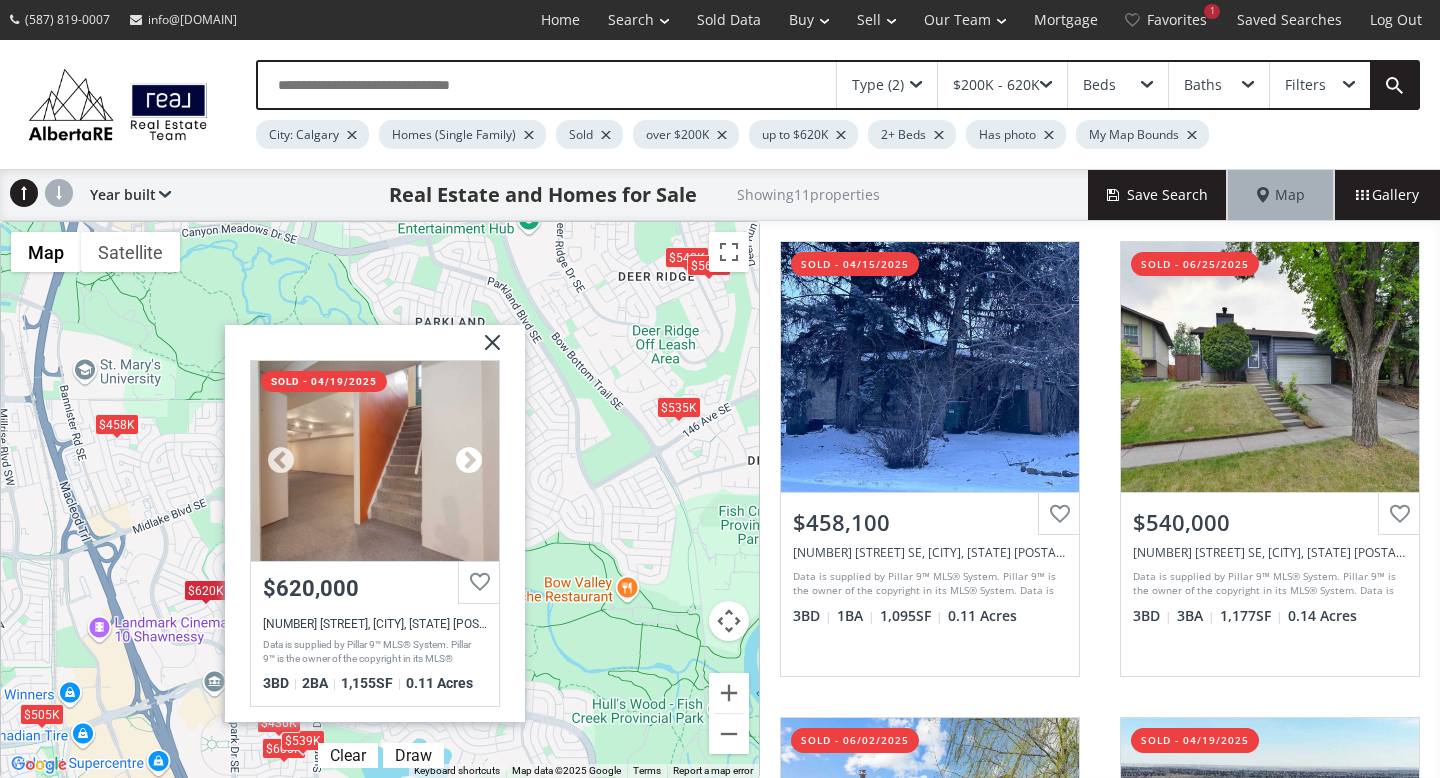 click at bounding box center (469, 461) 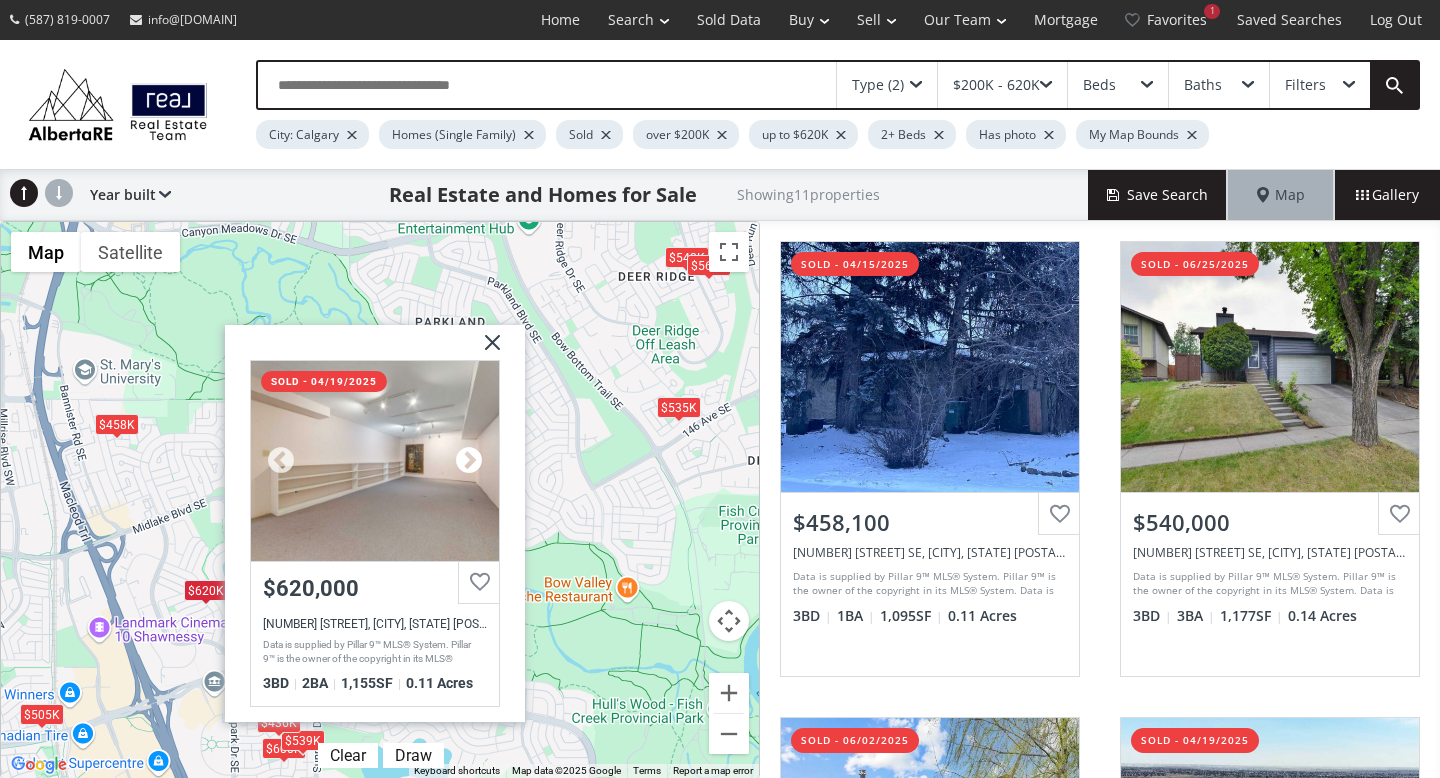click at bounding box center [469, 461] 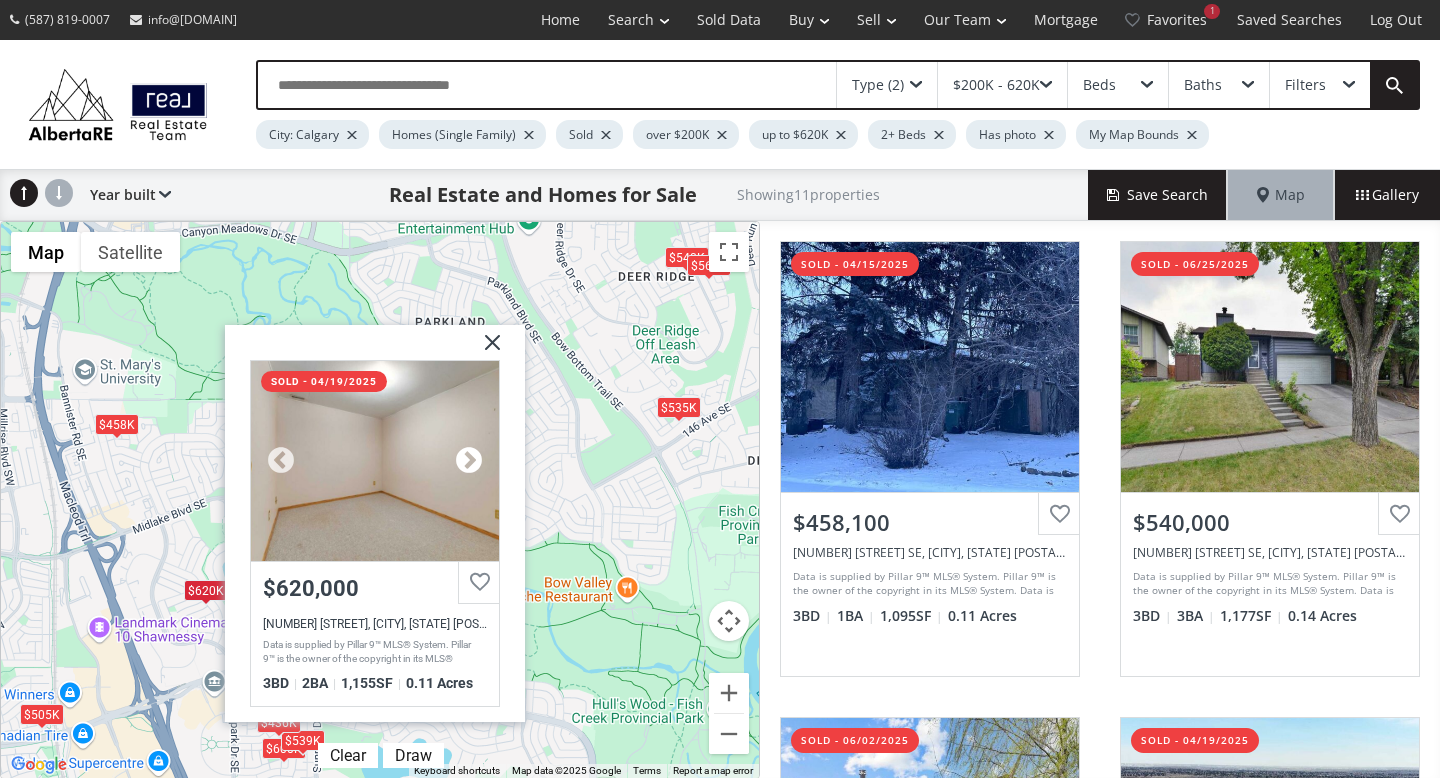 click at bounding box center (469, 461) 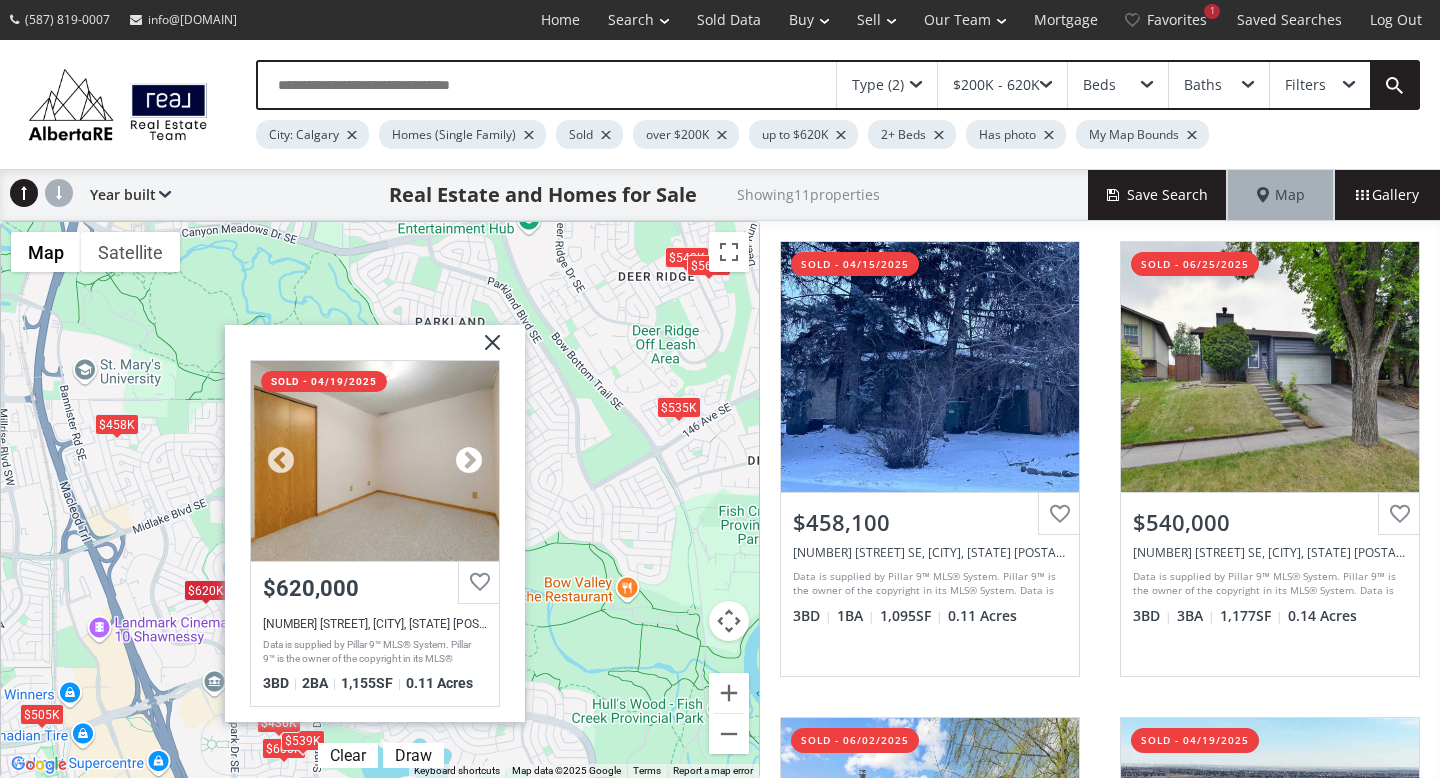 click at bounding box center (469, 461) 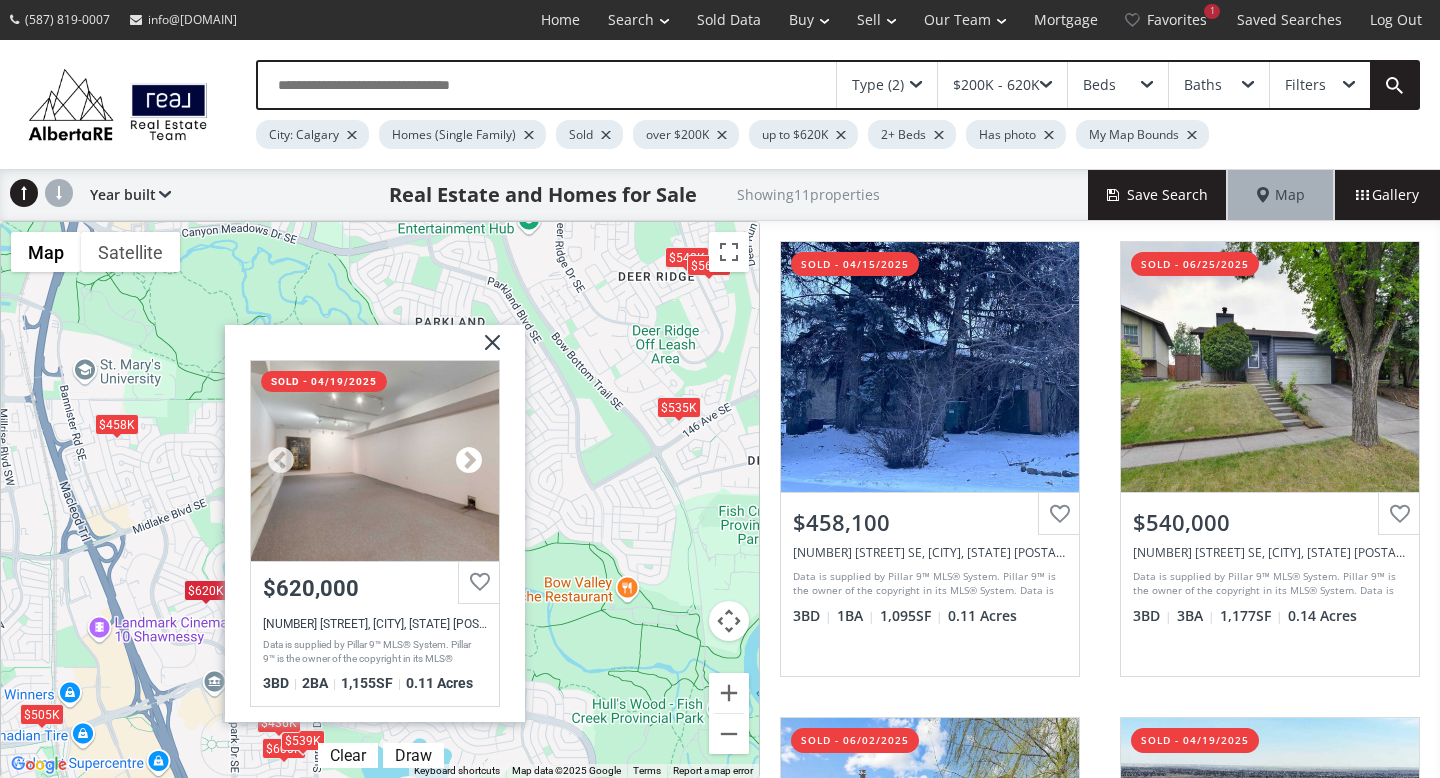 click at bounding box center [469, 461] 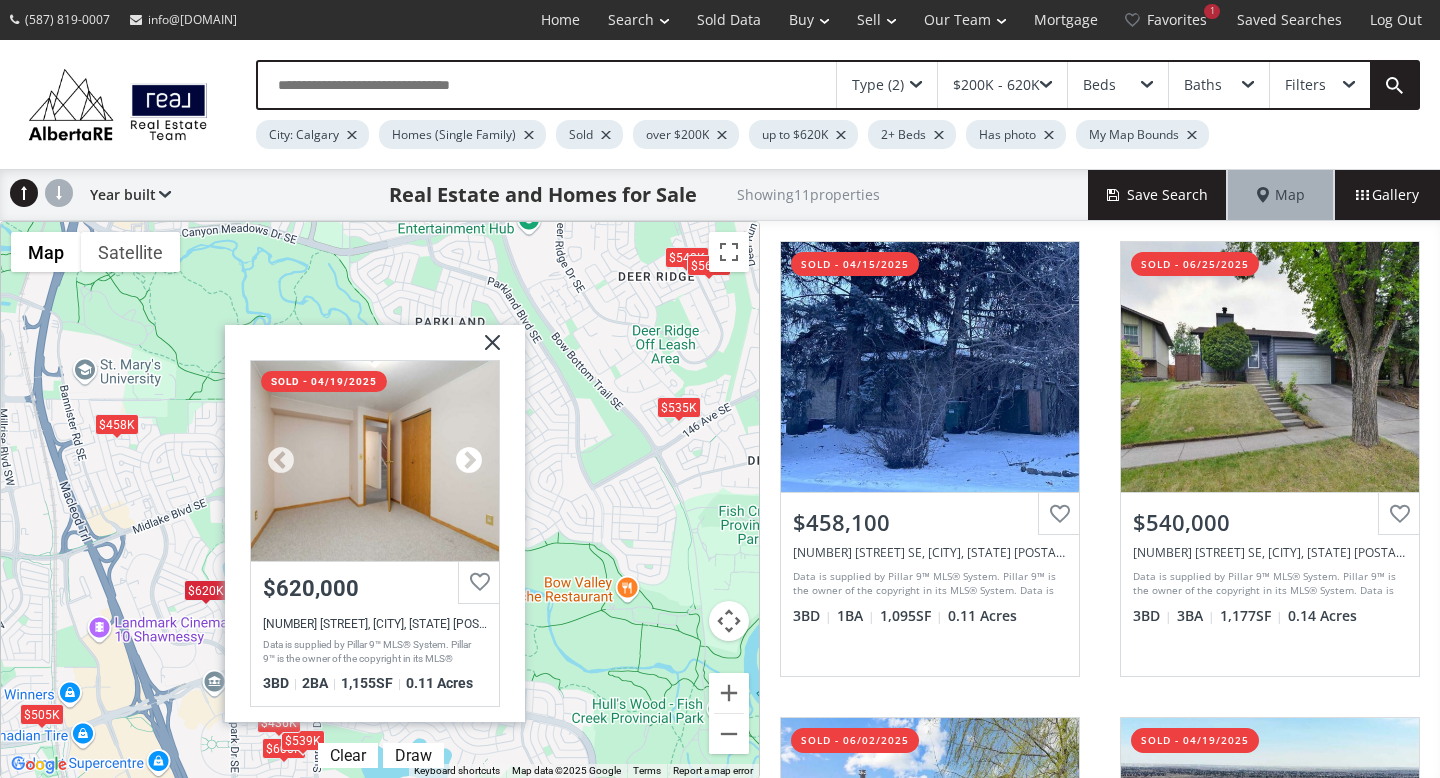 click at bounding box center [469, 461] 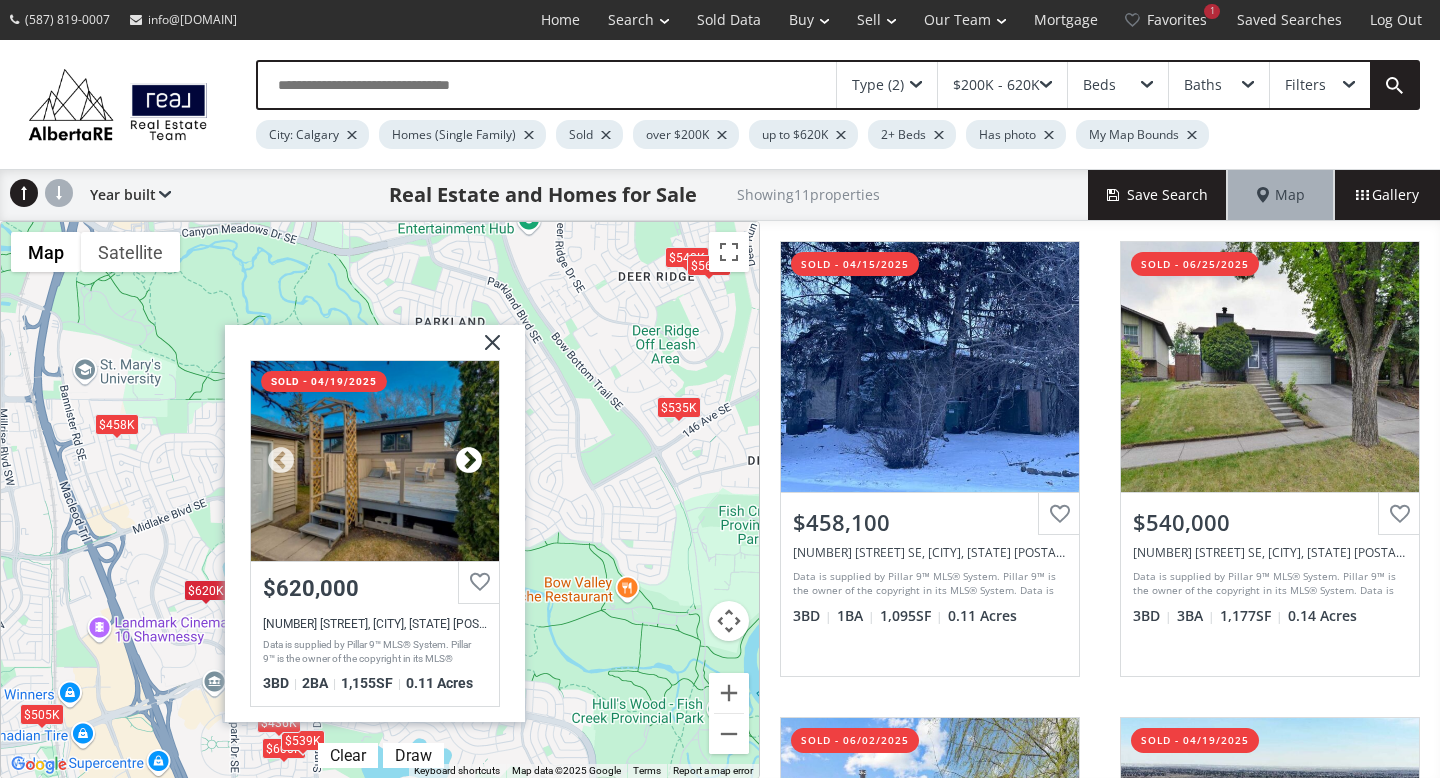 click at bounding box center [469, 461] 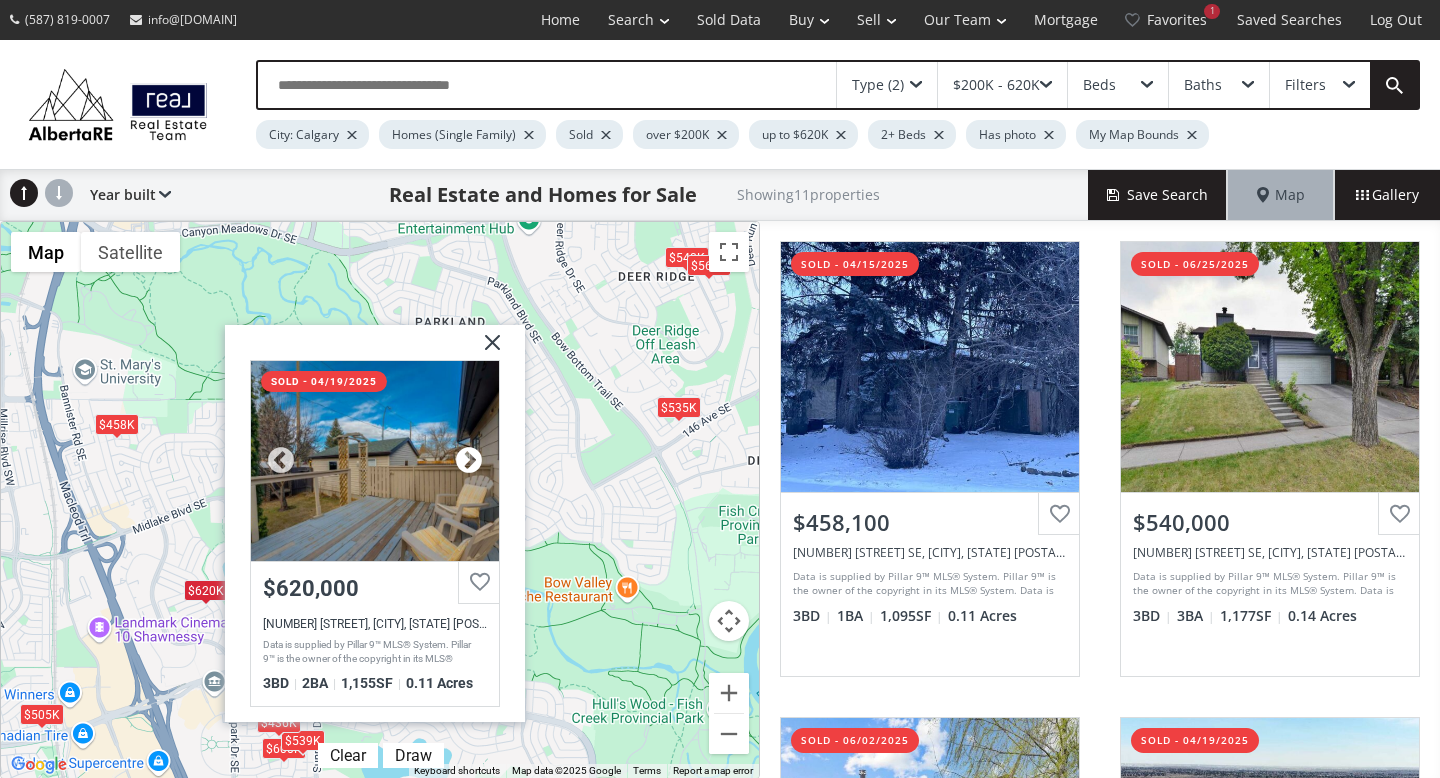 click at bounding box center [469, 461] 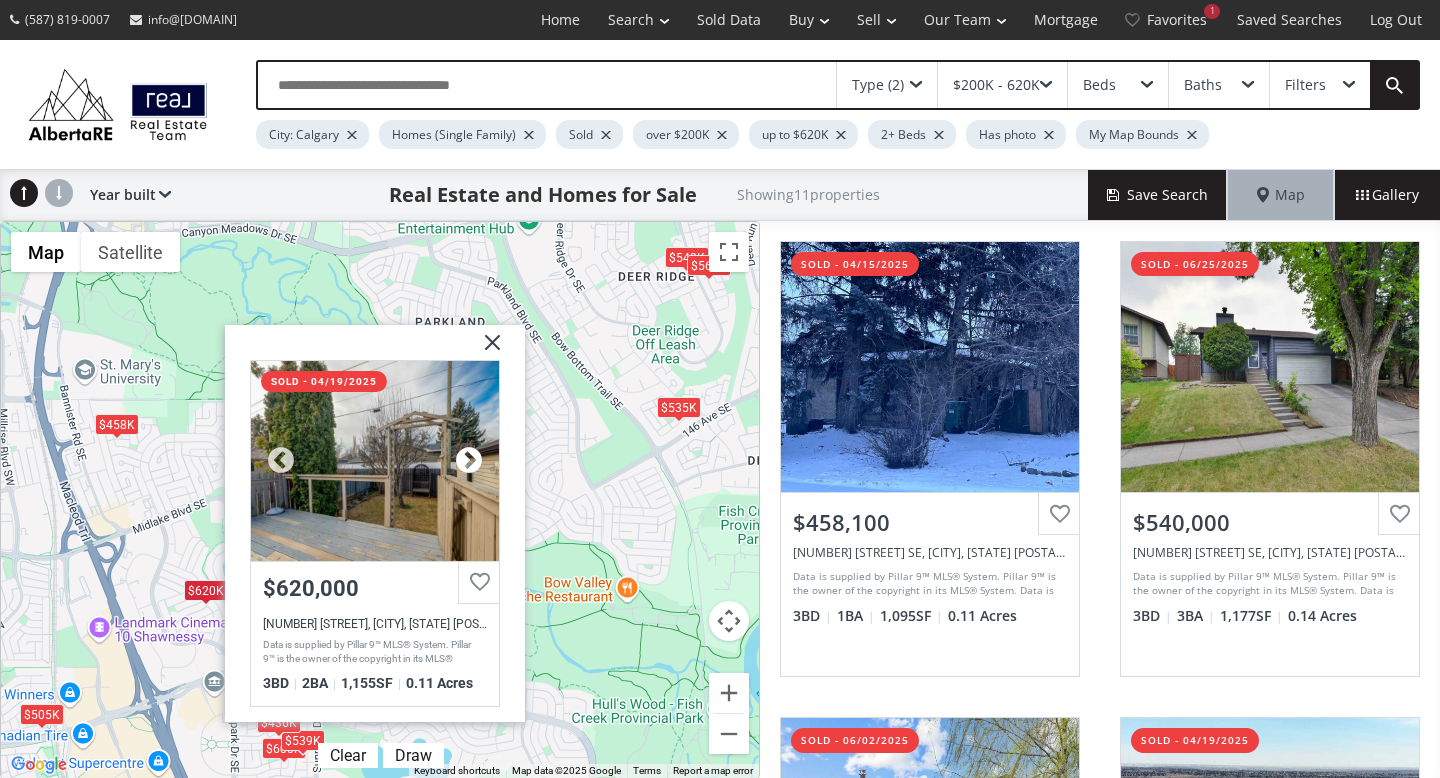 click at bounding box center (469, 461) 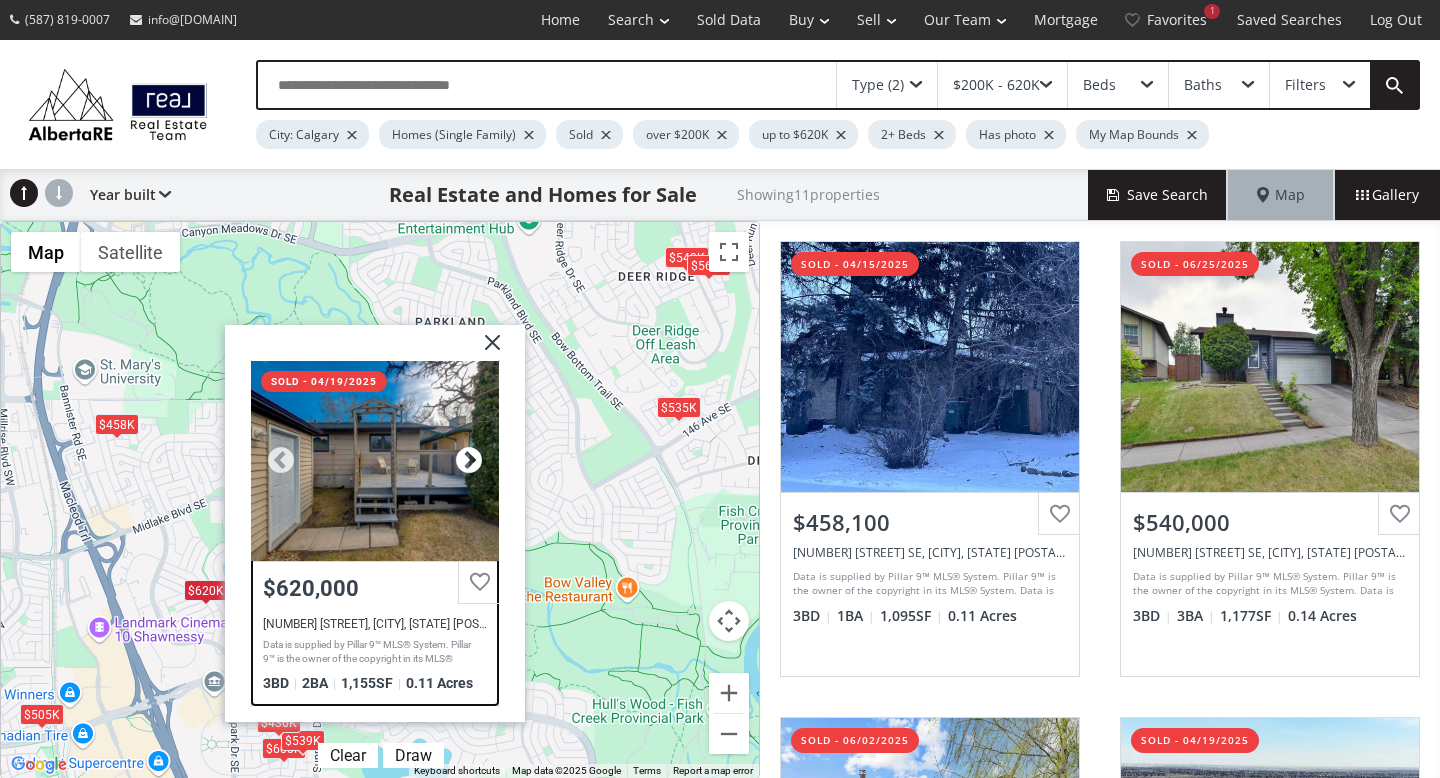 click at bounding box center [469, 461] 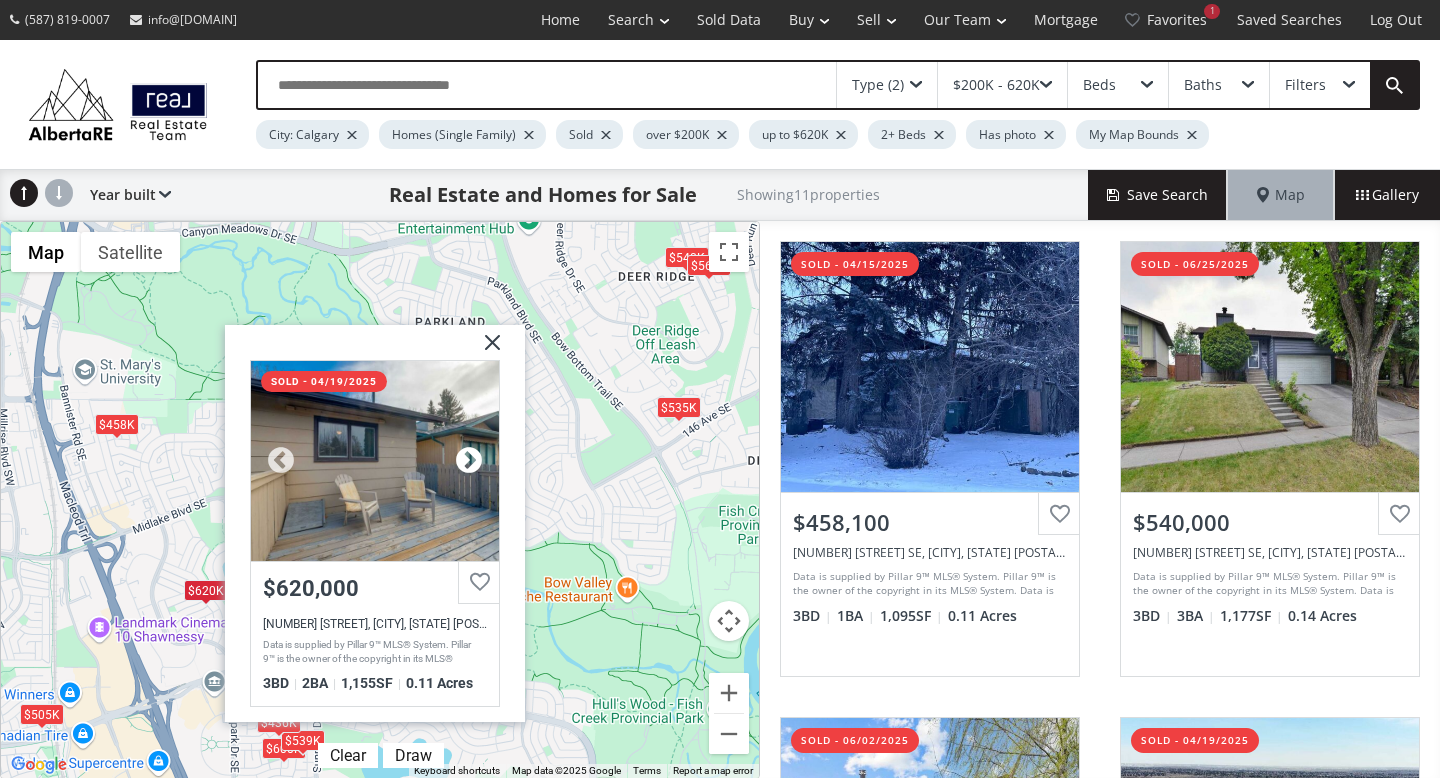 click at bounding box center (469, 461) 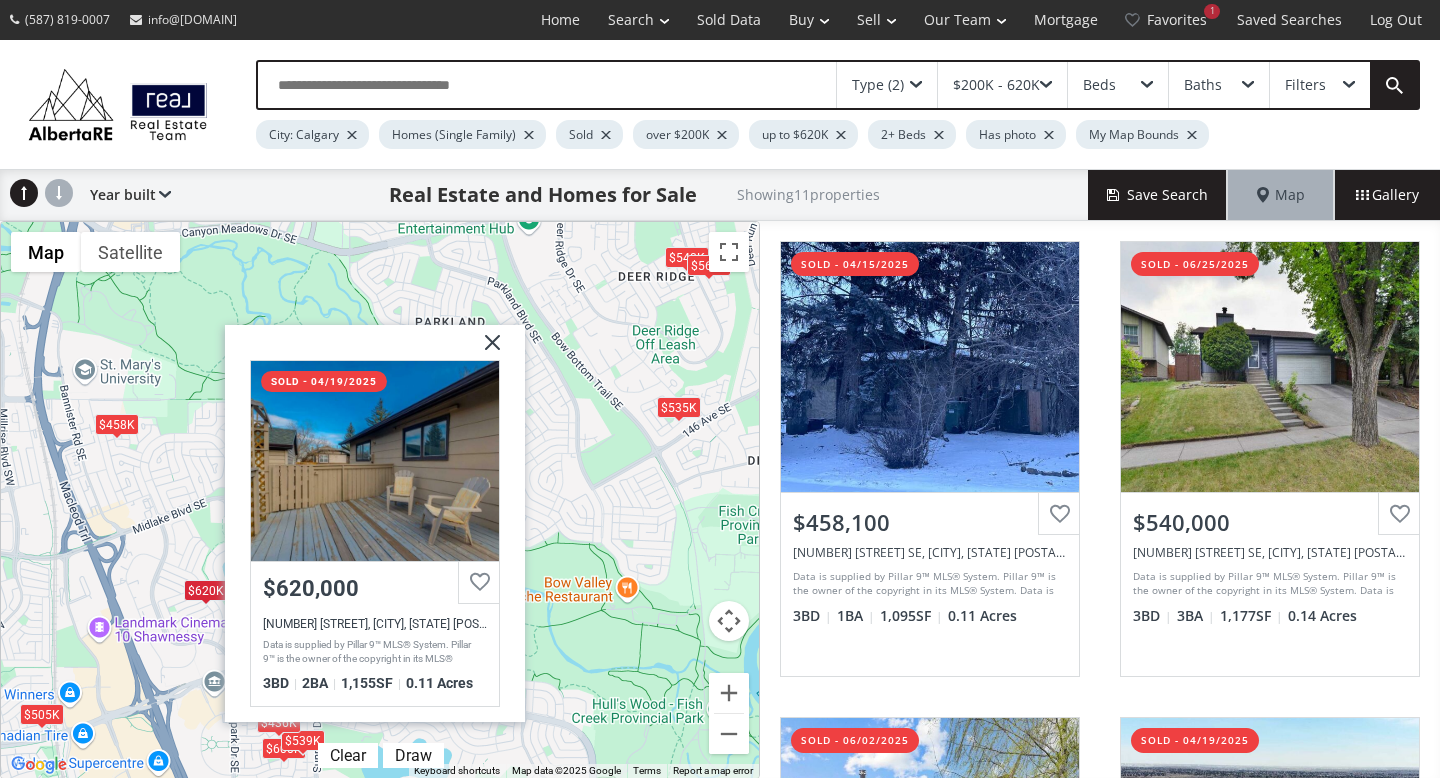 click at bounding box center [485, 350] 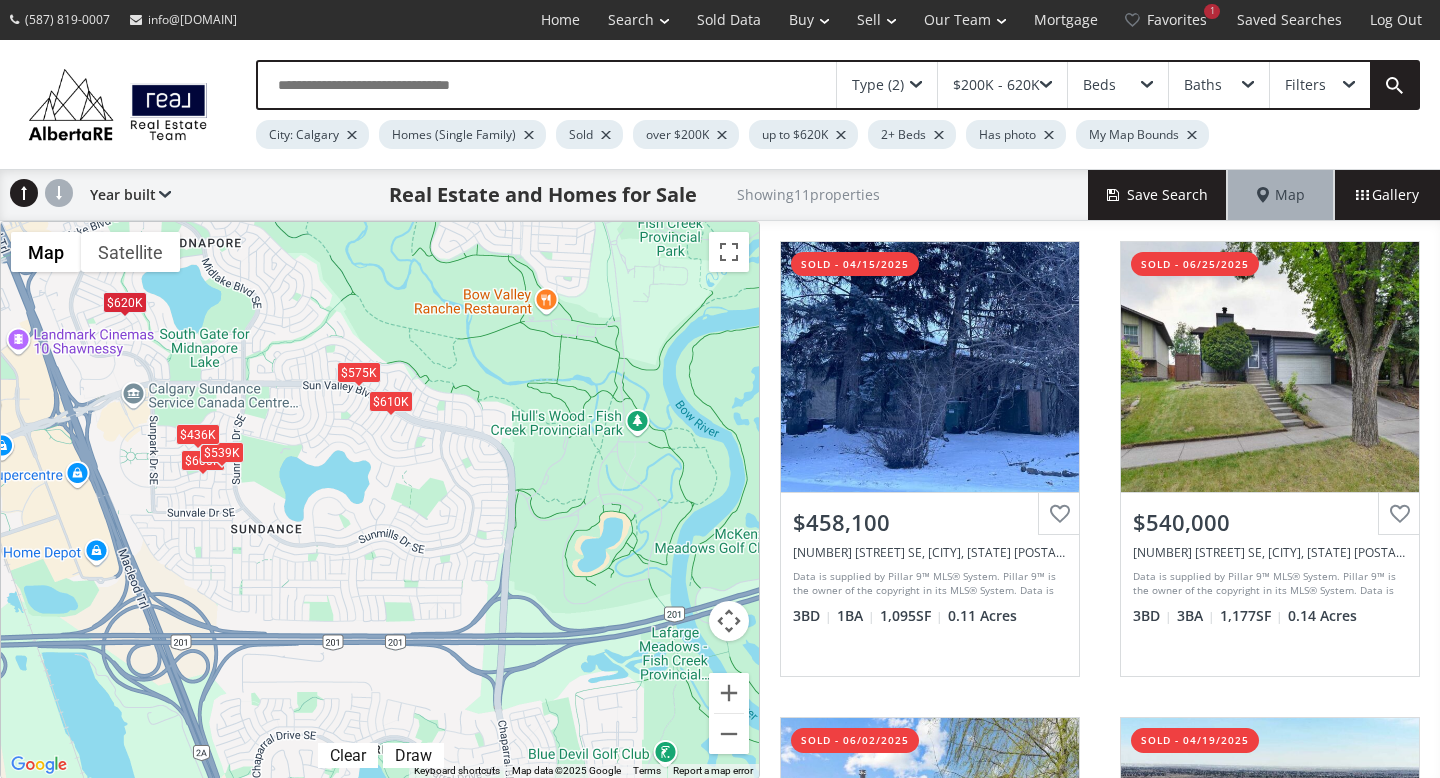 drag, startPoint x: 312, startPoint y: 661, endPoint x: 231, endPoint y: 370, distance: 302.0629 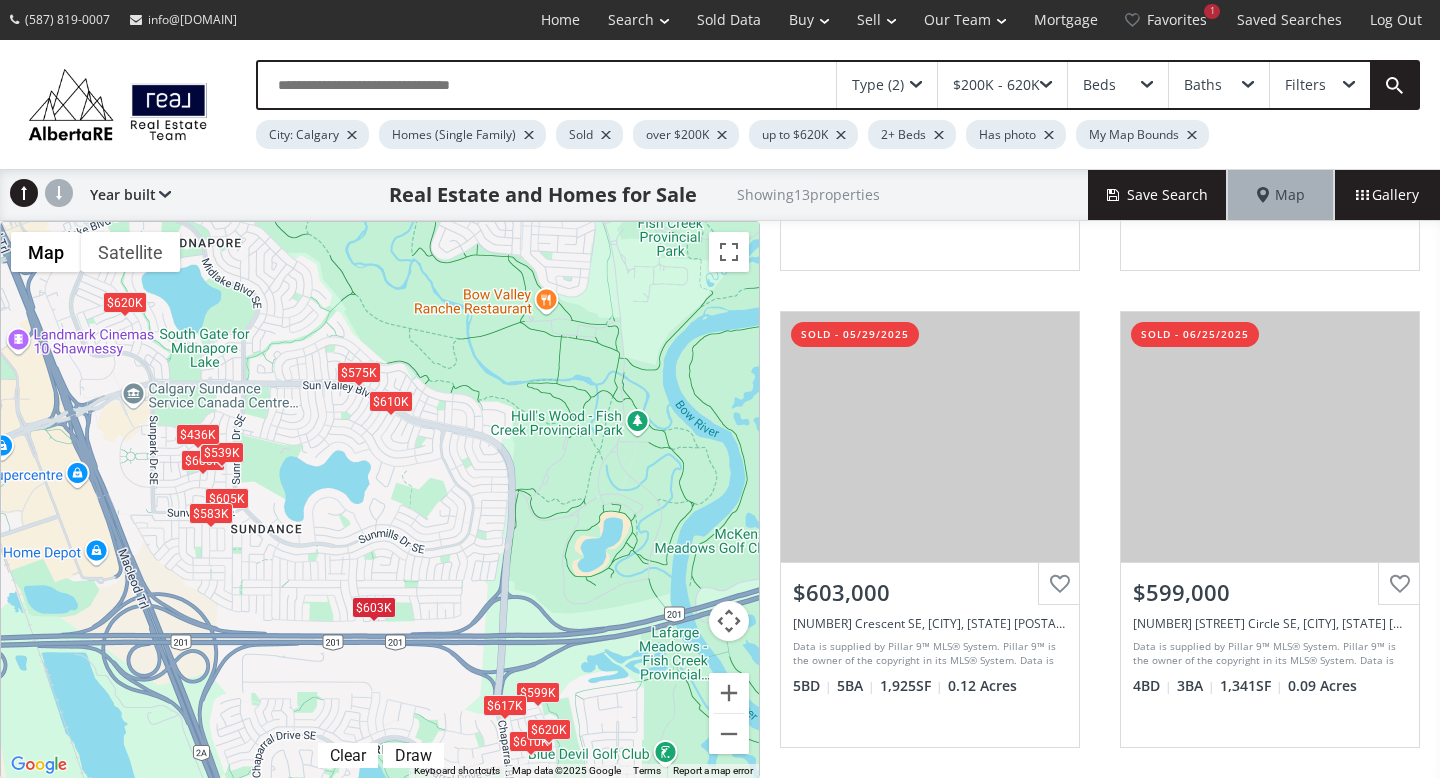 scroll, scrollTop: 1932, scrollLeft: 0, axis: vertical 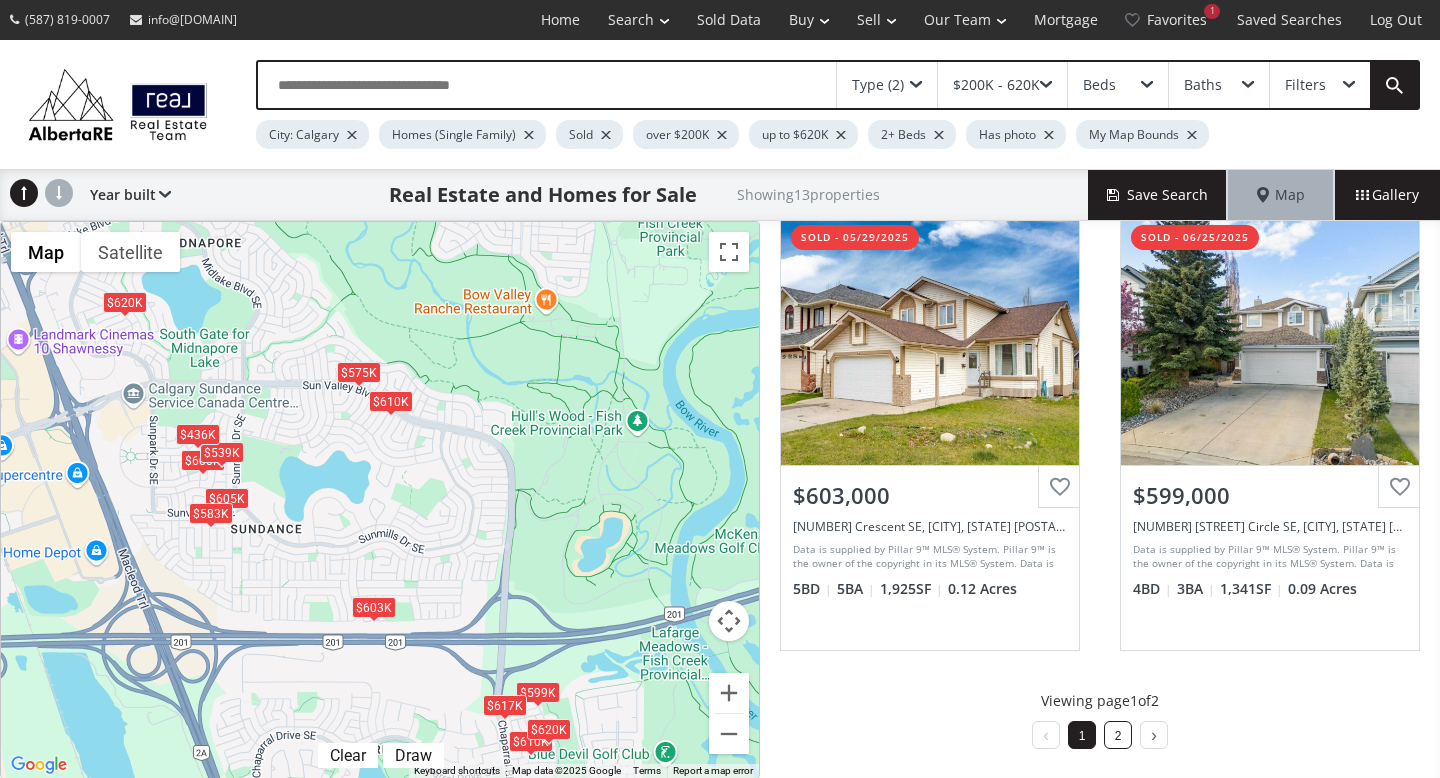 click on "2" at bounding box center (1118, 735) 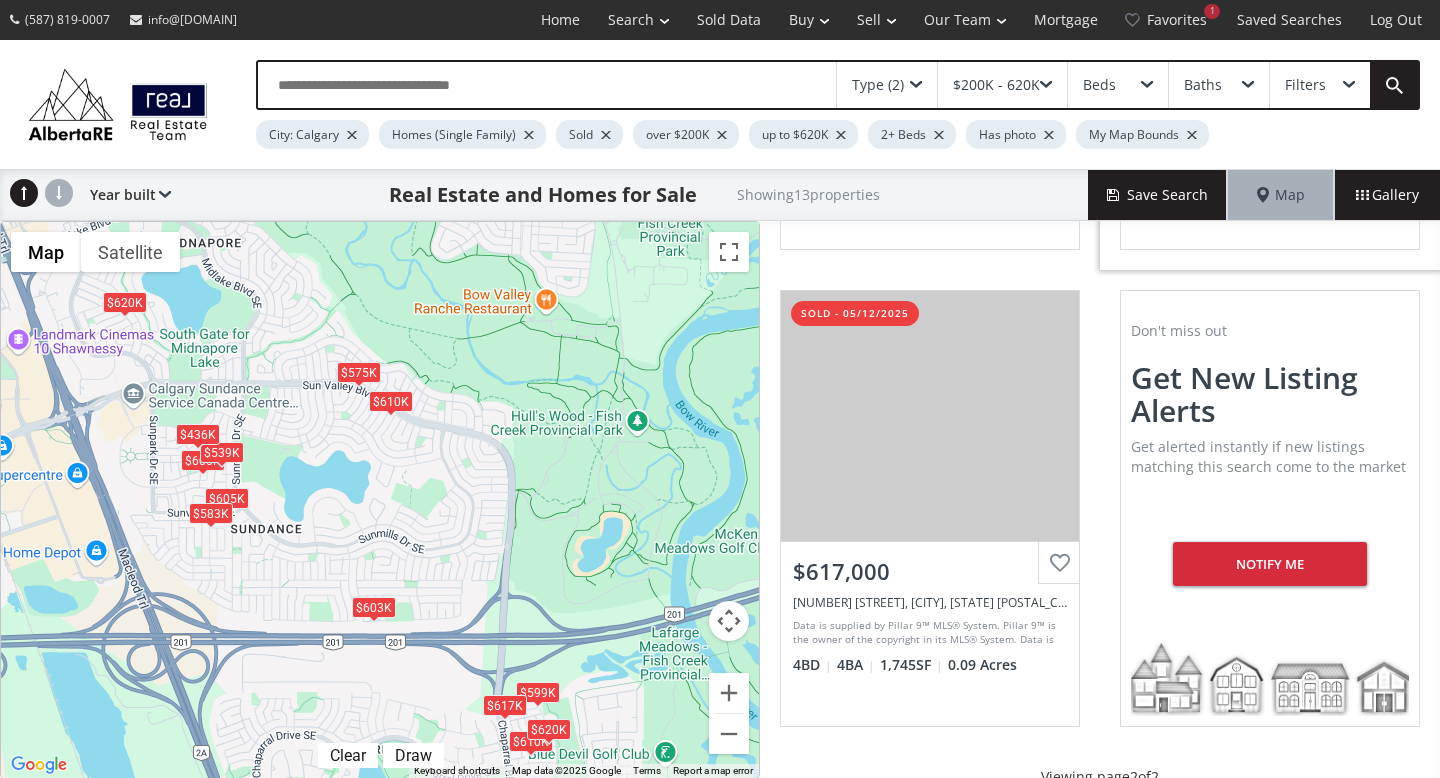 scroll, scrollTop: 503, scrollLeft: 0, axis: vertical 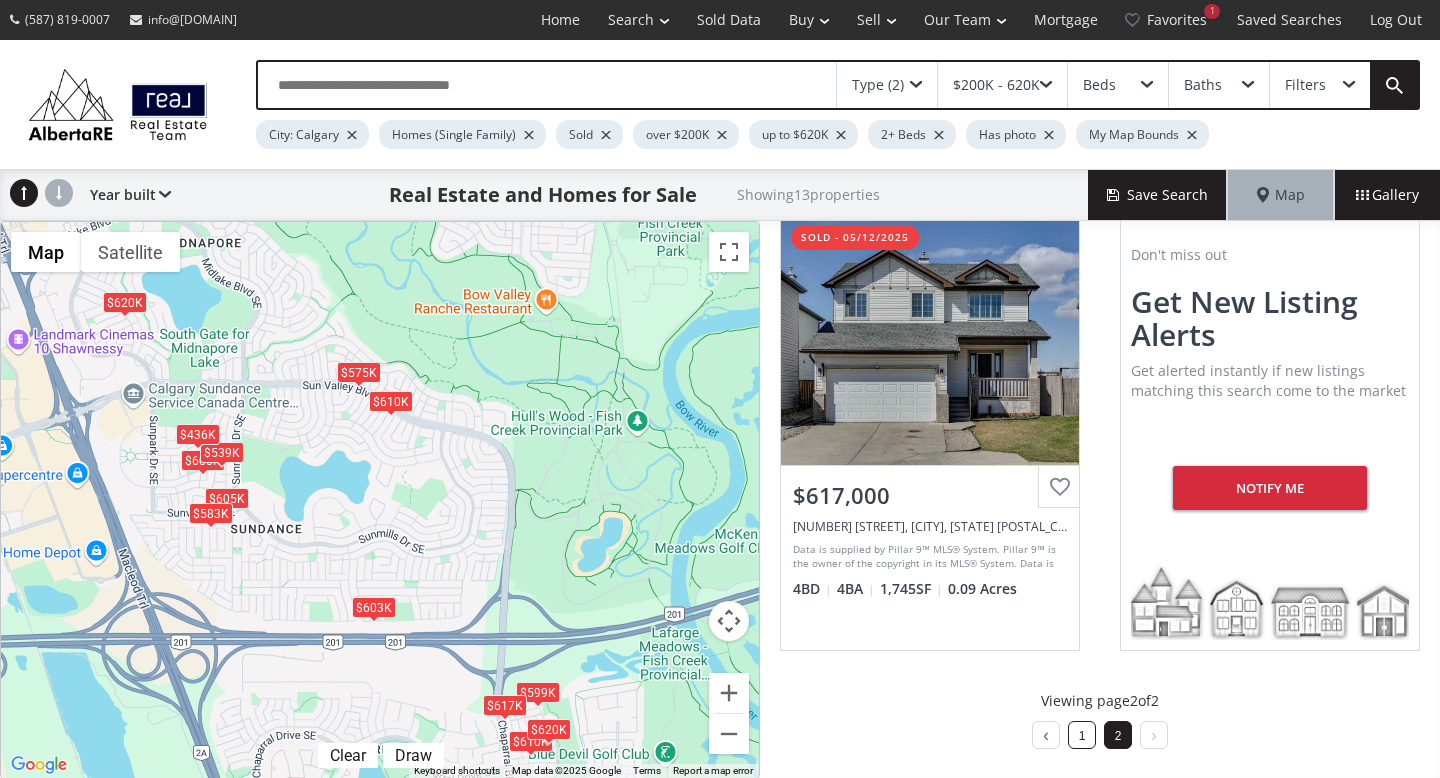 click on "1" at bounding box center (1082, 735) 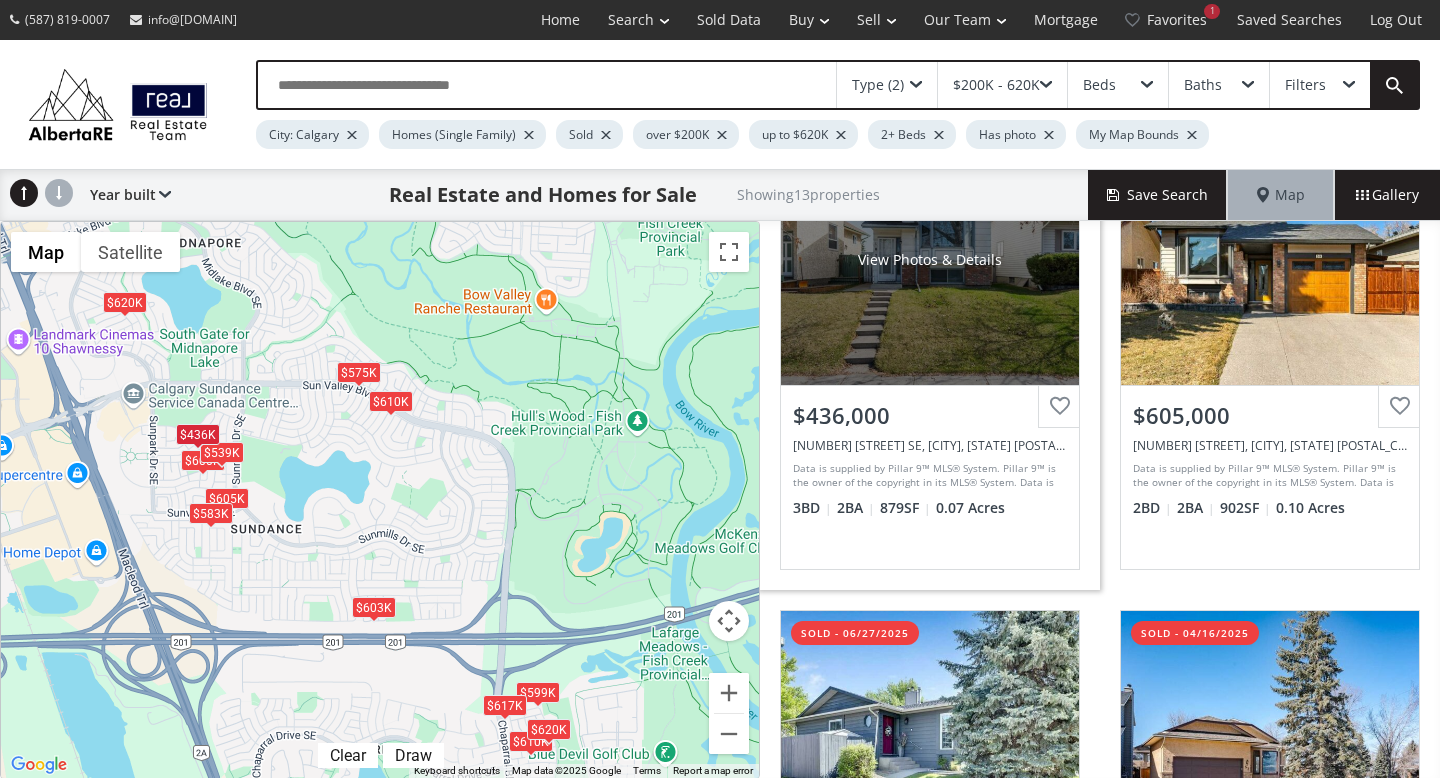 scroll, scrollTop: 1361, scrollLeft: 0, axis: vertical 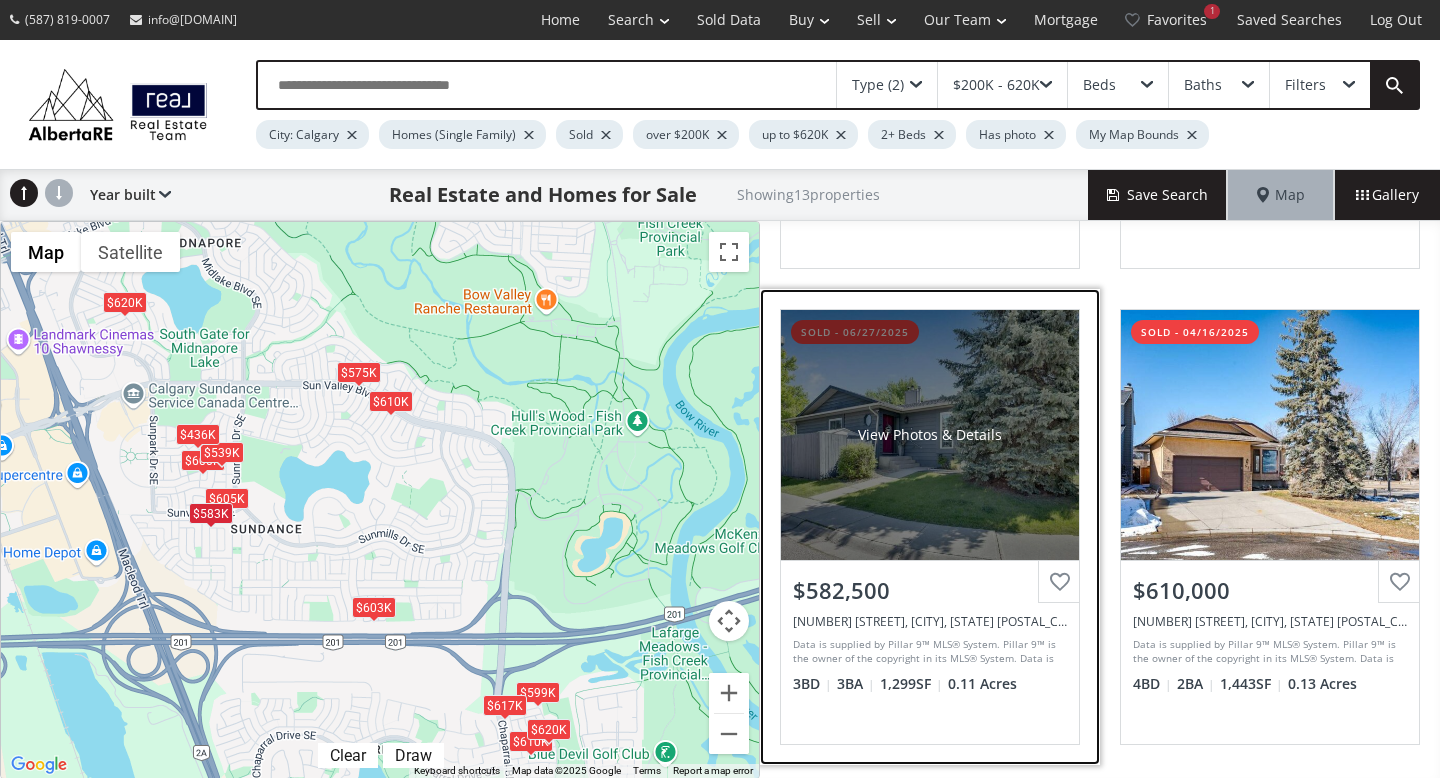 click on "View Photos & Details" at bounding box center (930, 435) 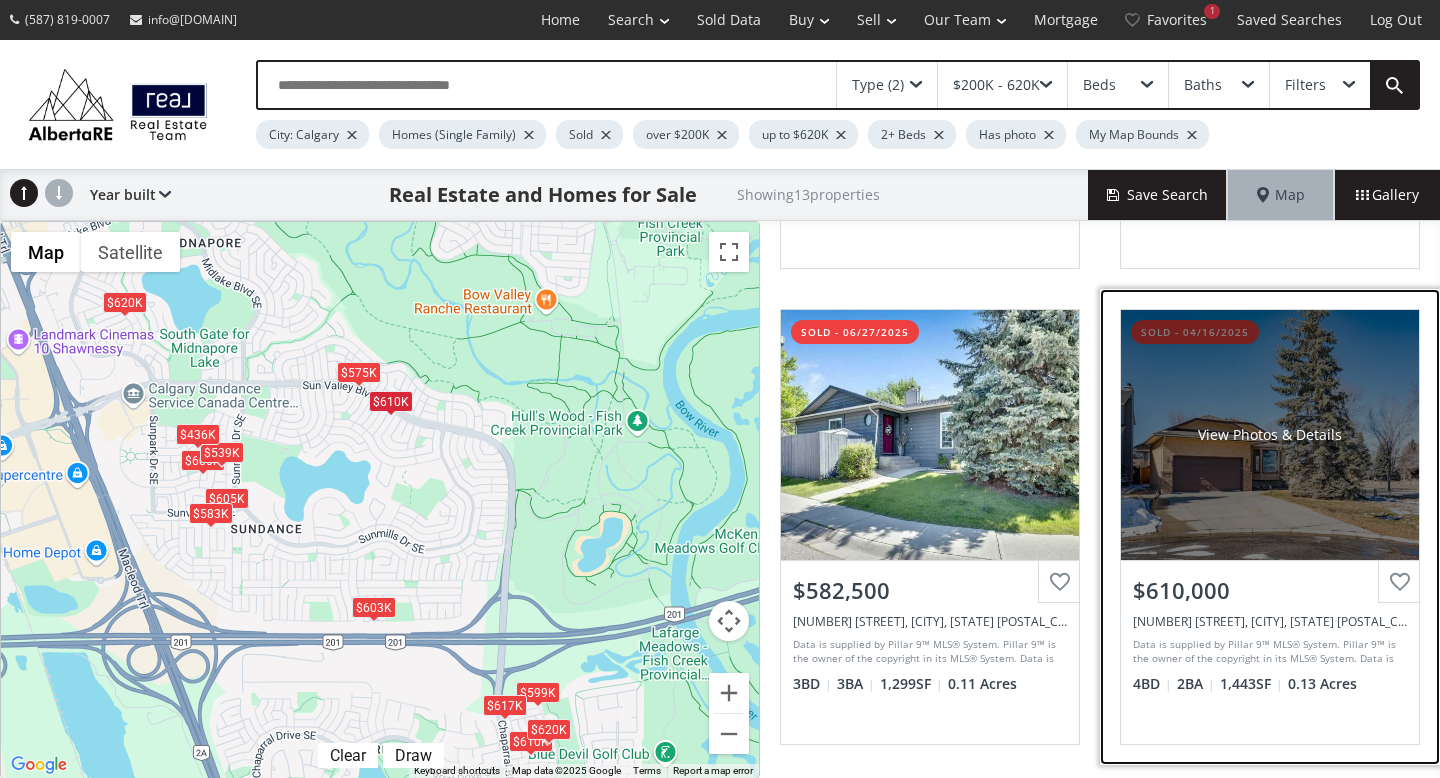 click on "View Photos & Details" at bounding box center (1270, 435) 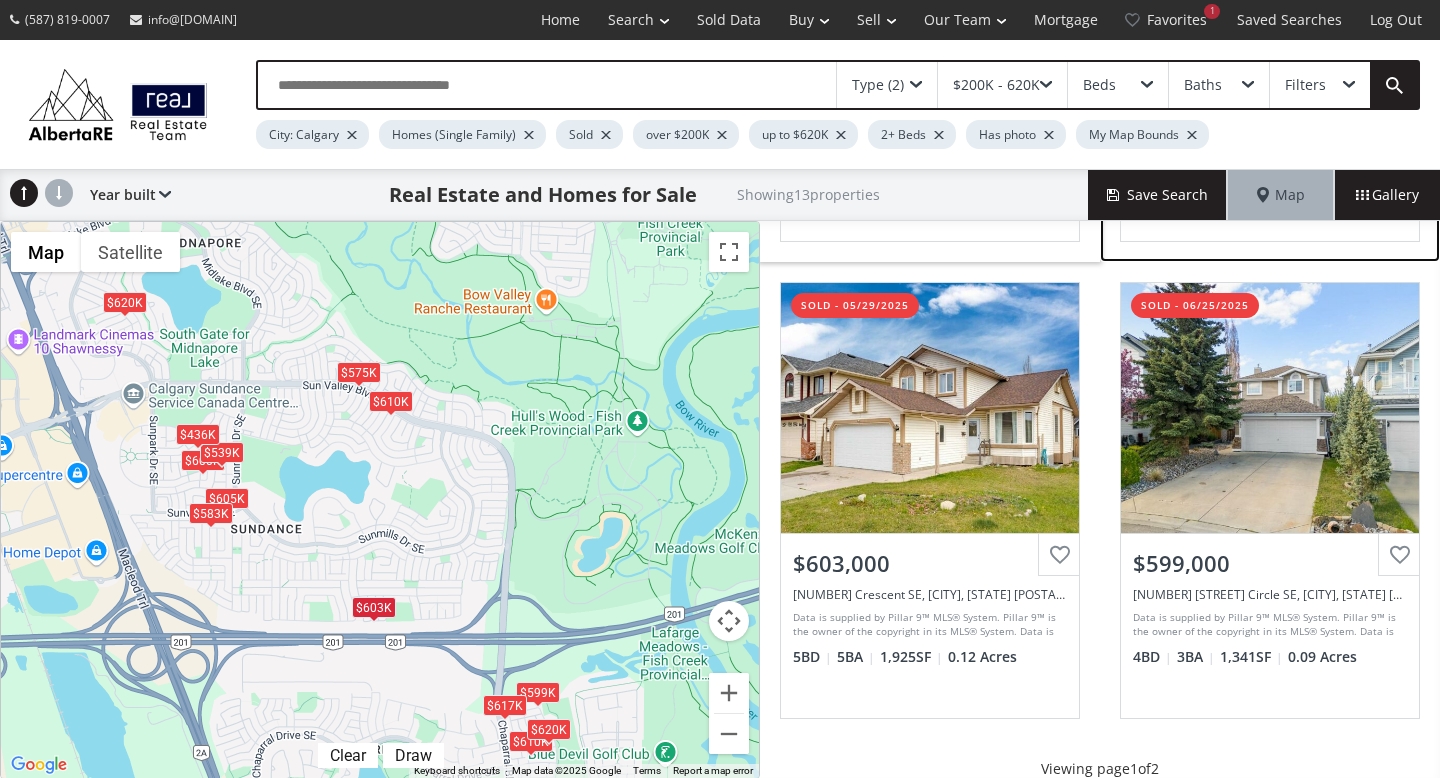 scroll, scrollTop: 1863, scrollLeft: 0, axis: vertical 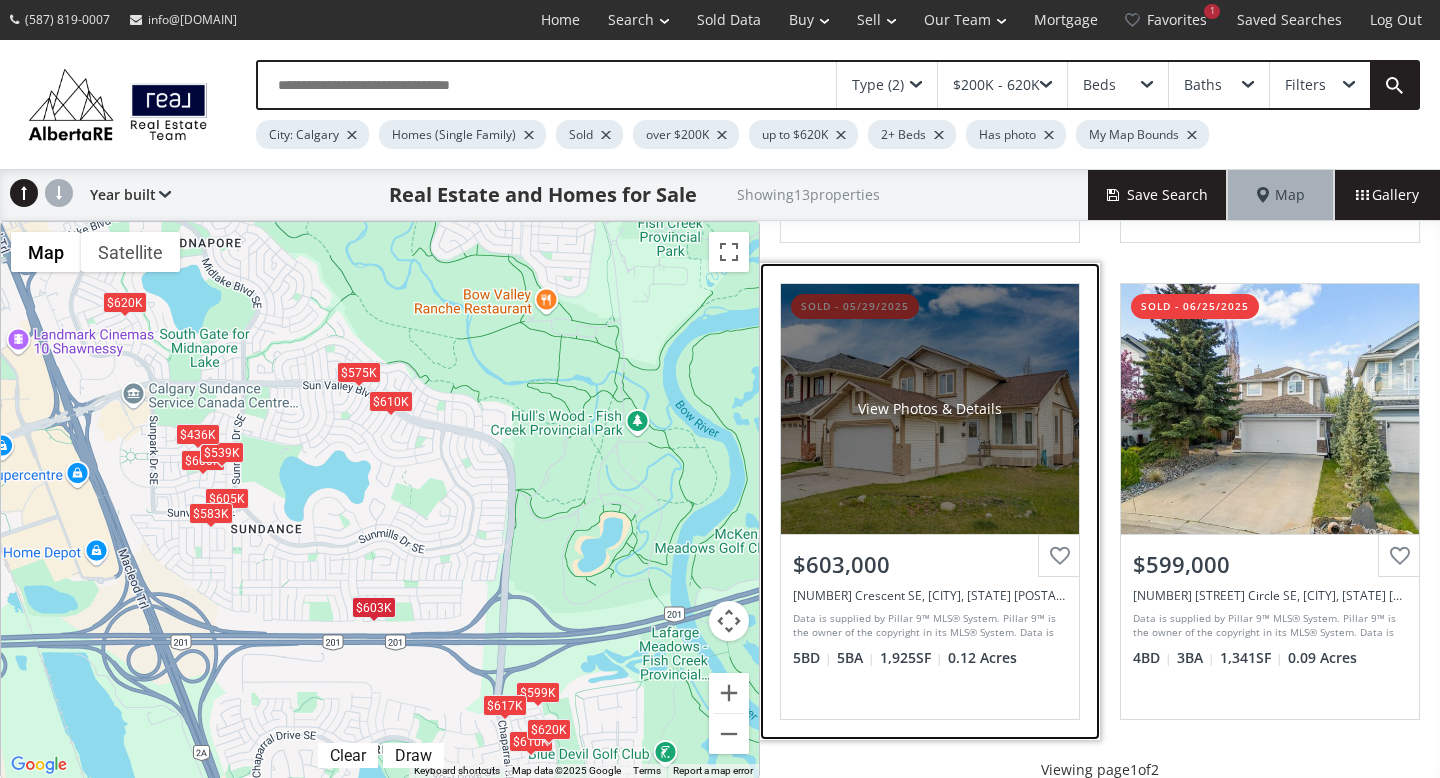 click on "View Photos & Details" at bounding box center [930, 409] 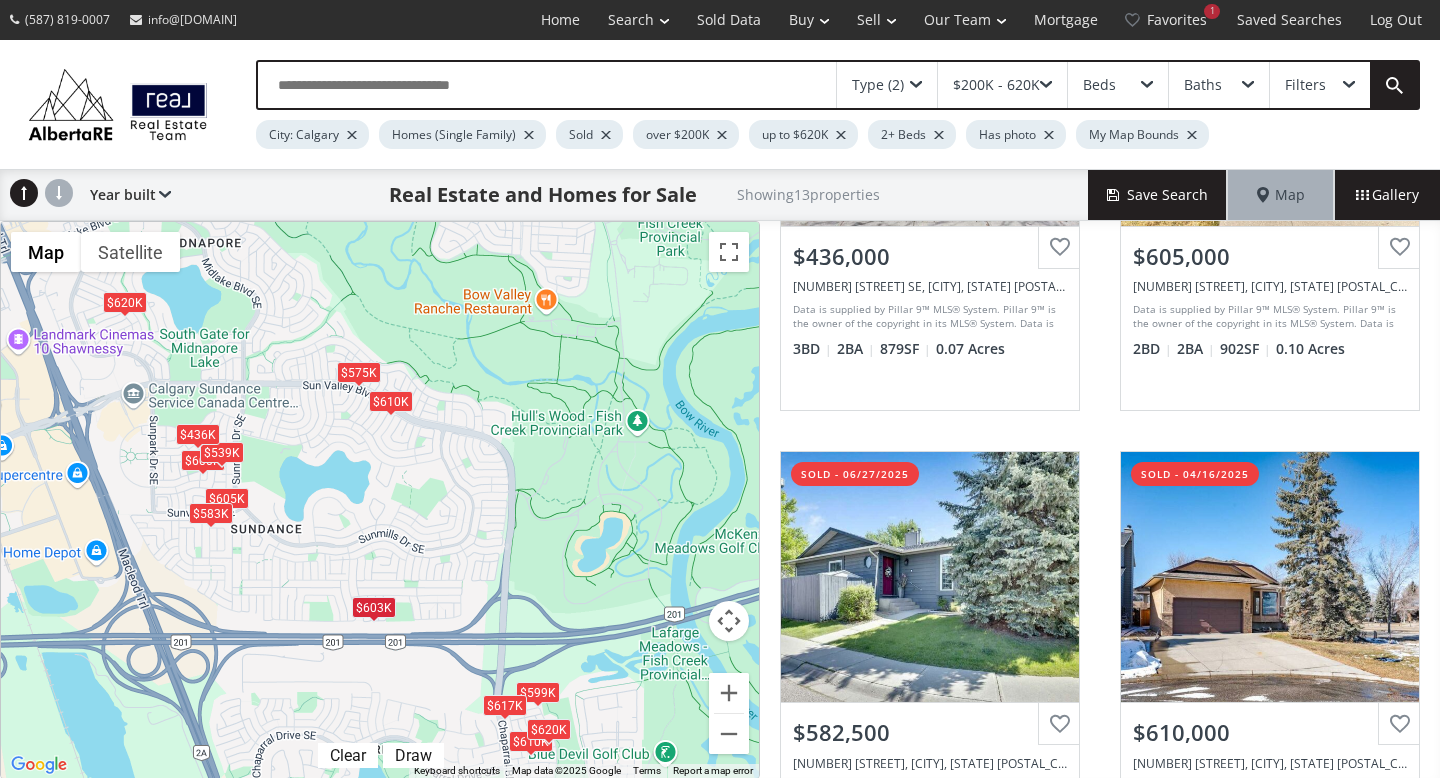 scroll, scrollTop: 912, scrollLeft: 0, axis: vertical 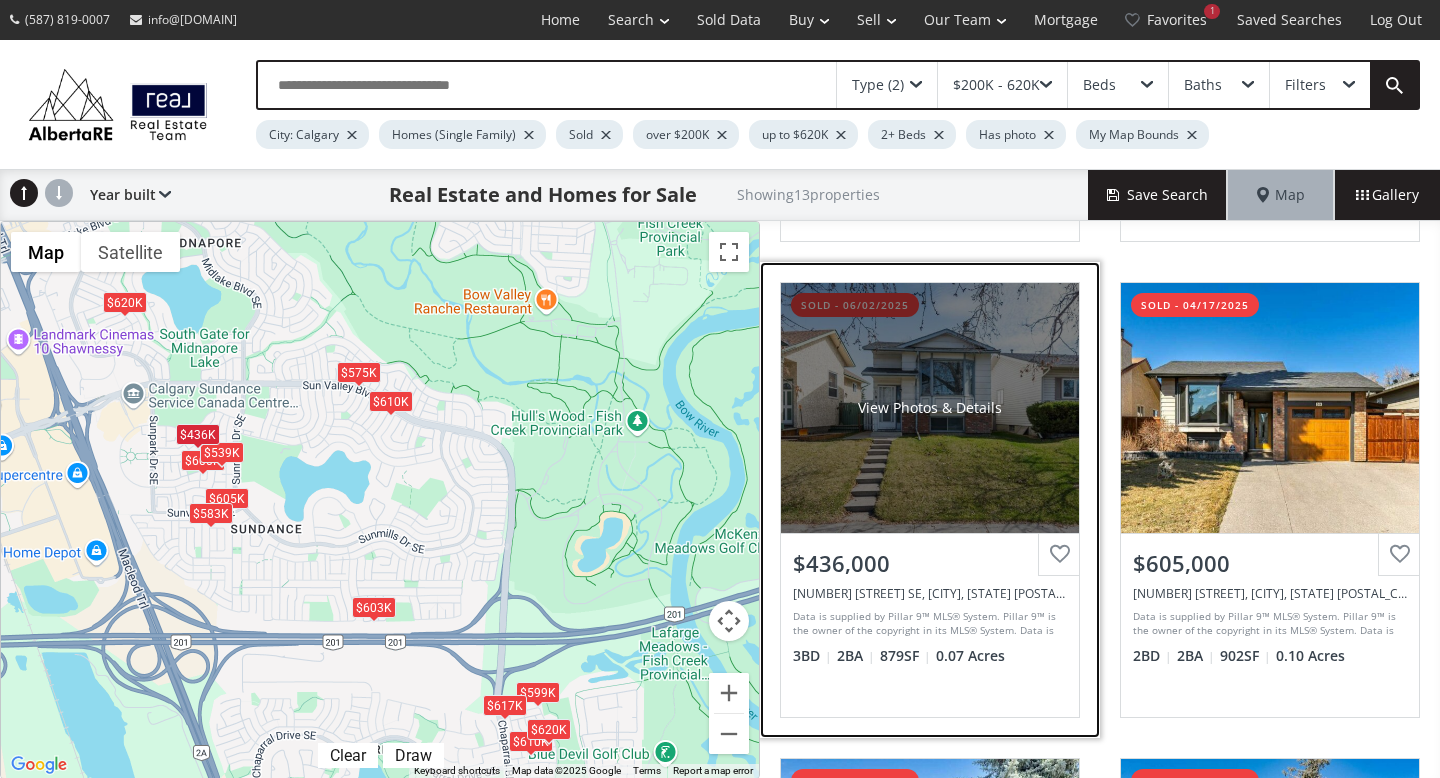 click on "View Photos & Details" at bounding box center (930, 408) 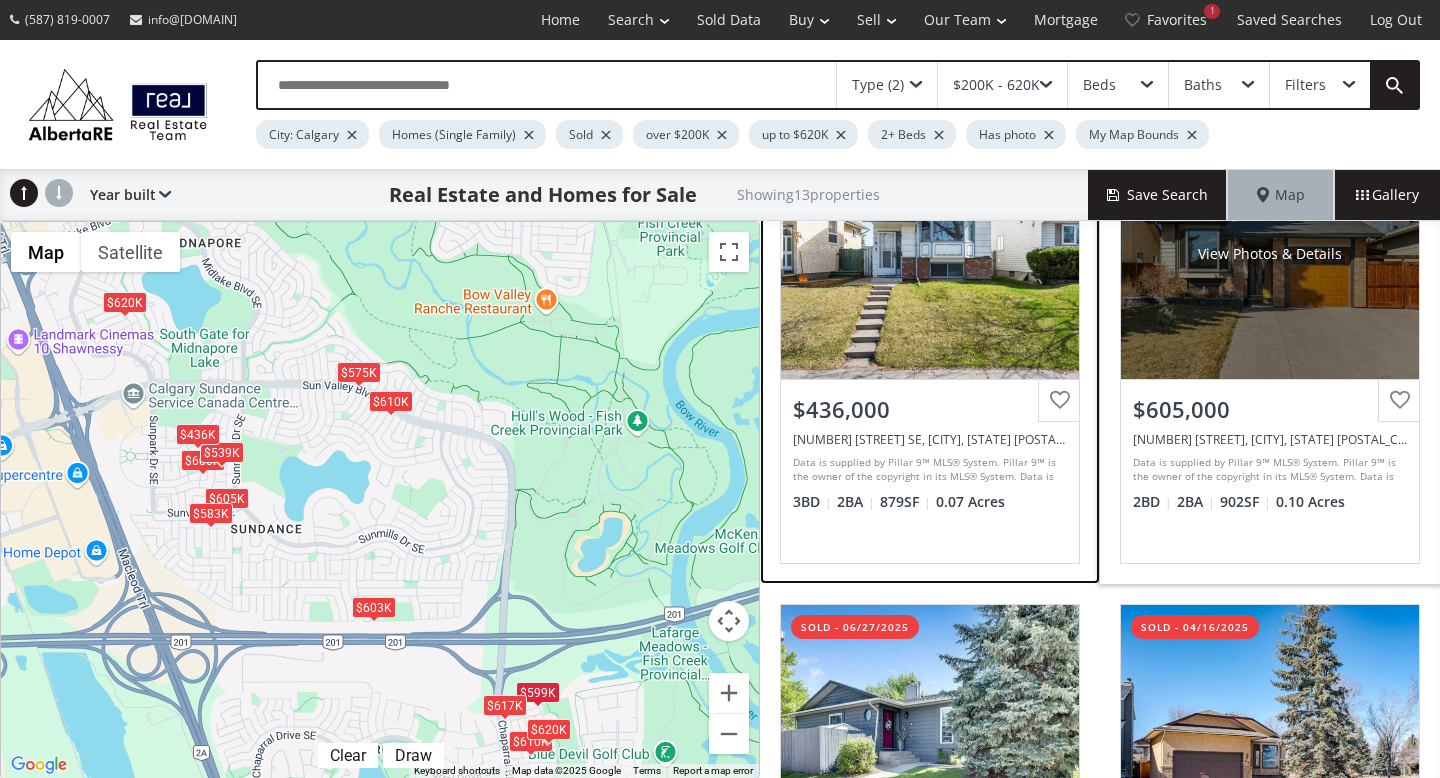 scroll, scrollTop: 791, scrollLeft: 0, axis: vertical 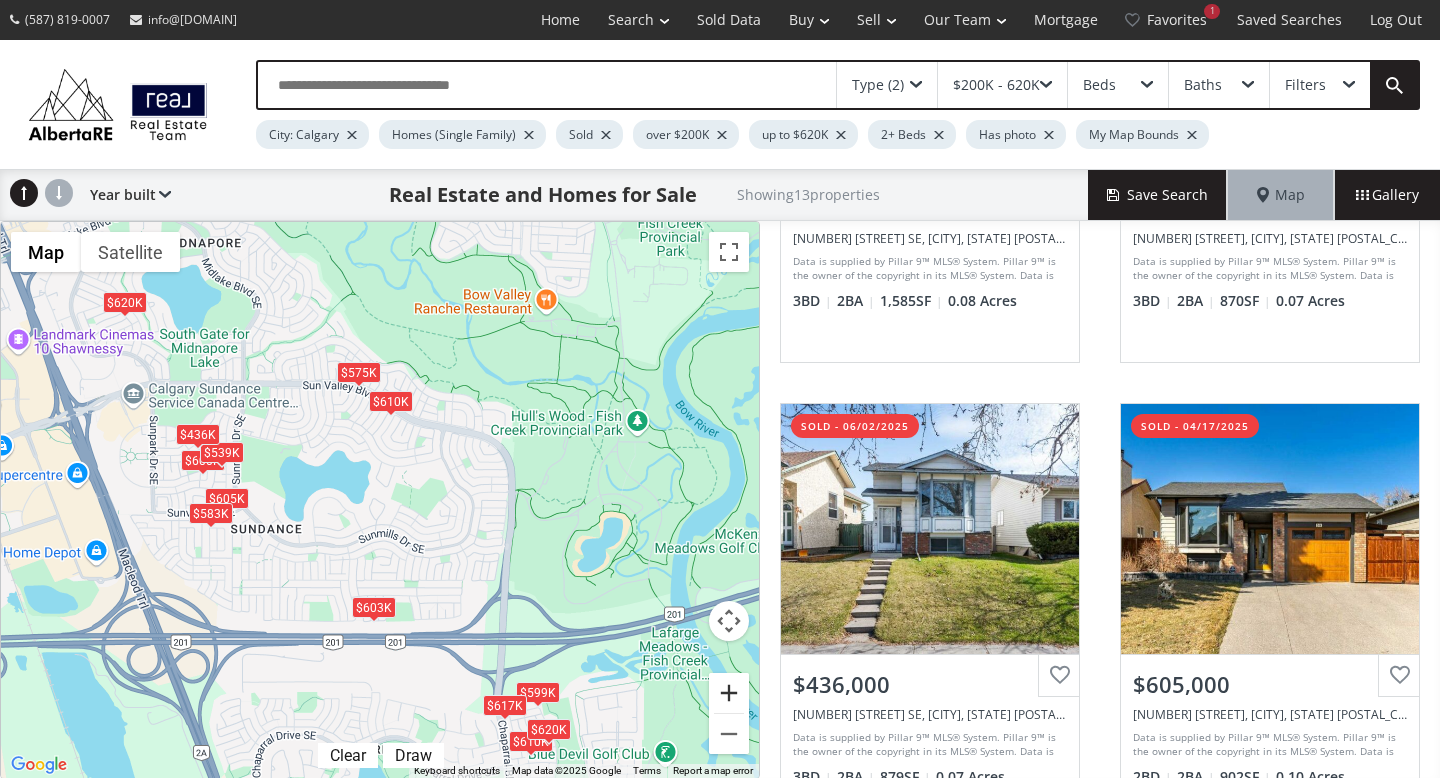 click at bounding box center [729, 693] 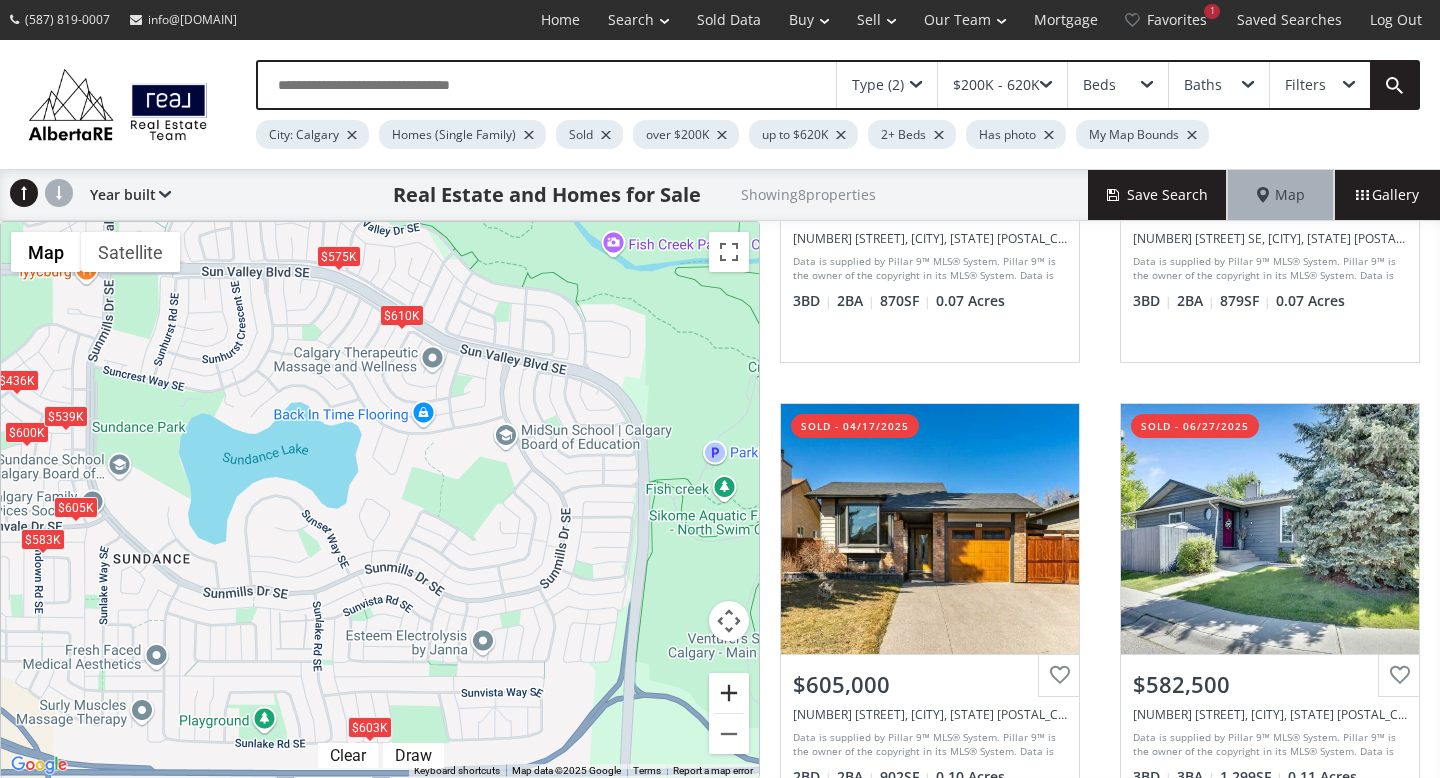 click at bounding box center (729, 693) 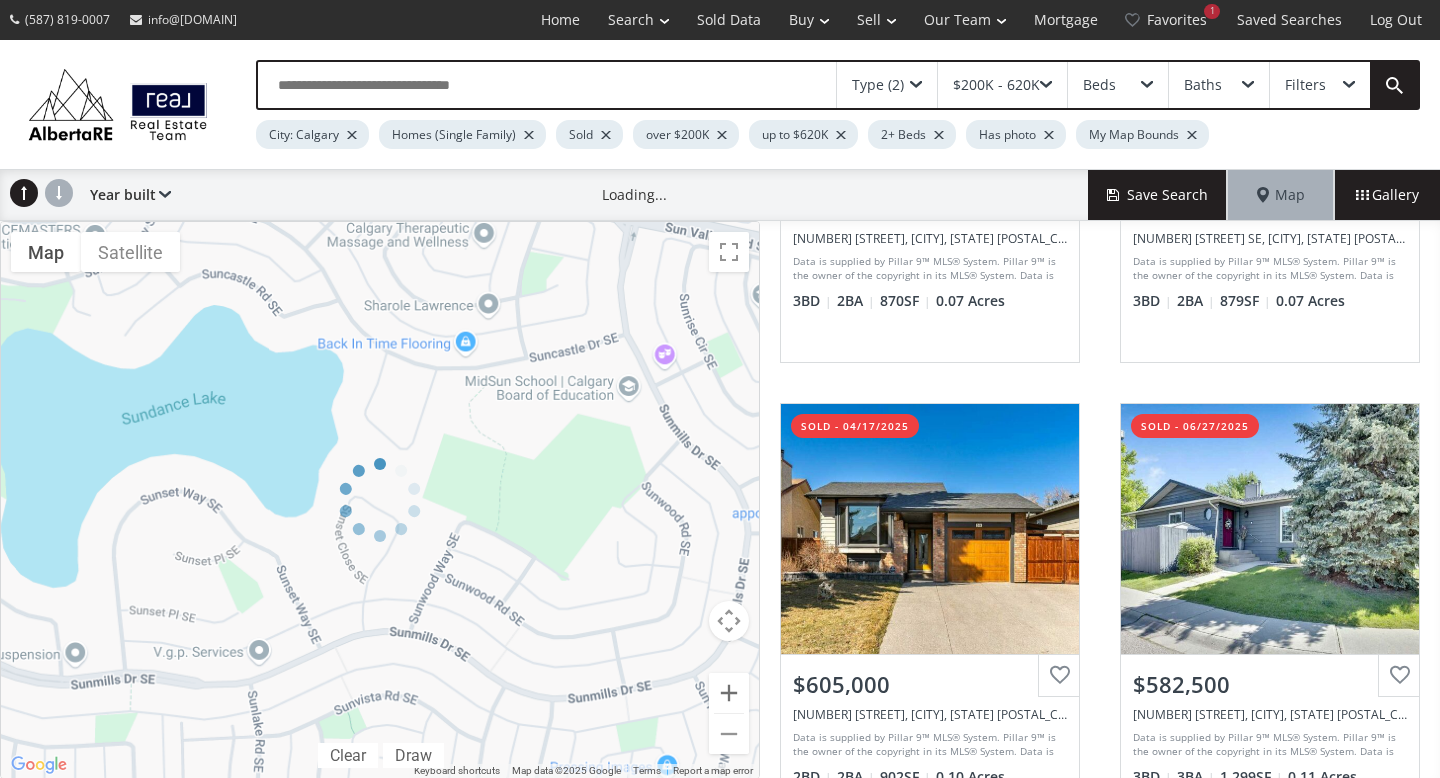 scroll, scrollTop: 0, scrollLeft: 0, axis: both 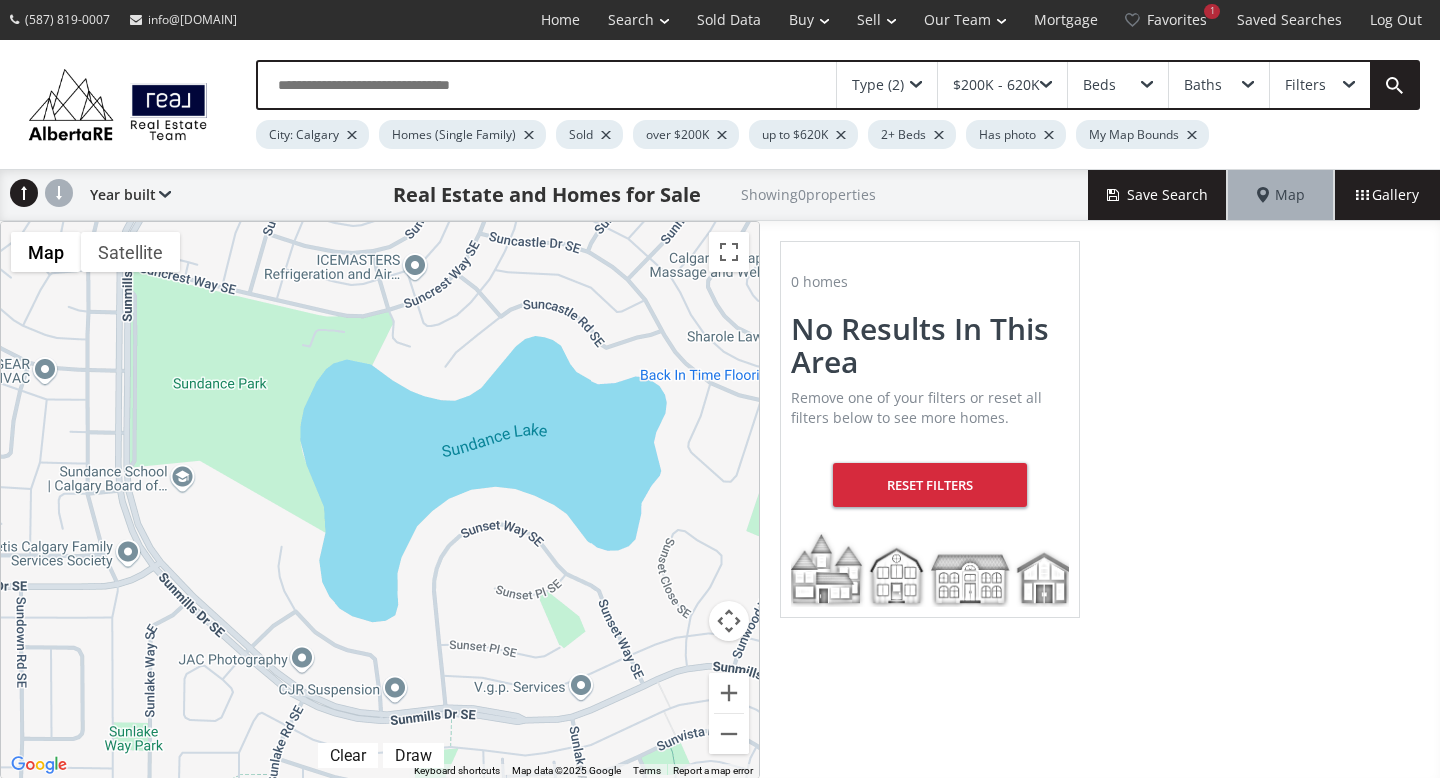 drag, startPoint x: 57, startPoint y: 471, endPoint x: 383, endPoint y: 504, distance: 327.666 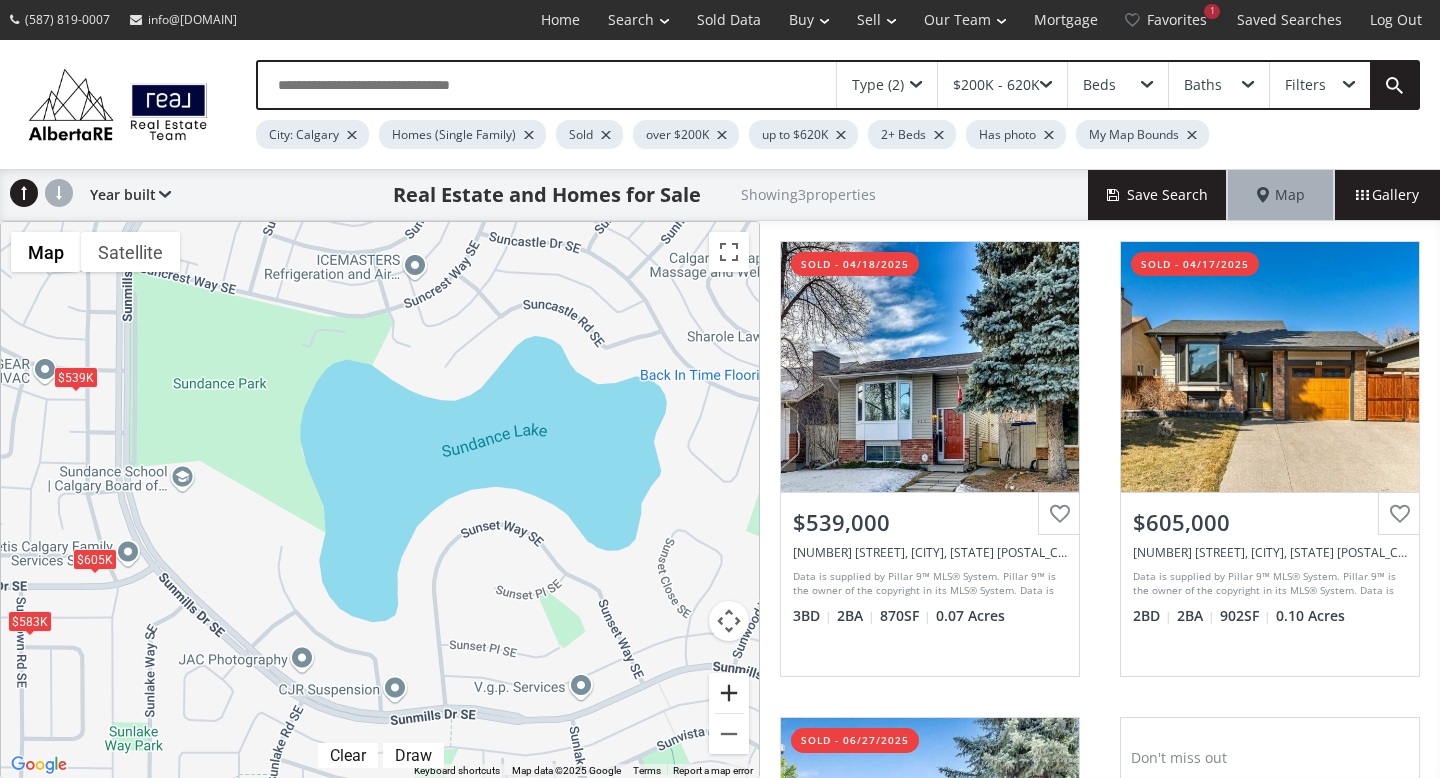 click at bounding box center [729, 693] 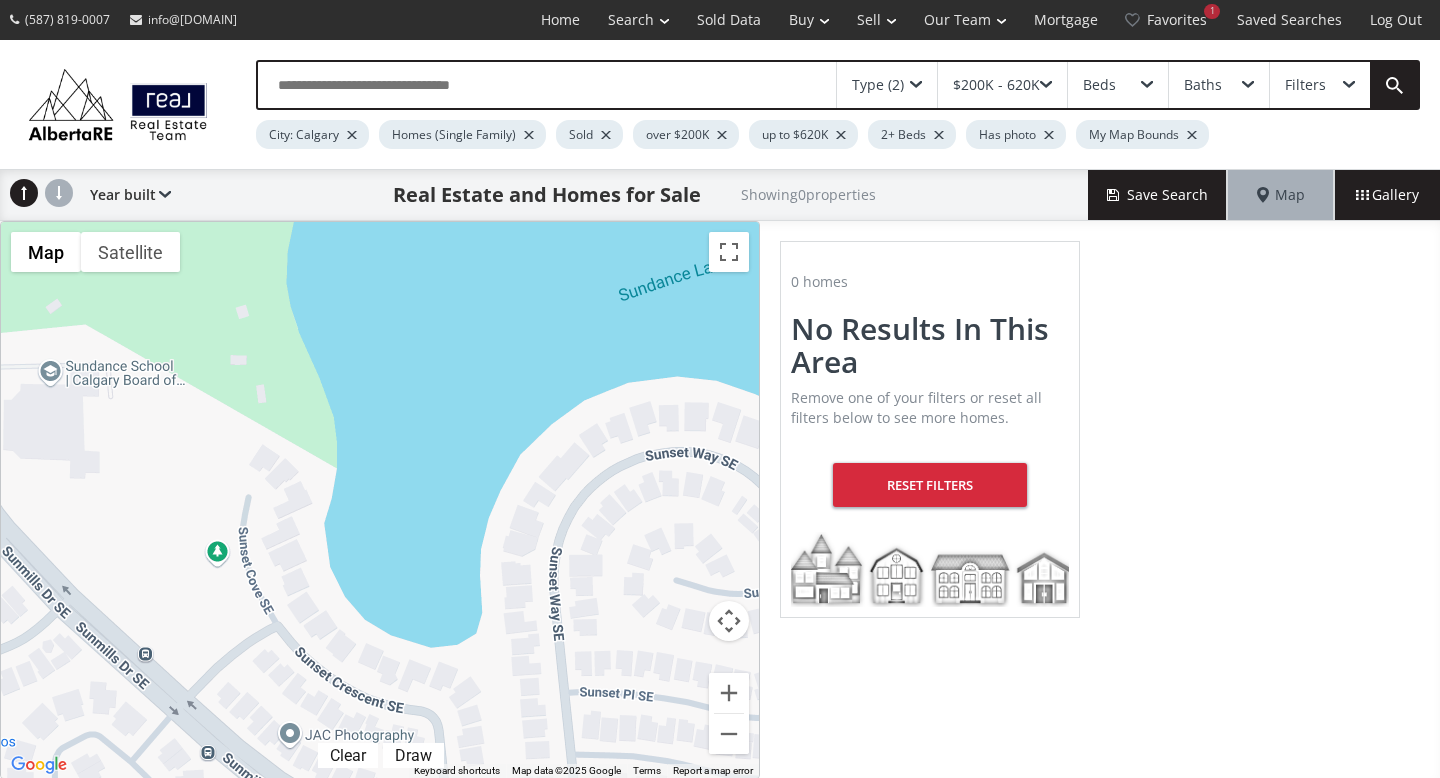 drag, startPoint x: 459, startPoint y: 406, endPoint x: 561, endPoint y: 353, distance: 114.947815 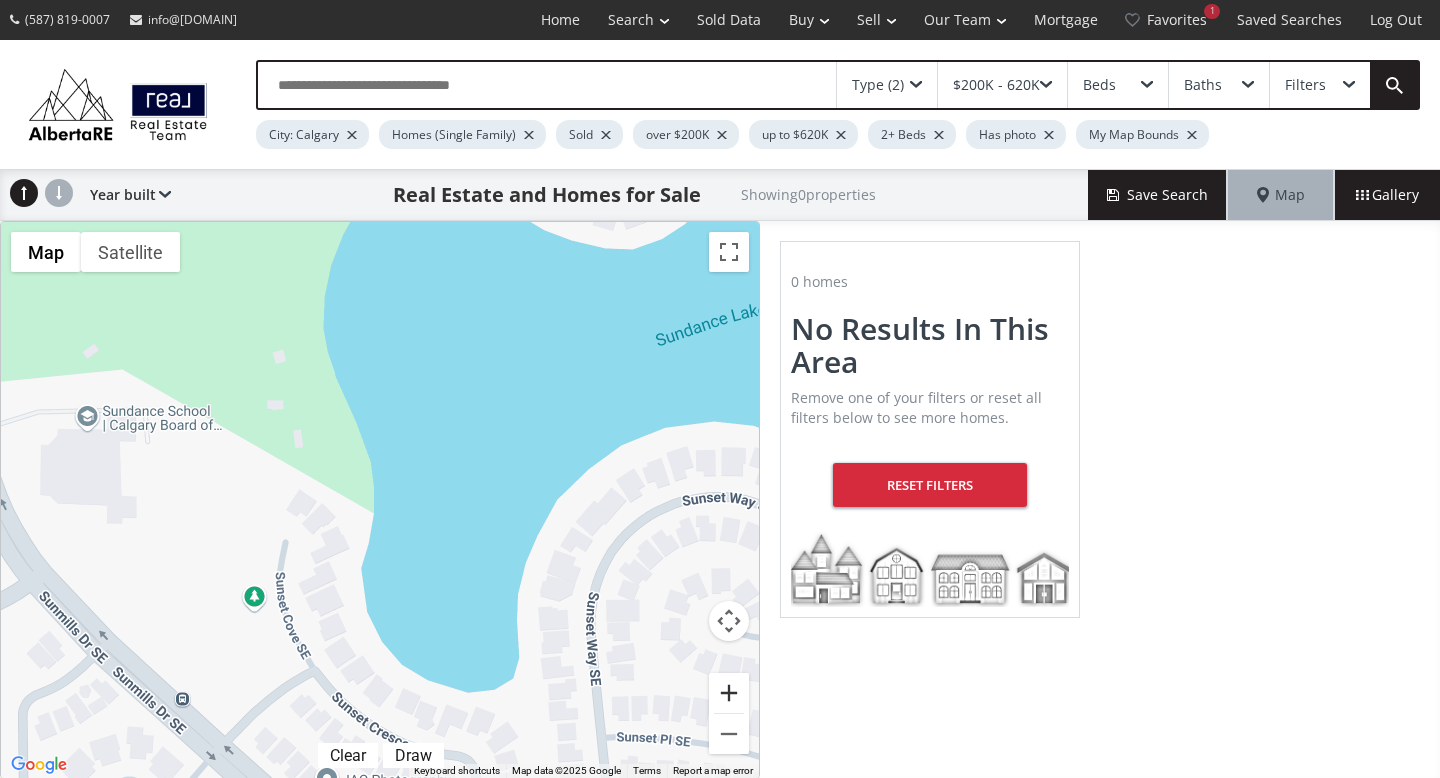 click at bounding box center (729, 693) 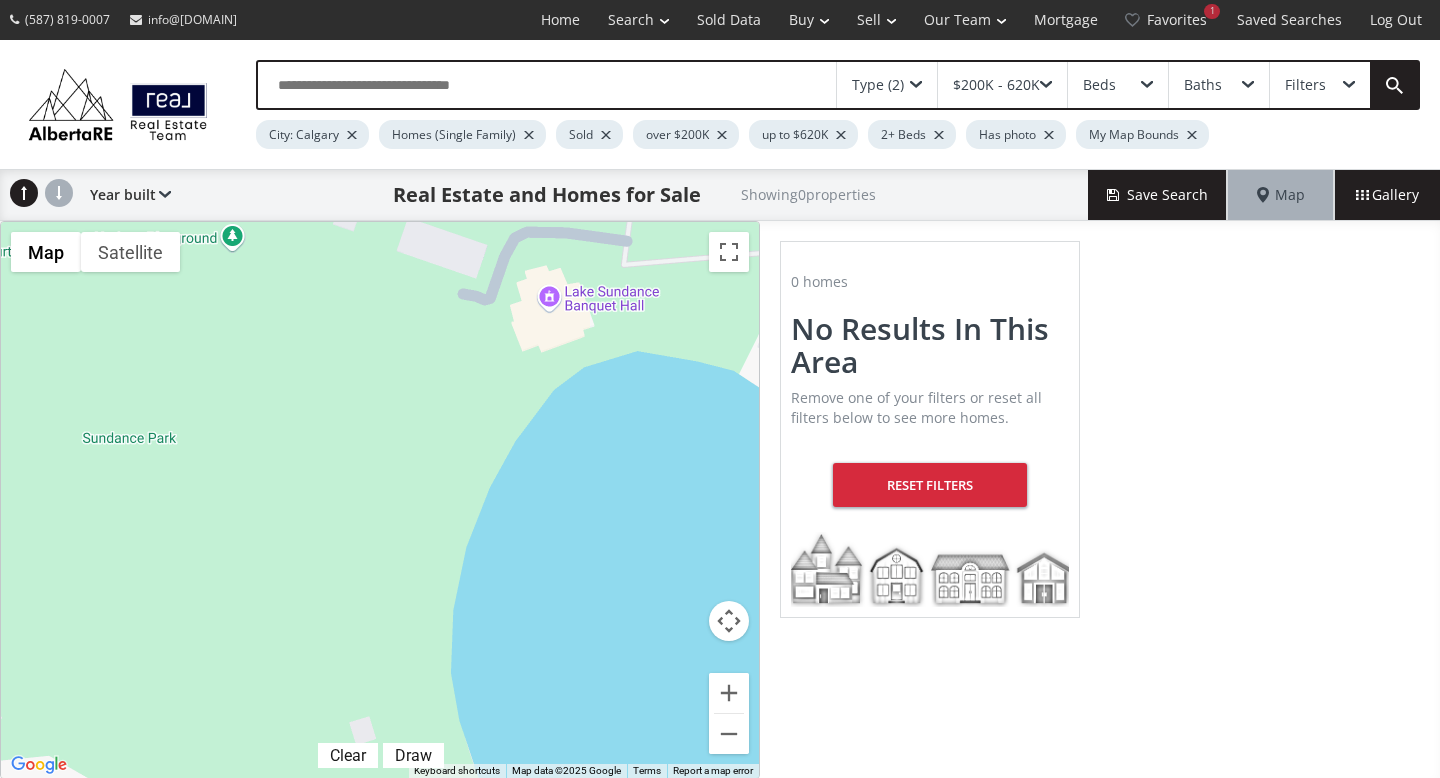 drag, startPoint x: 445, startPoint y: 256, endPoint x: 628, endPoint y: 777, distance: 552.20465 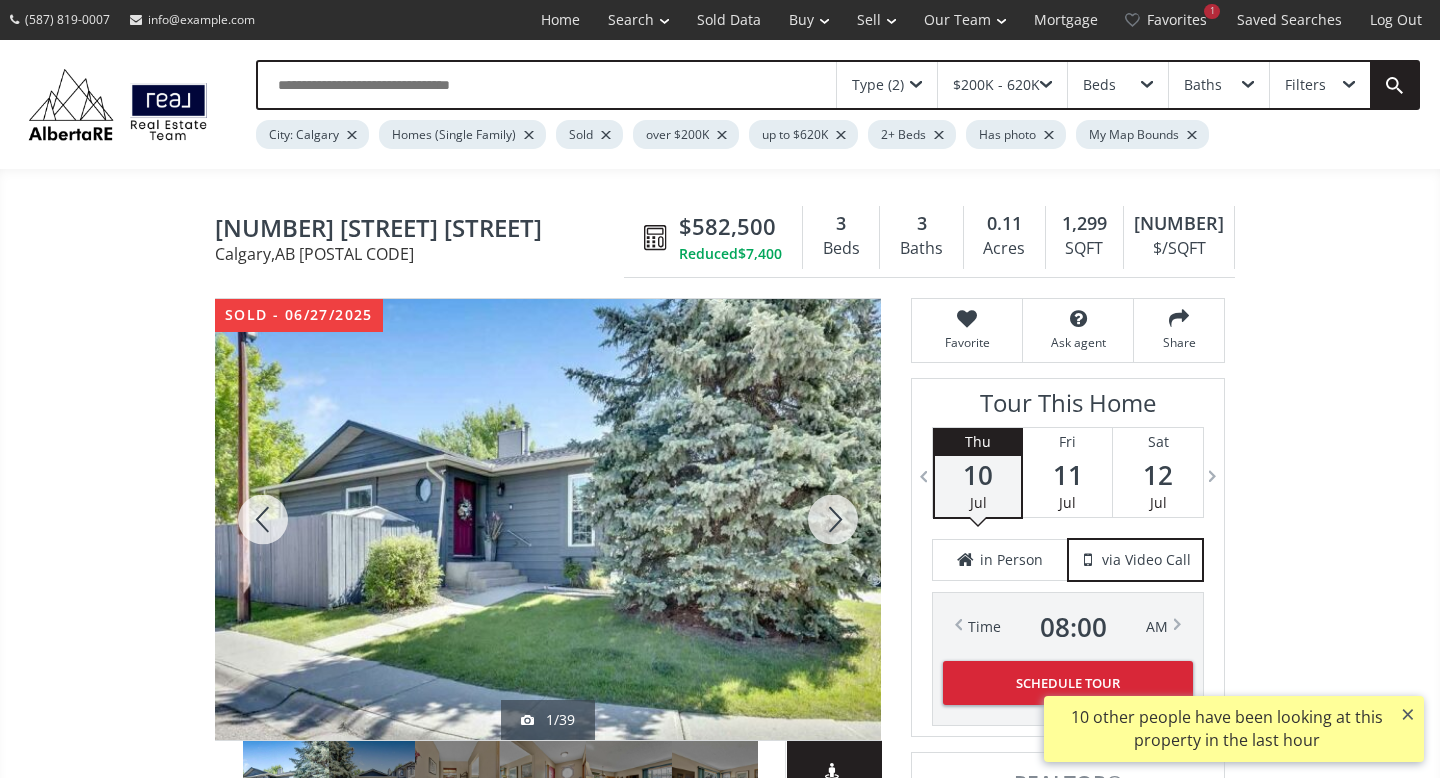 scroll, scrollTop: 75, scrollLeft: 0, axis: vertical 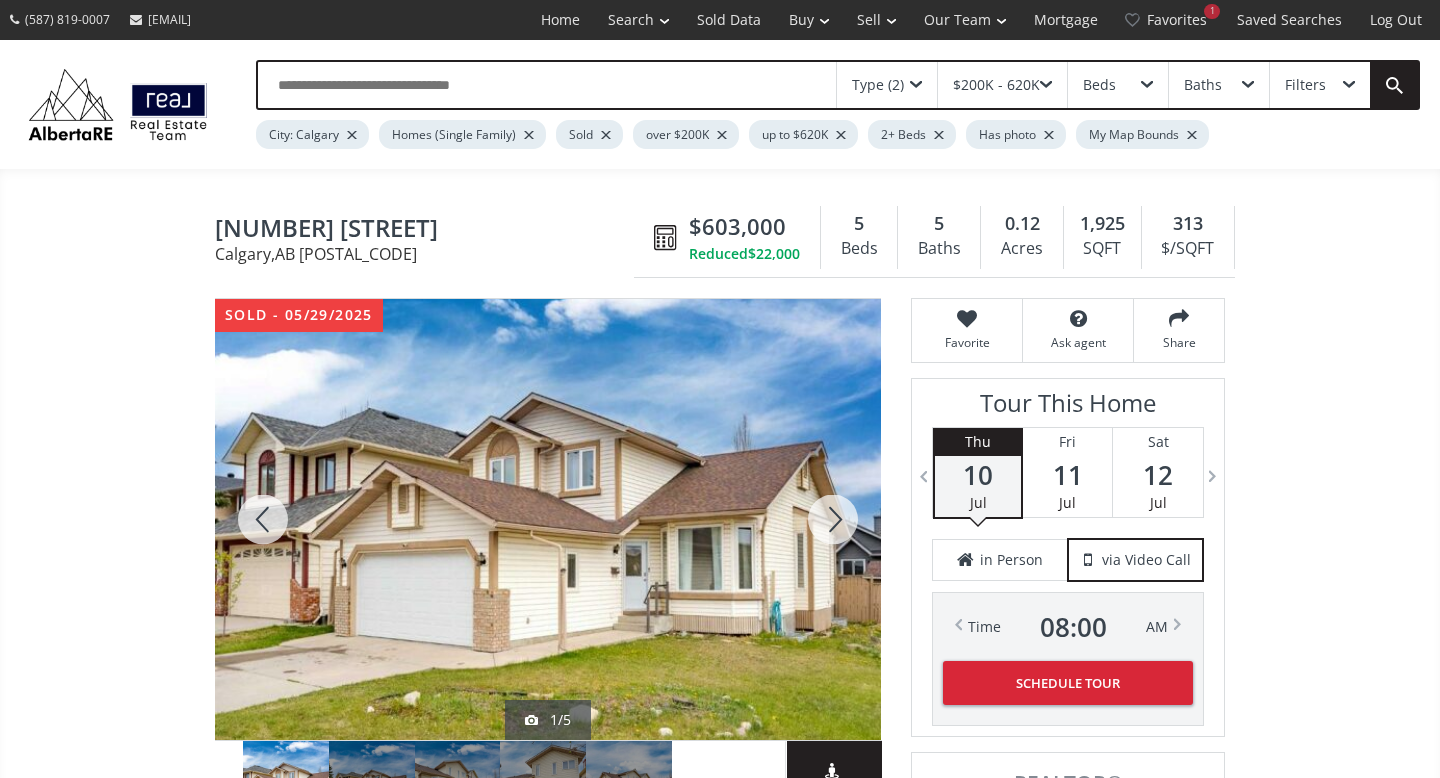click at bounding box center [833, 519] 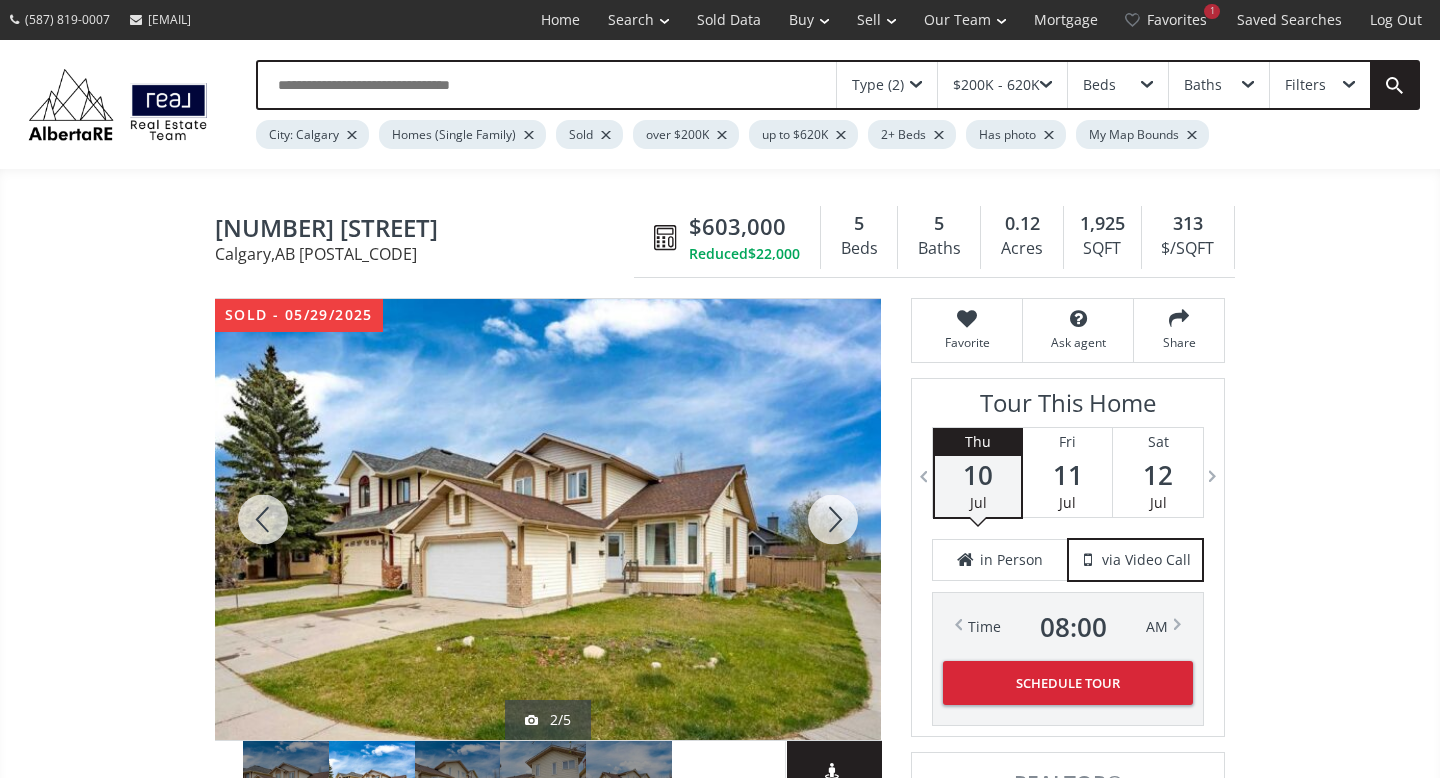 click at bounding box center [833, 519] 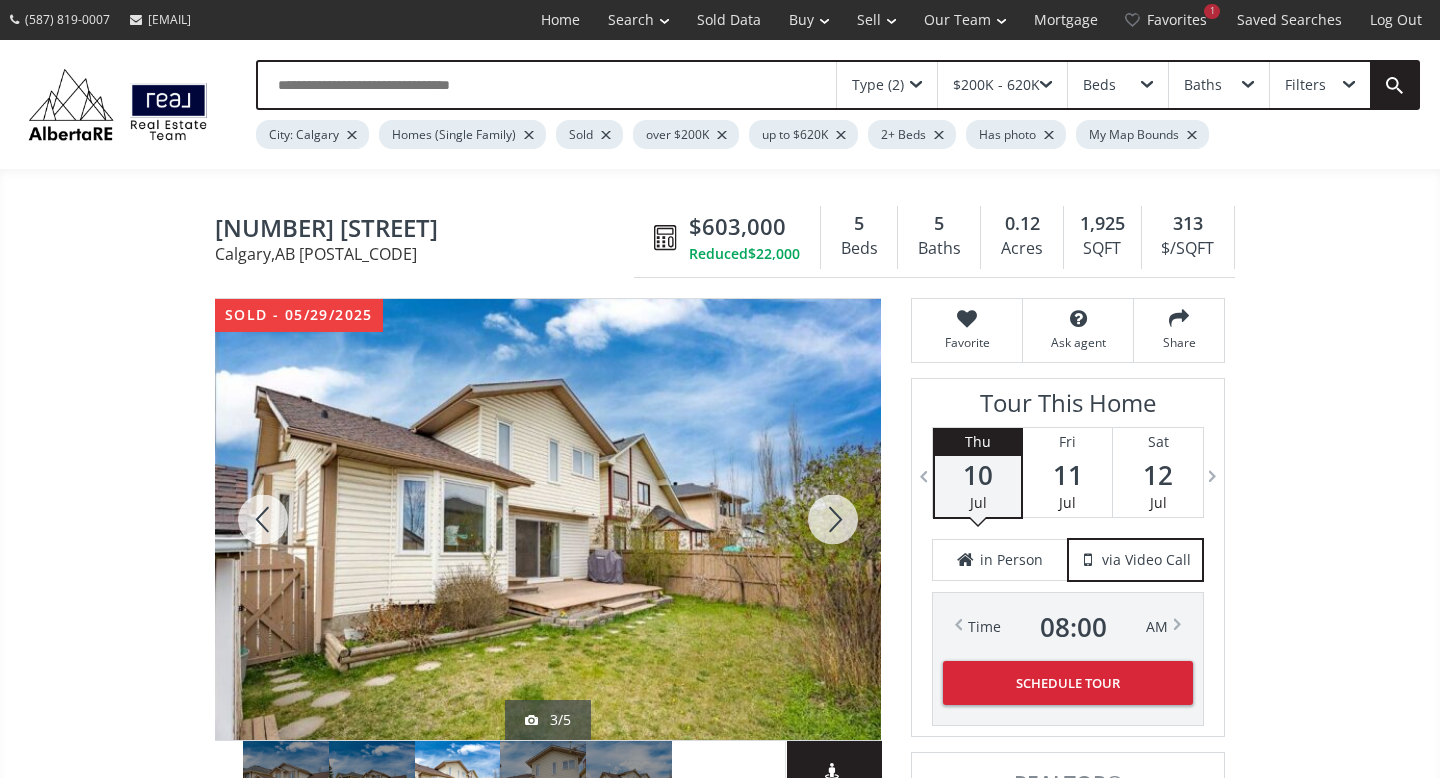click at bounding box center [833, 519] 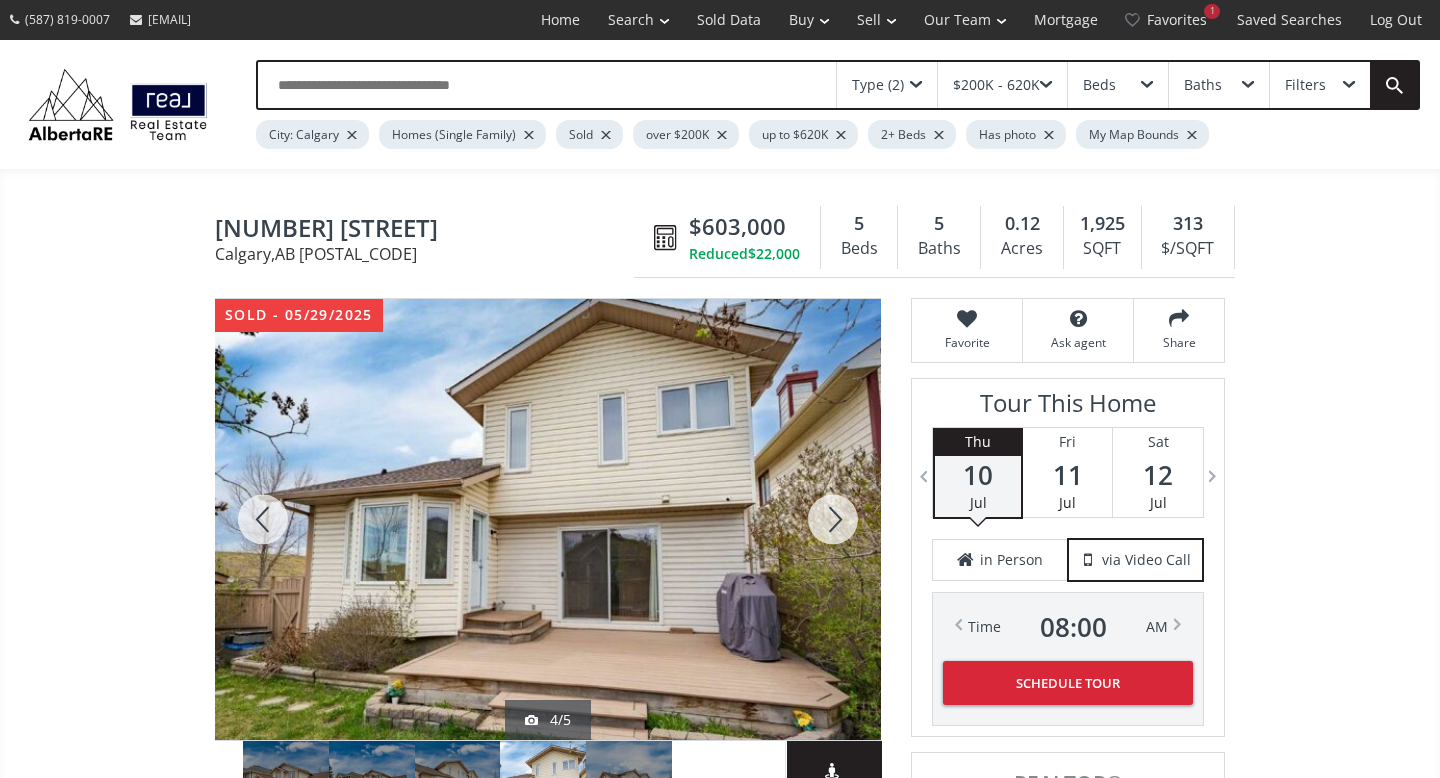 click at bounding box center [833, 519] 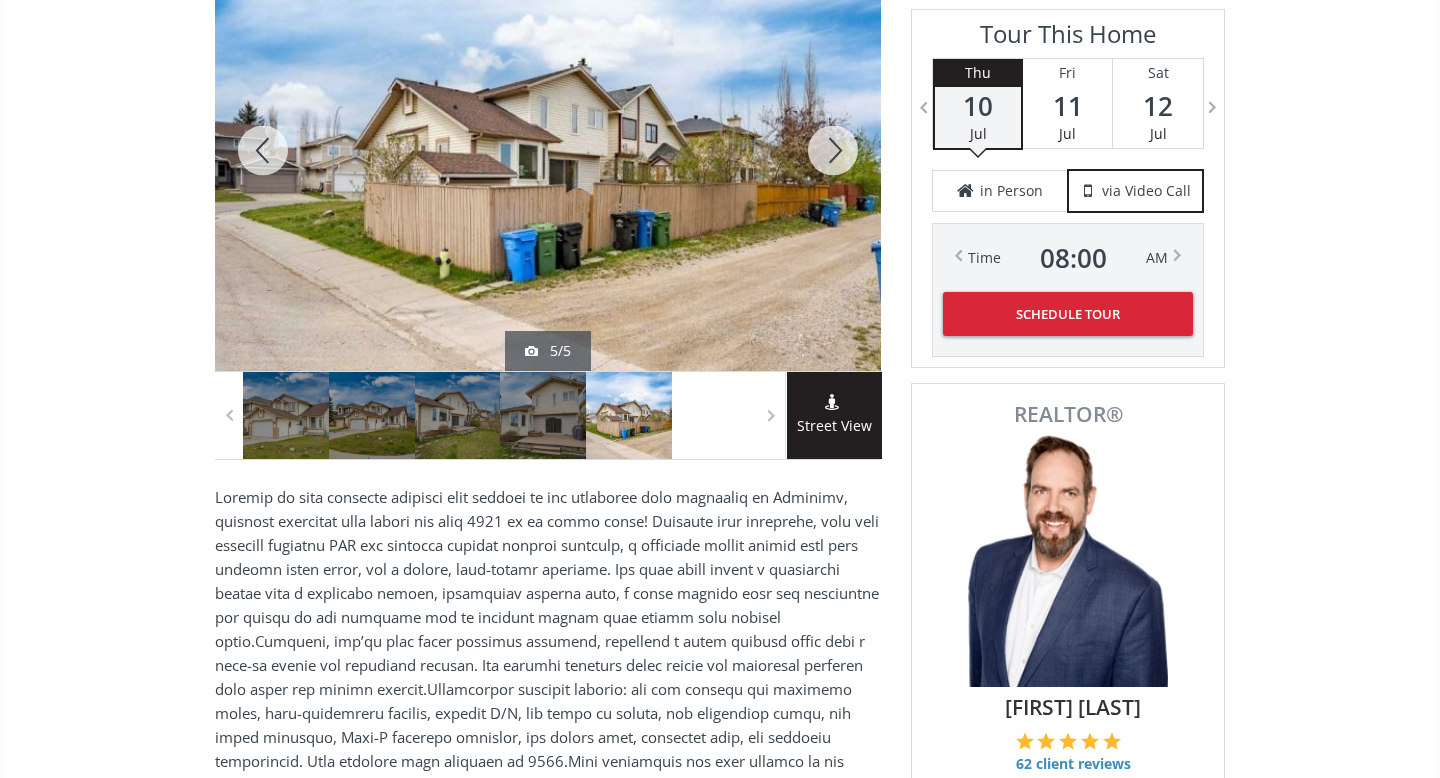 scroll, scrollTop: 0, scrollLeft: 0, axis: both 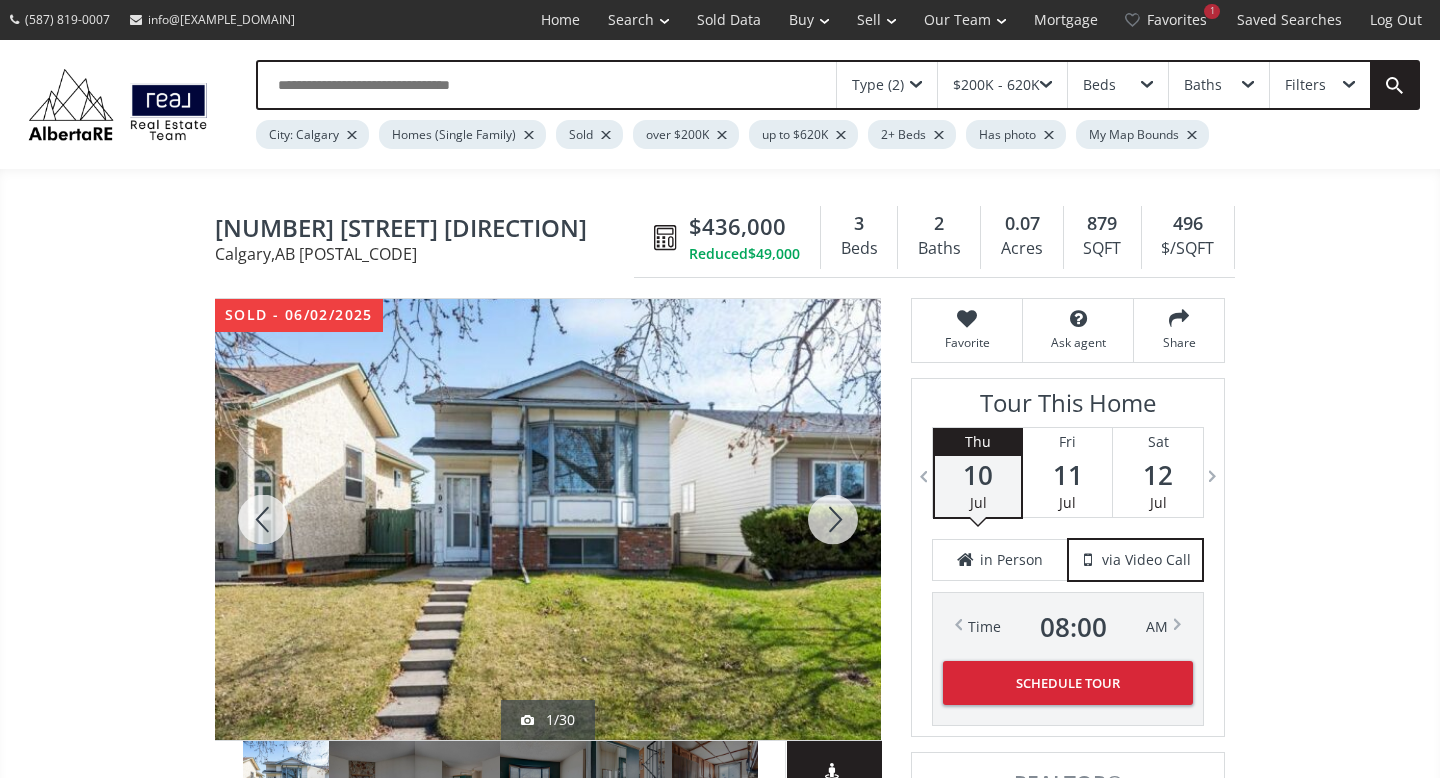 click at bounding box center [833, 519] 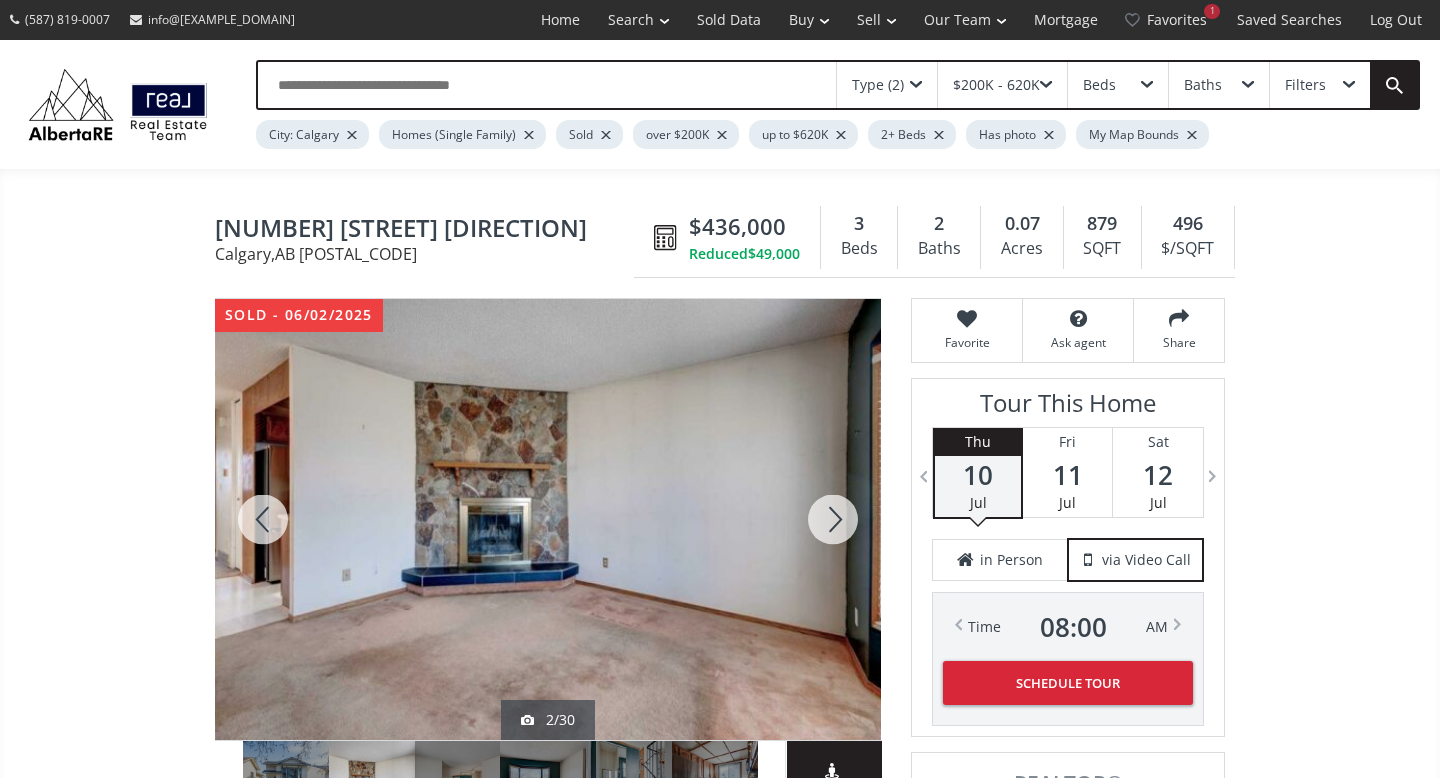 click at bounding box center [833, 519] 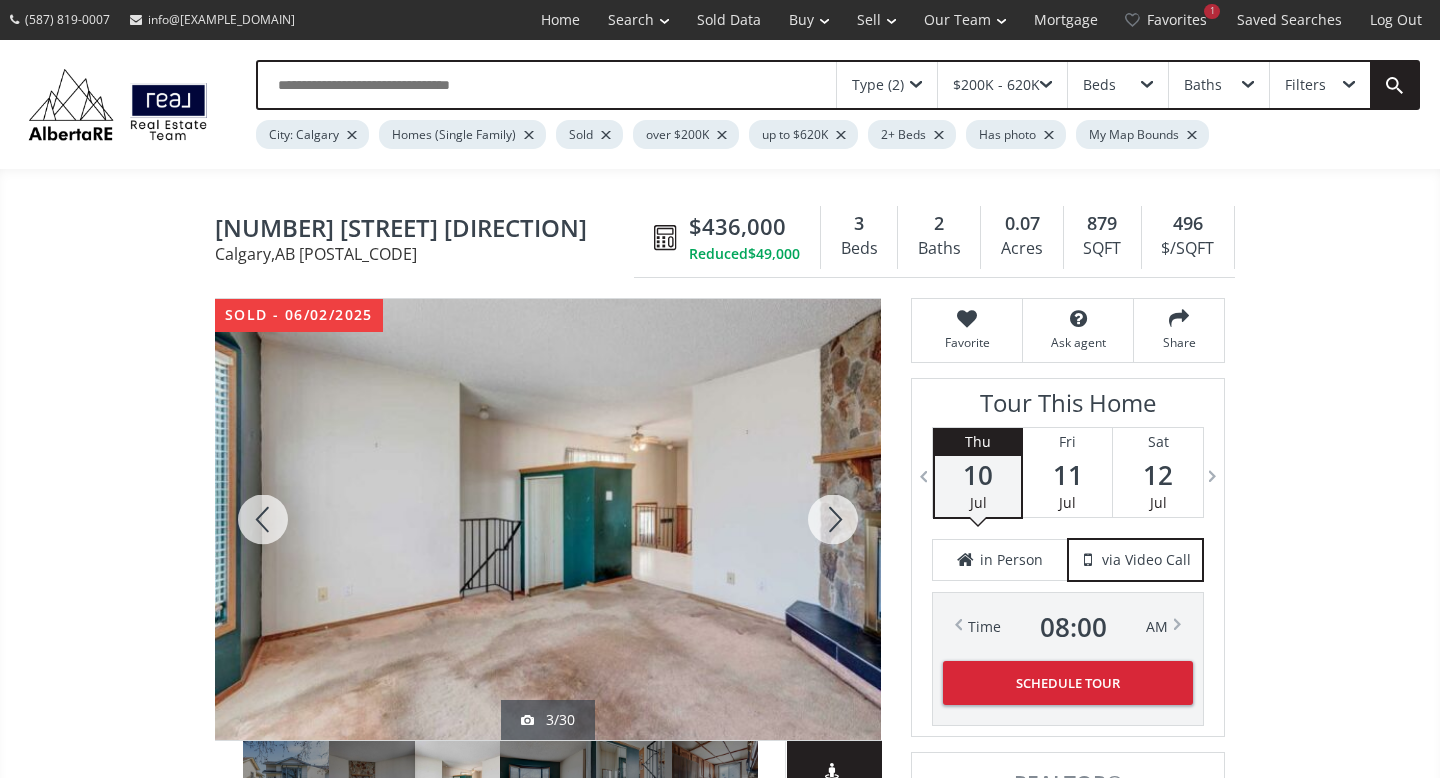 click at bounding box center (833, 519) 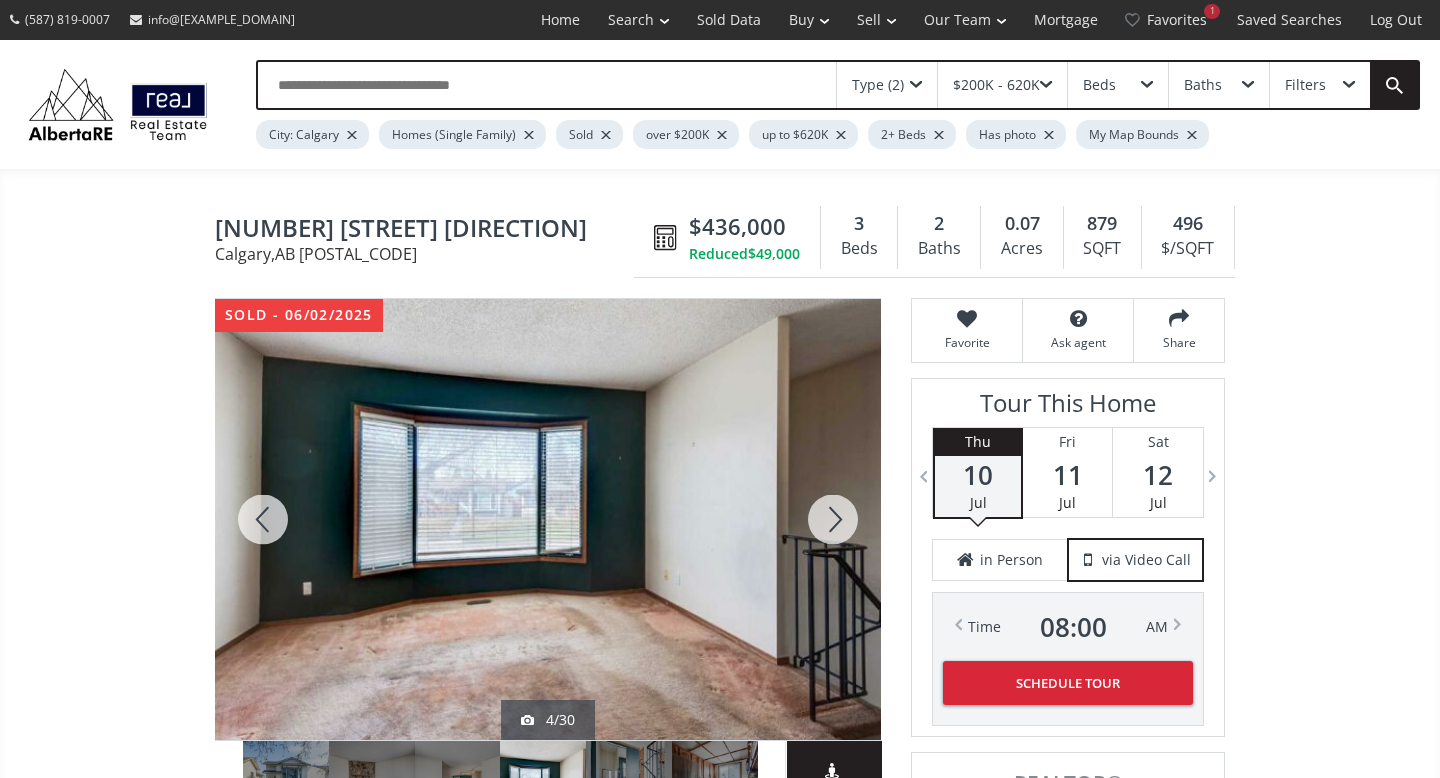 click at bounding box center (833, 519) 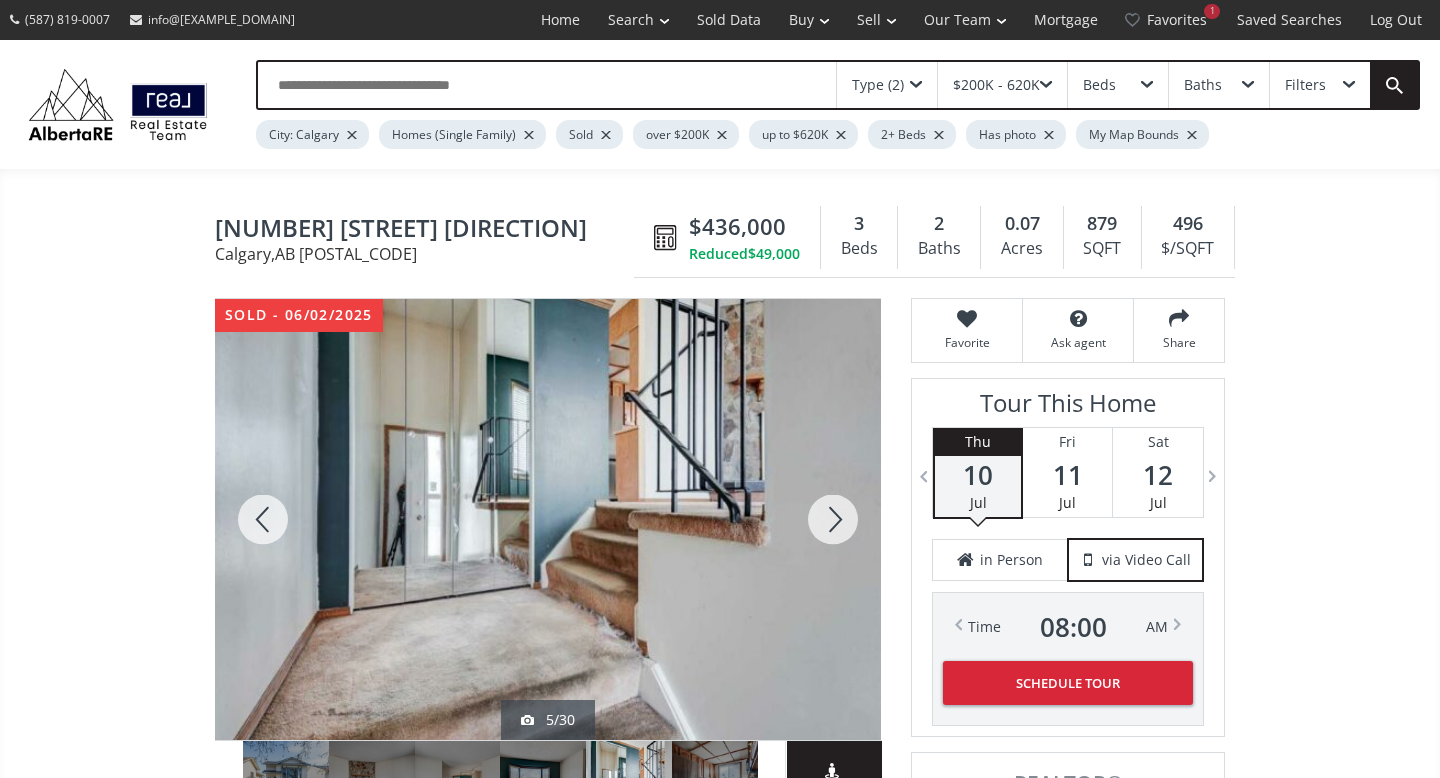 click at bounding box center [833, 519] 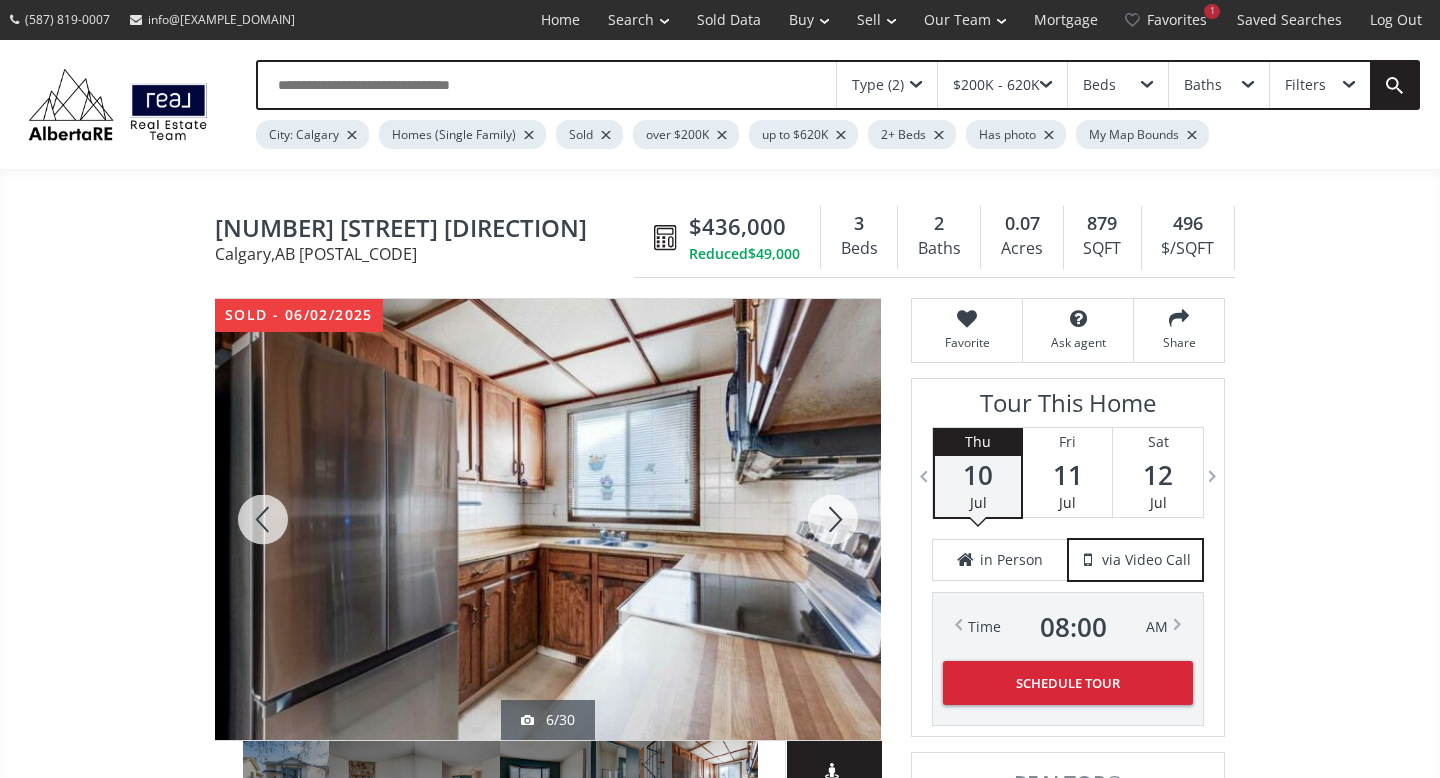 click at bounding box center [833, 519] 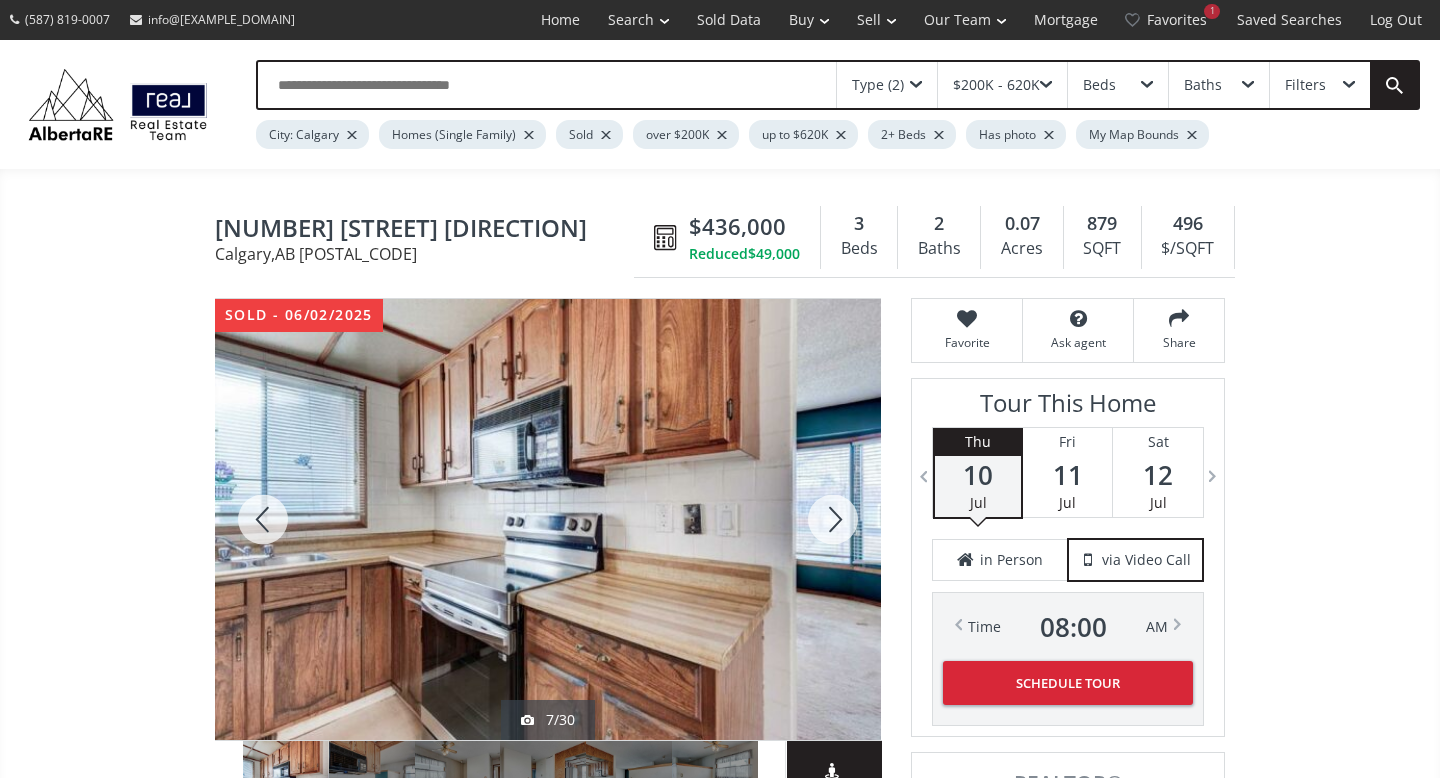click at bounding box center (833, 519) 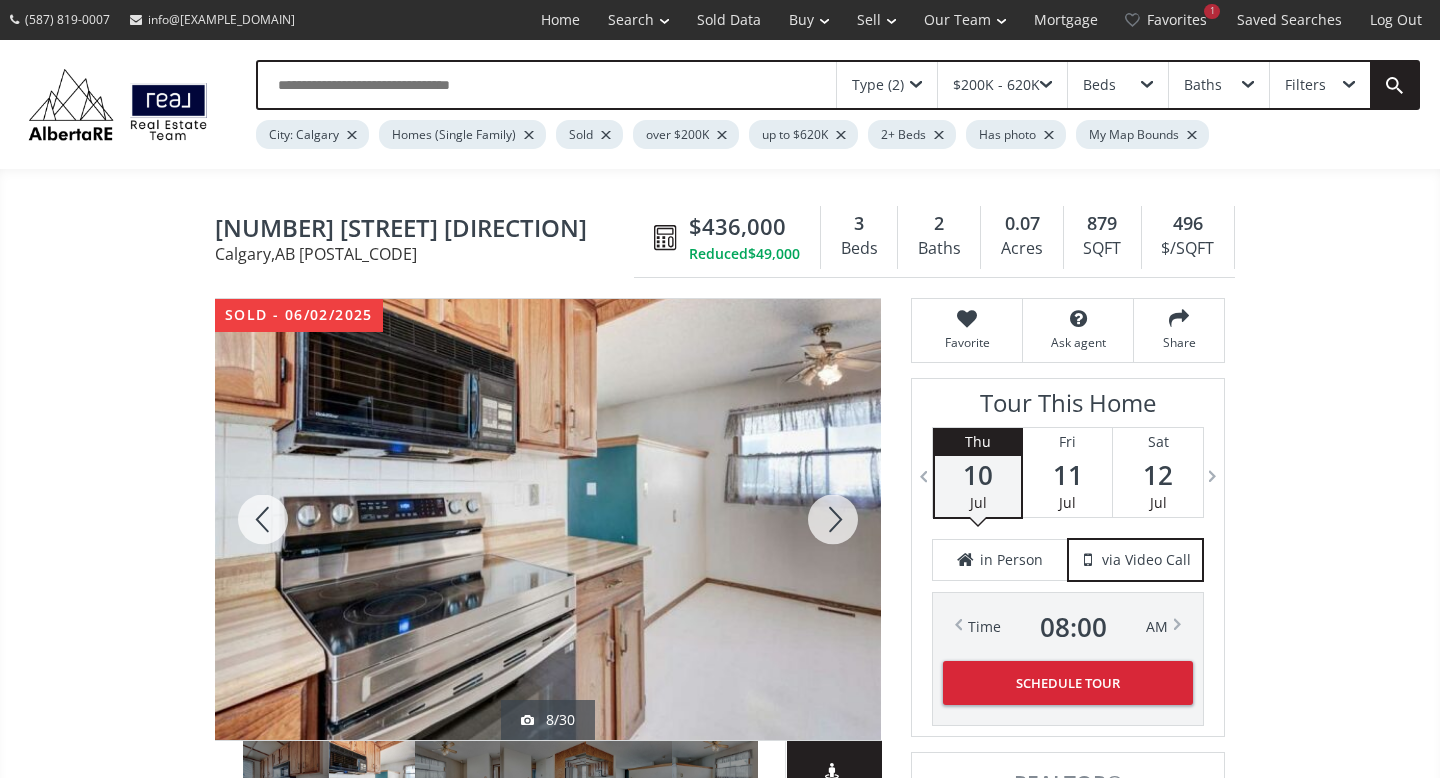 click at bounding box center [833, 519] 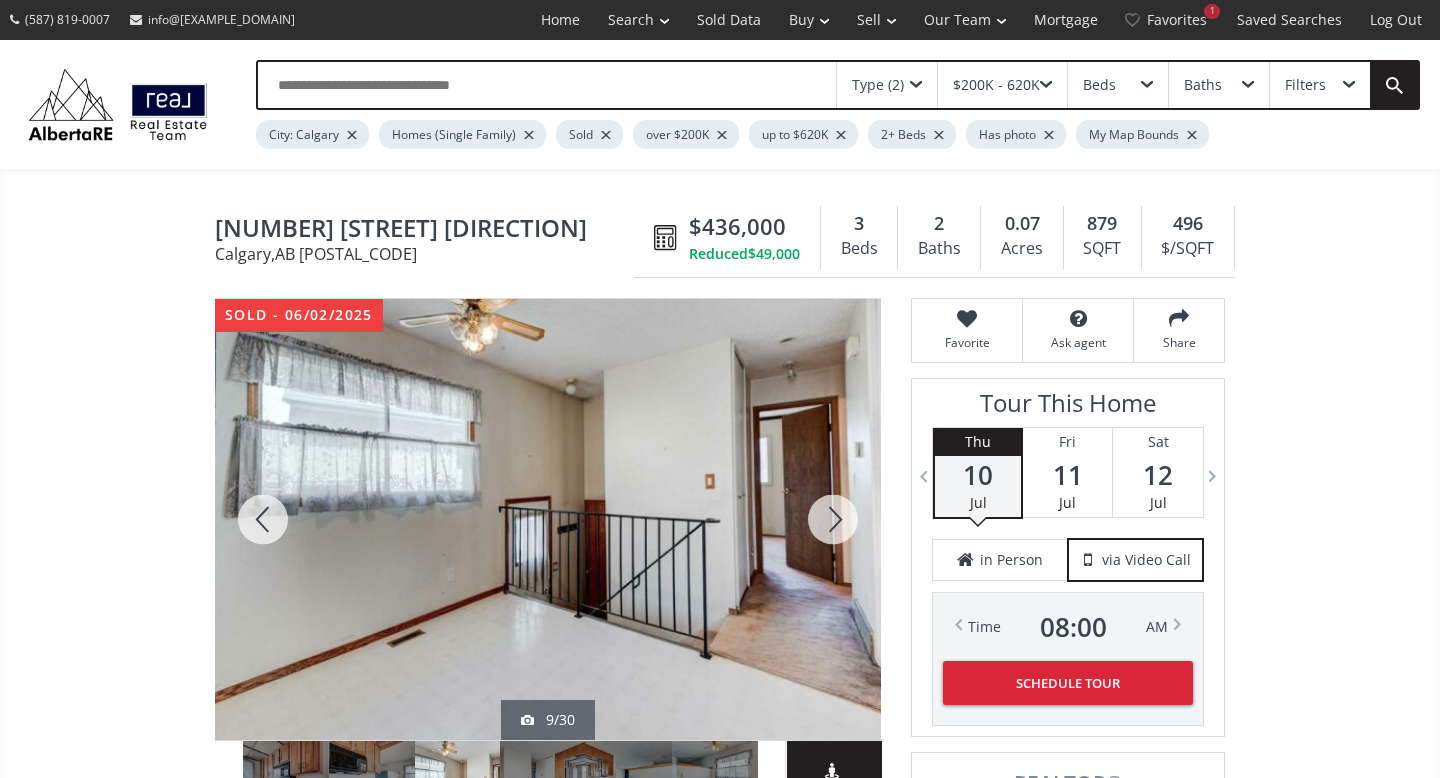 click at bounding box center (833, 519) 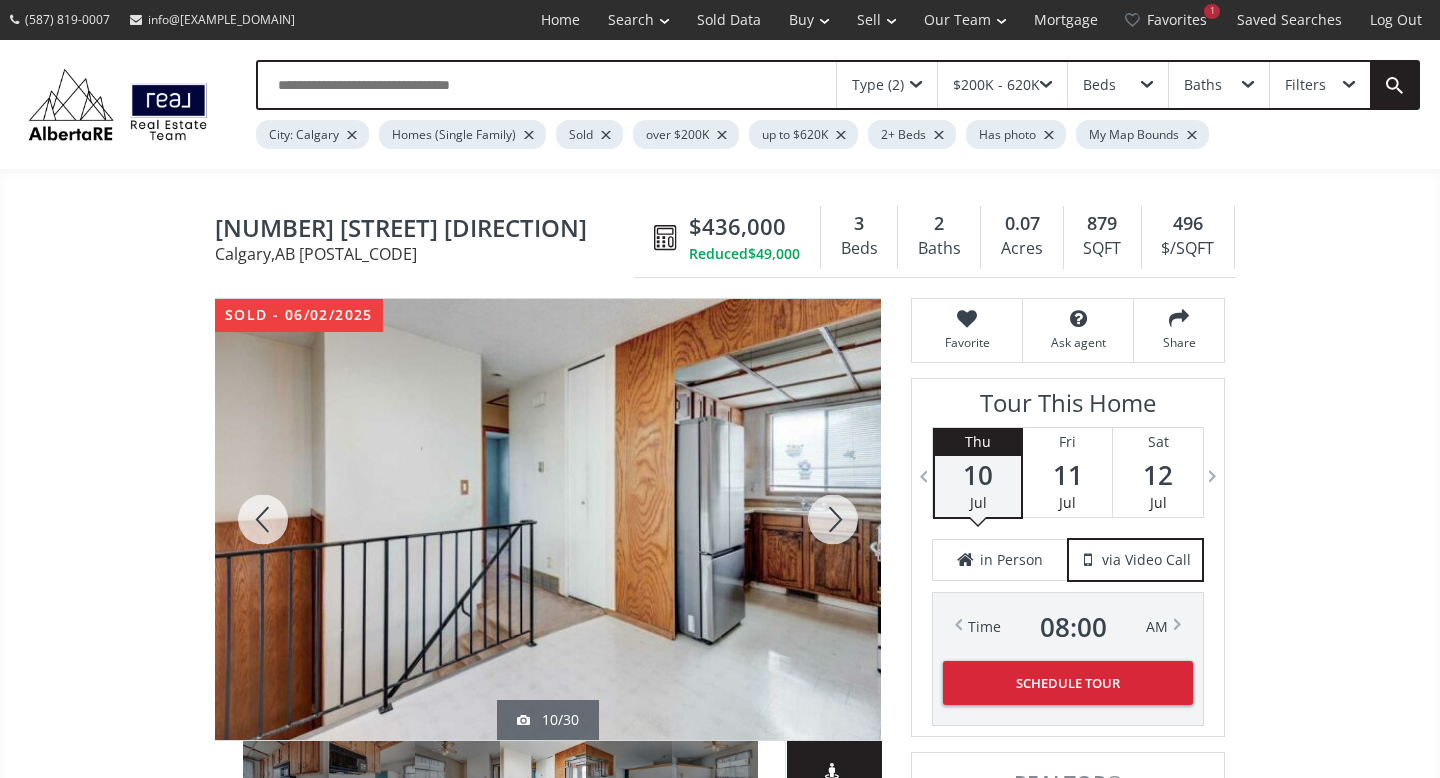 click at bounding box center (833, 519) 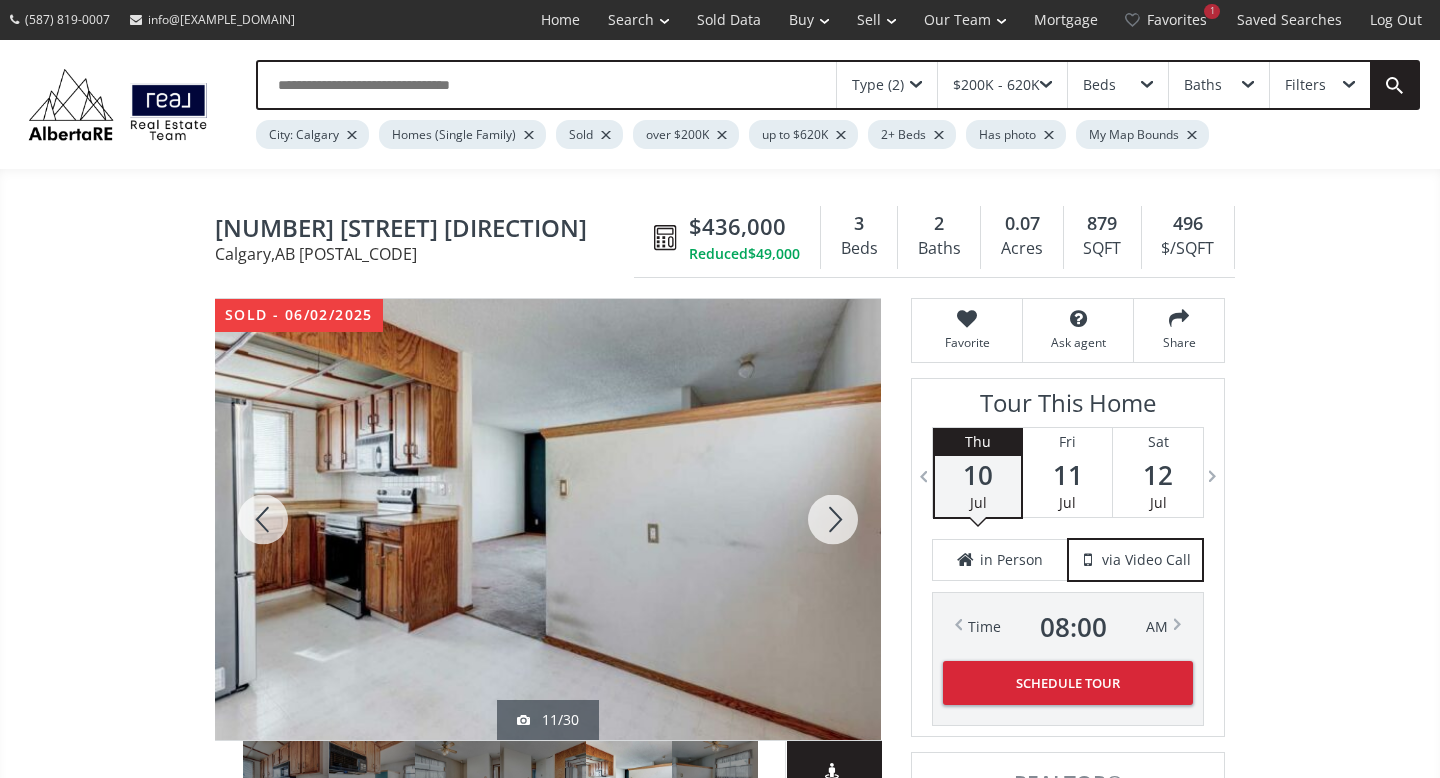 click at bounding box center (833, 519) 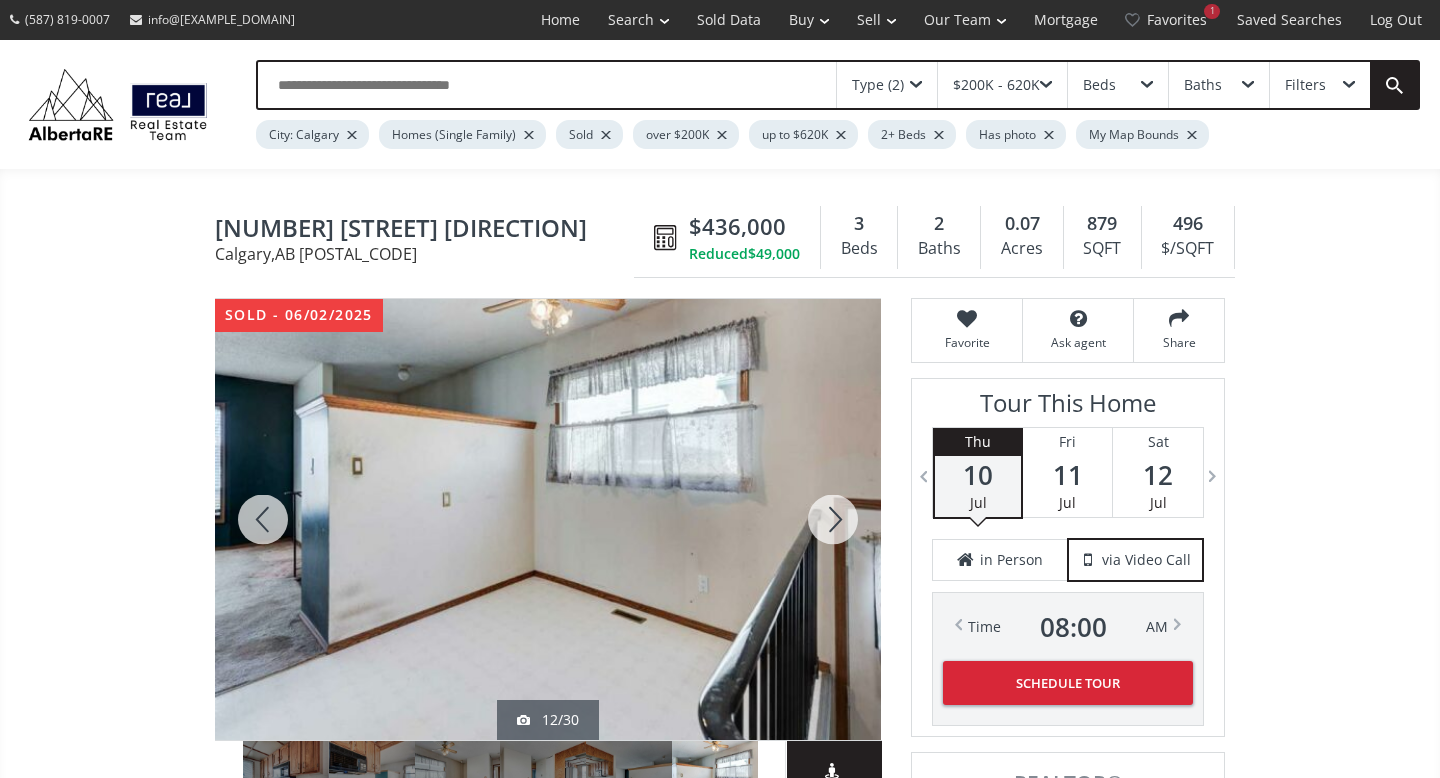 click at bounding box center (833, 519) 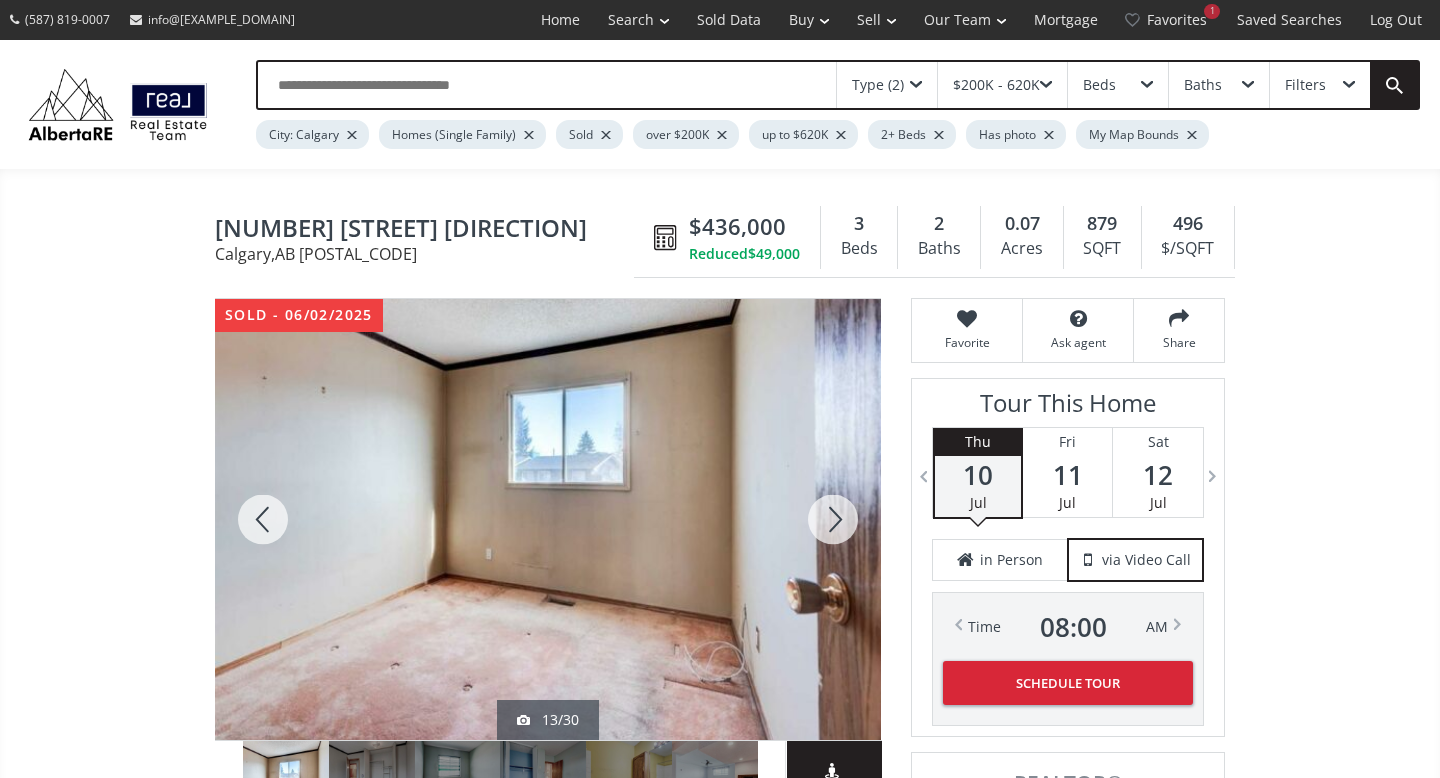 click at bounding box center (833, 519) 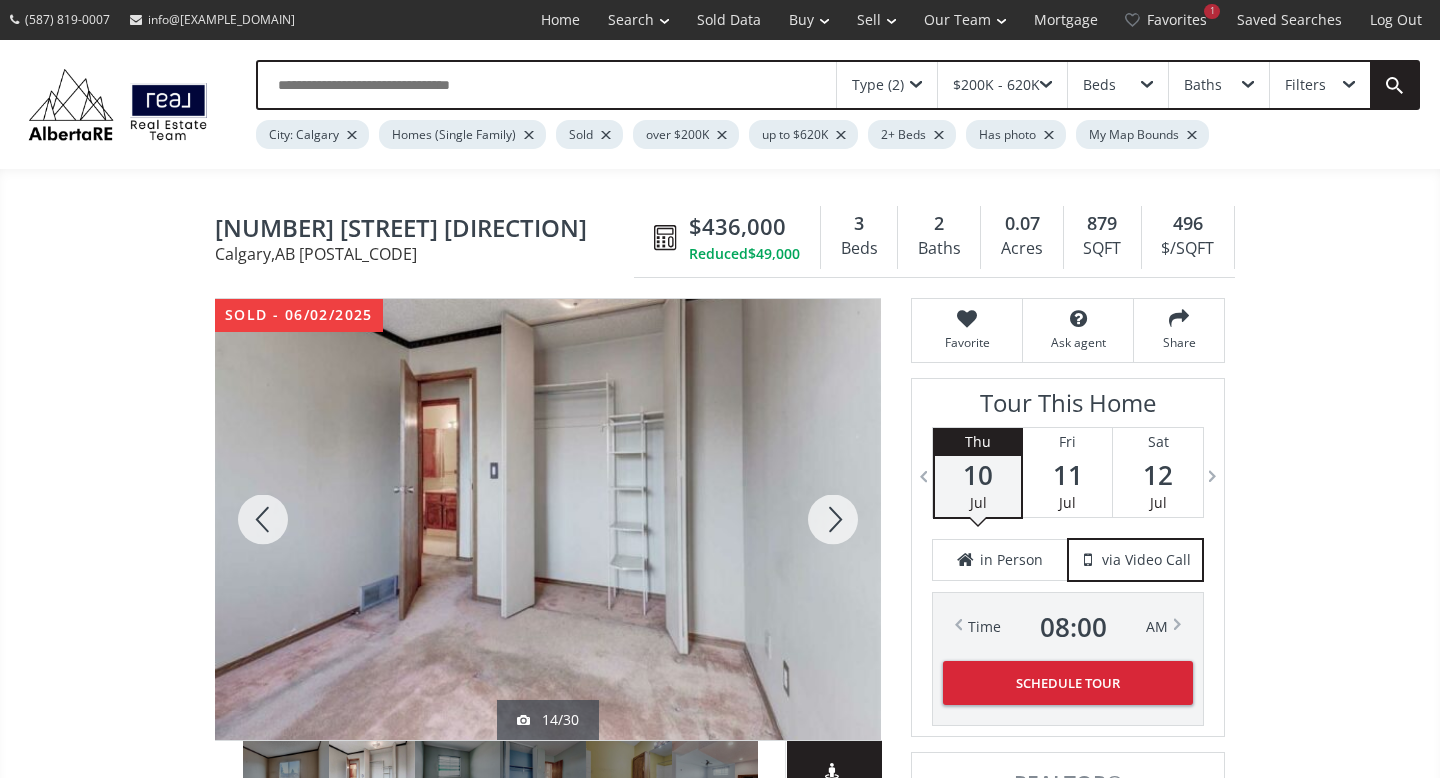 click at bounding box center (833, 519) 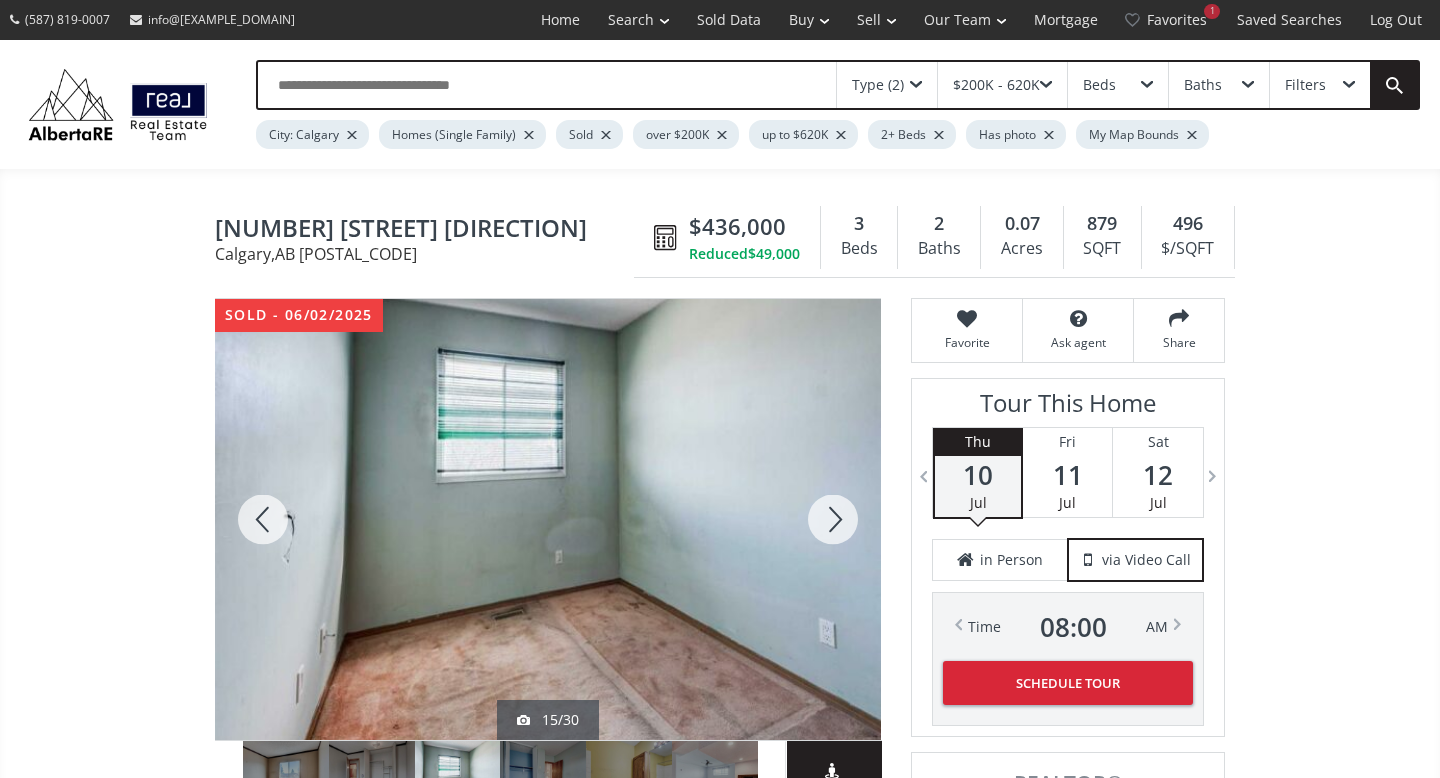 click at bounding box center (833, 519) 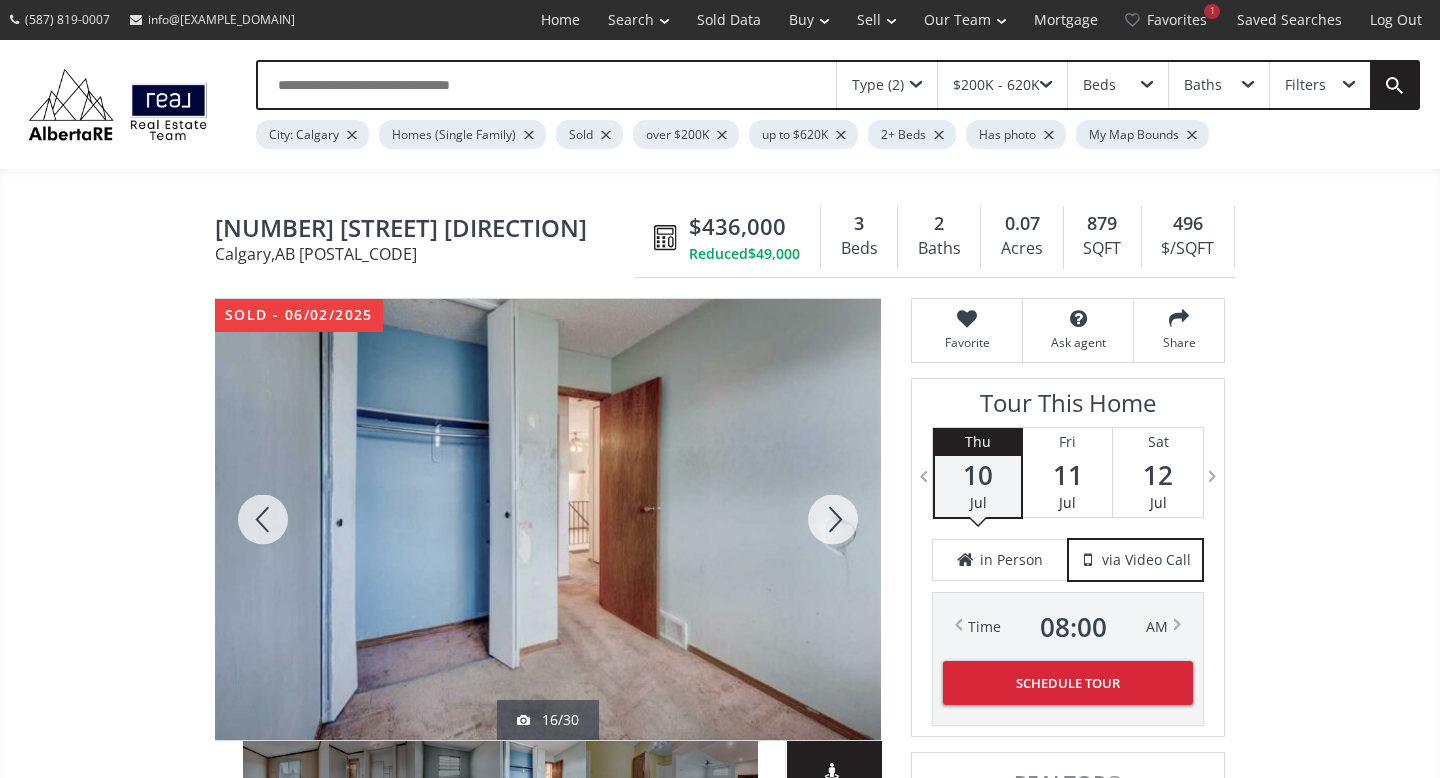 click at bounding box center [833, 519] 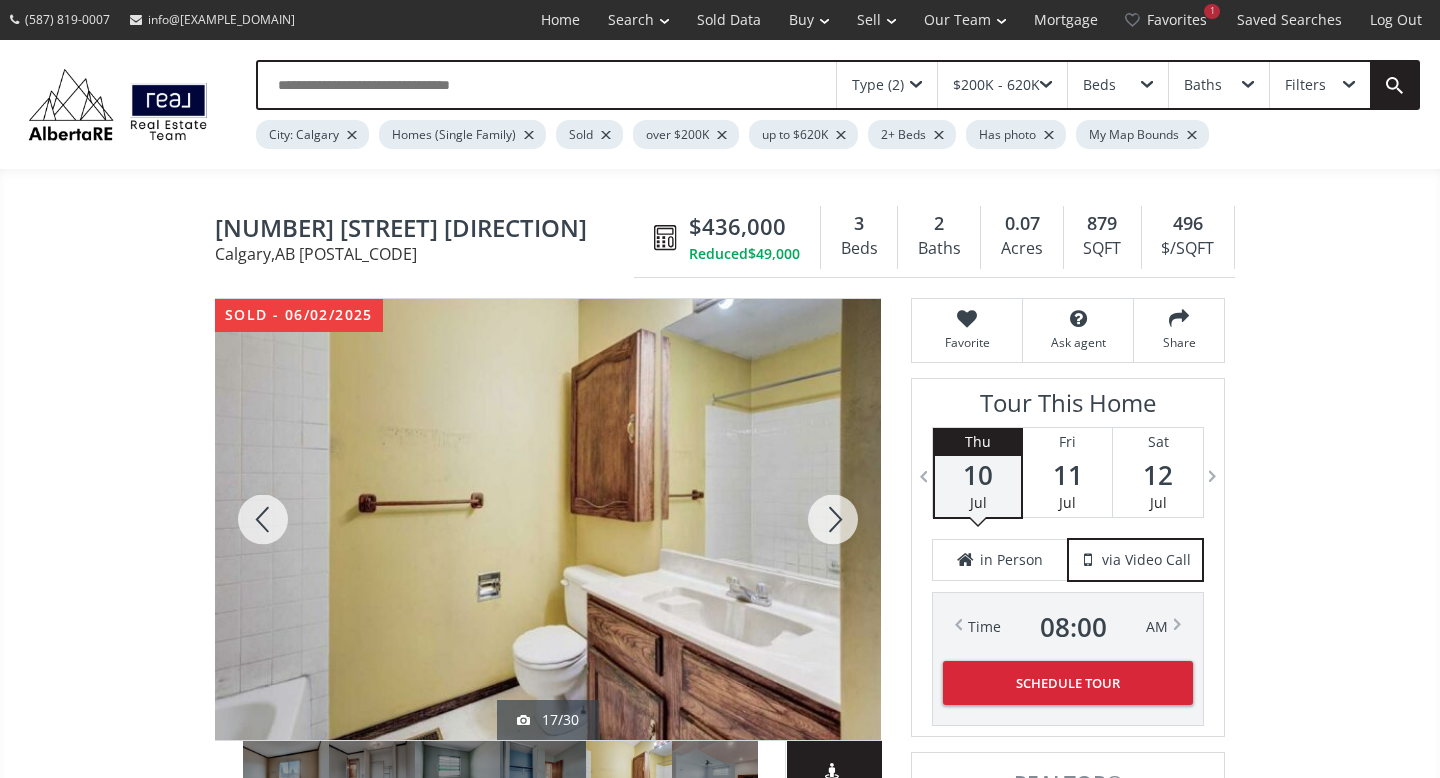 click at bounding box center (833, 519) 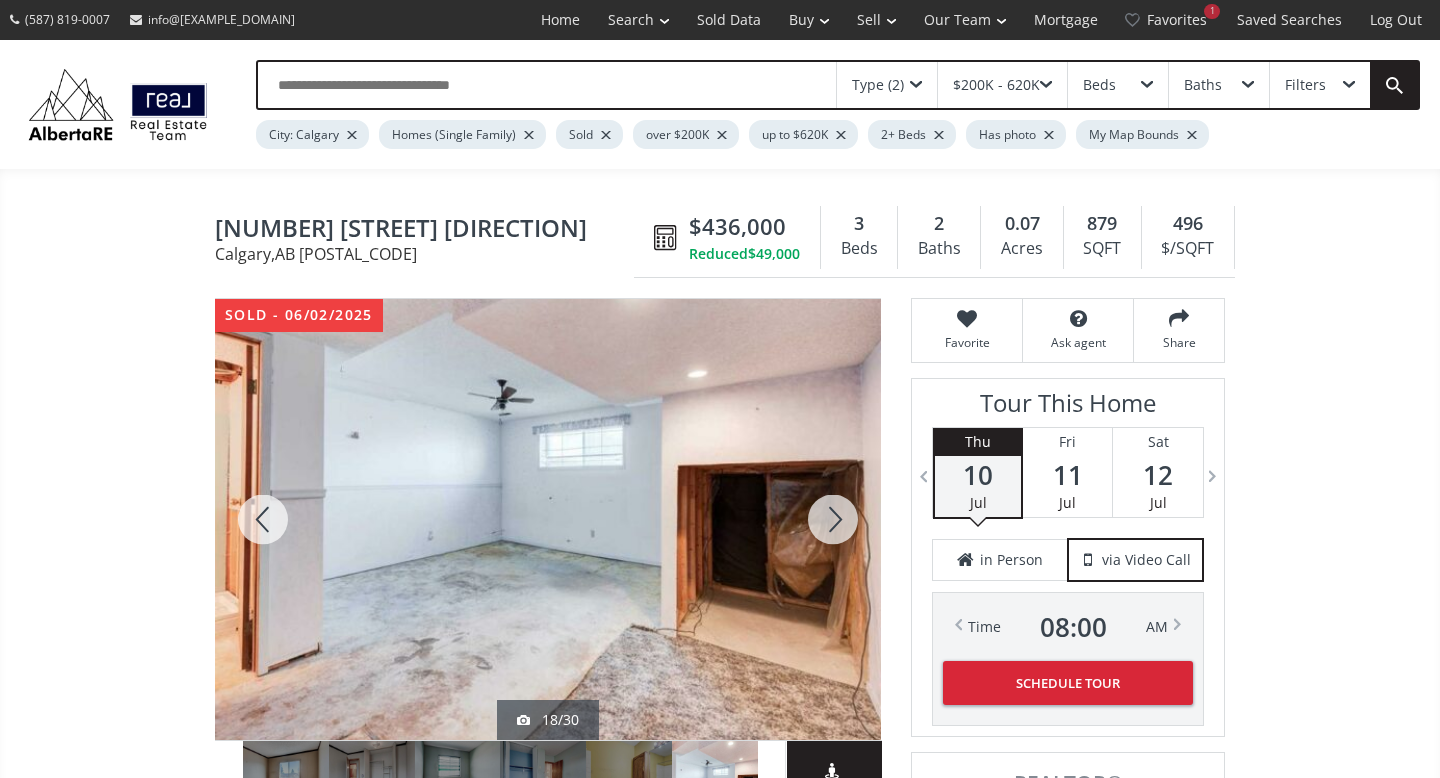 click at bounding box center [833, 519] 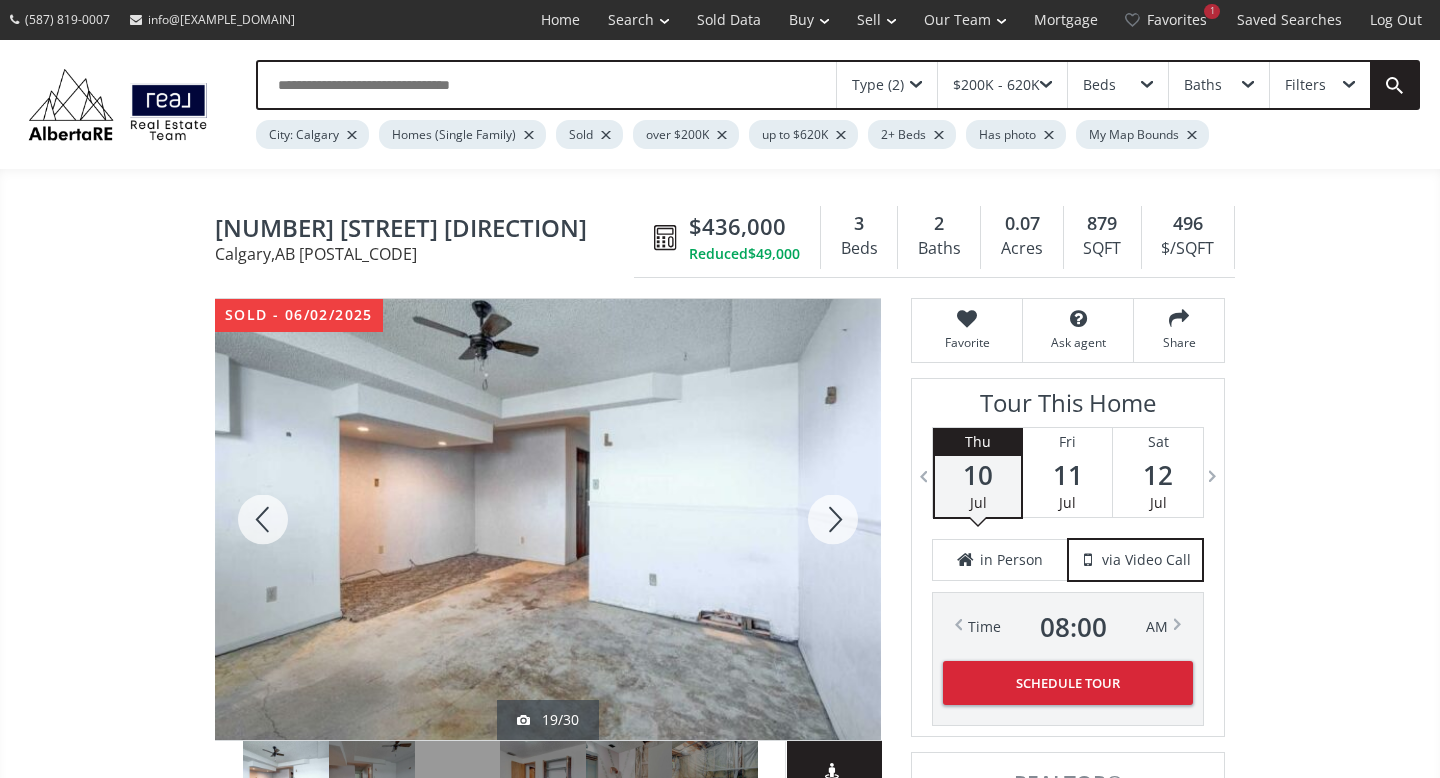click at bounding box center [833, 519] 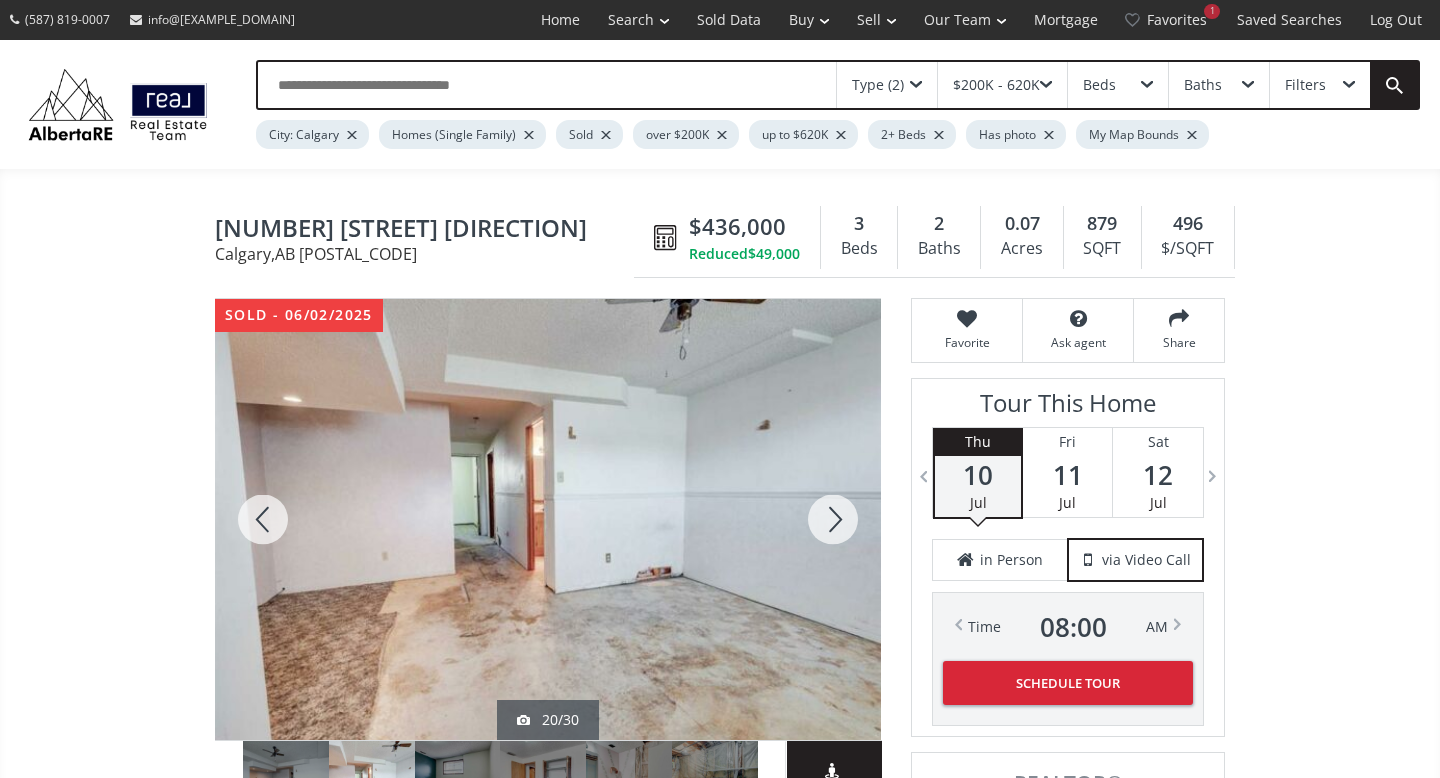 click at bounding box center (833, 519) 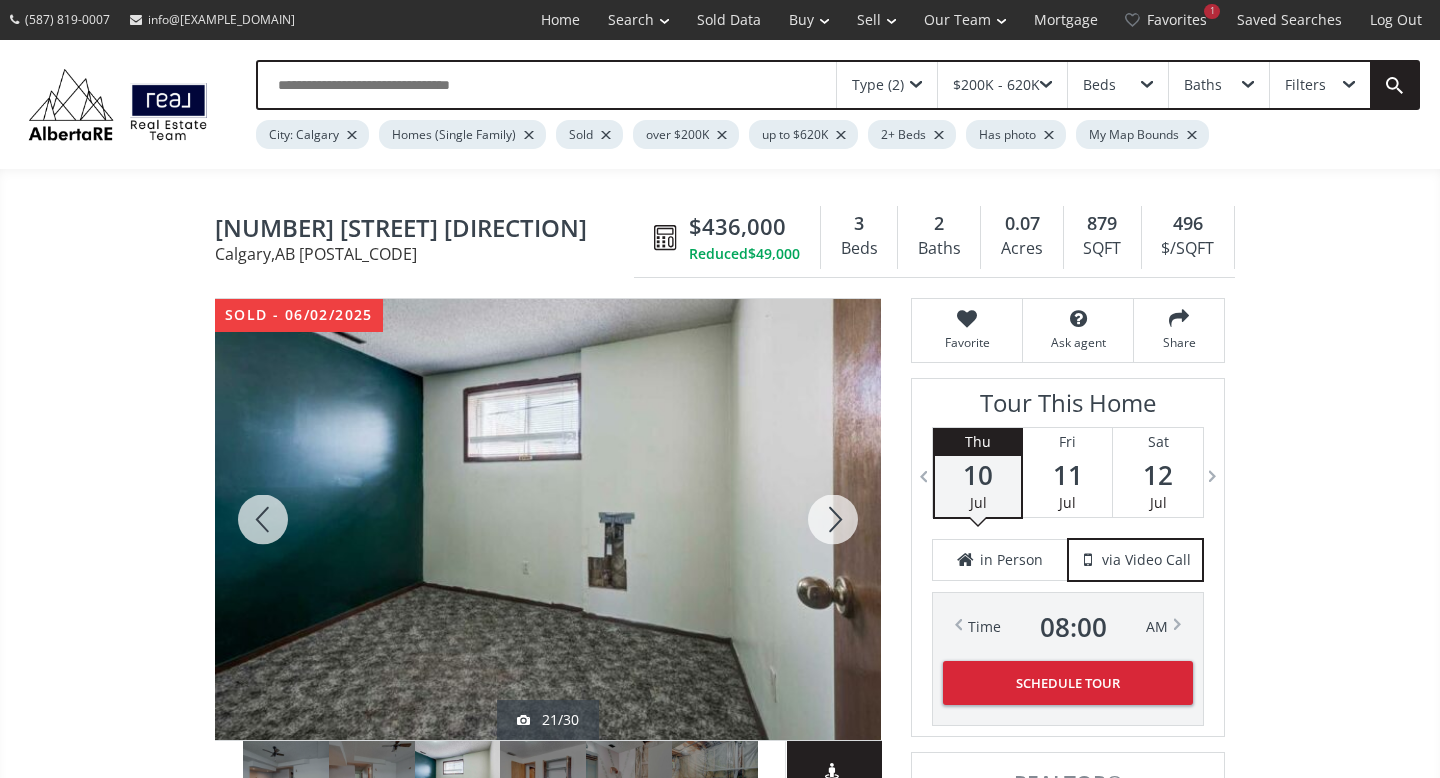 click at bounding box center [833, 519] 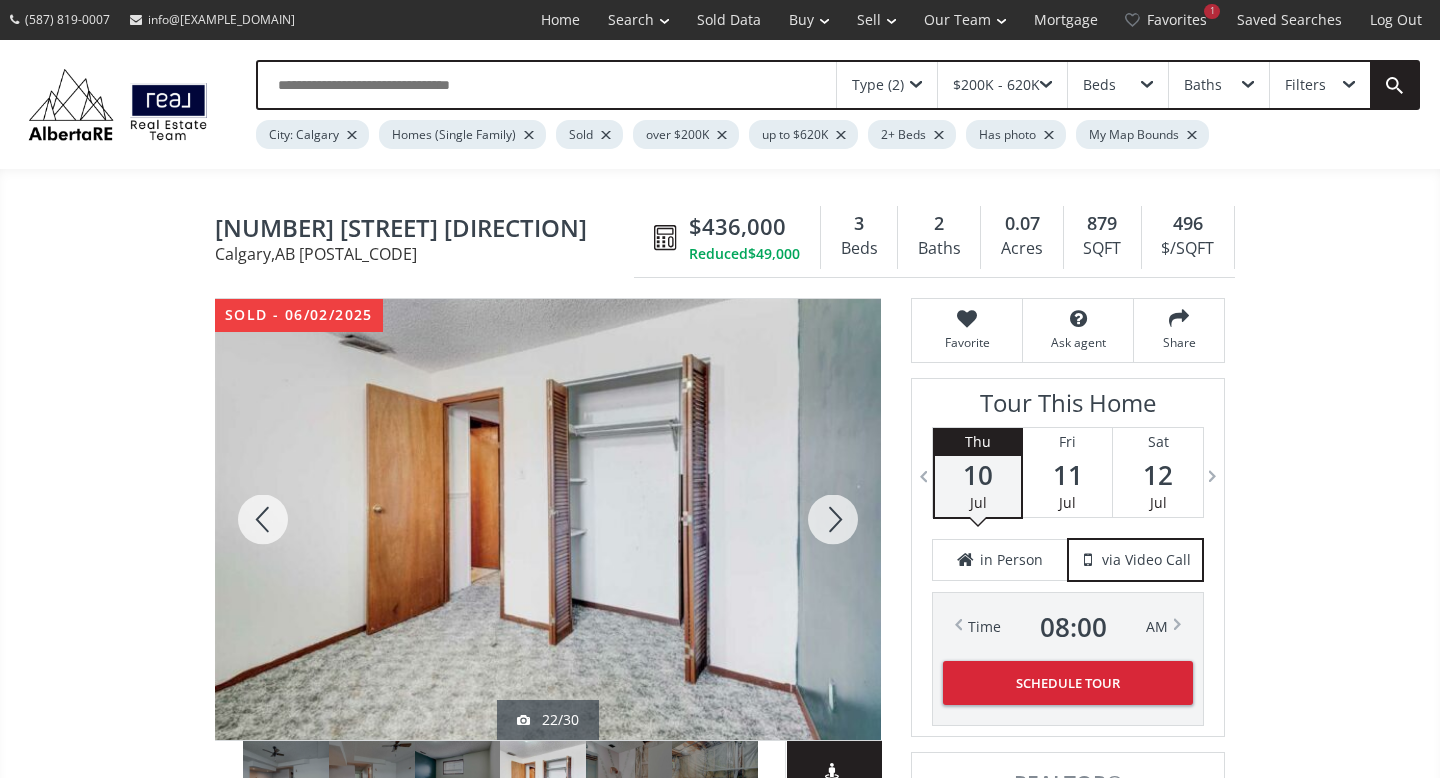 click at bounding box center (833, 519) 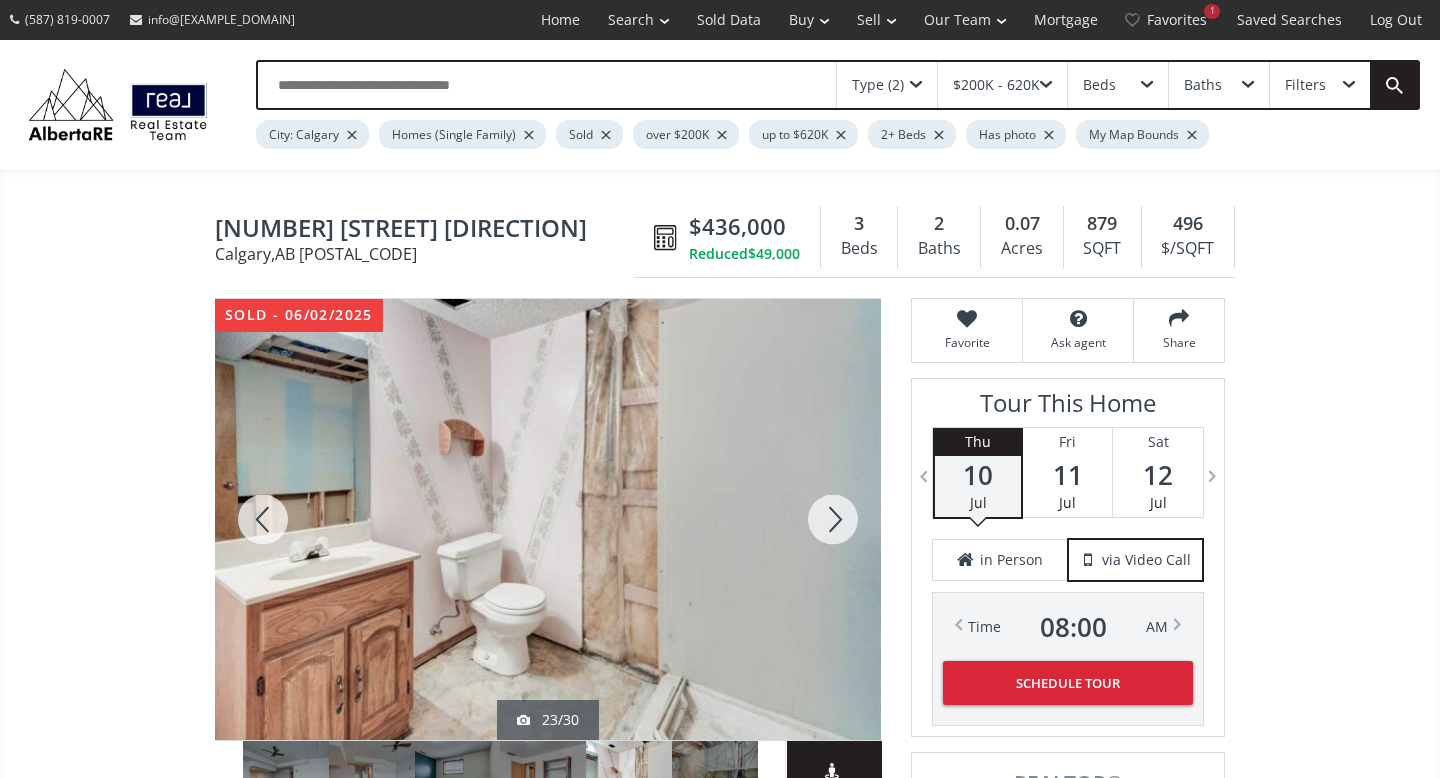 click at bounding box center [833, 519] 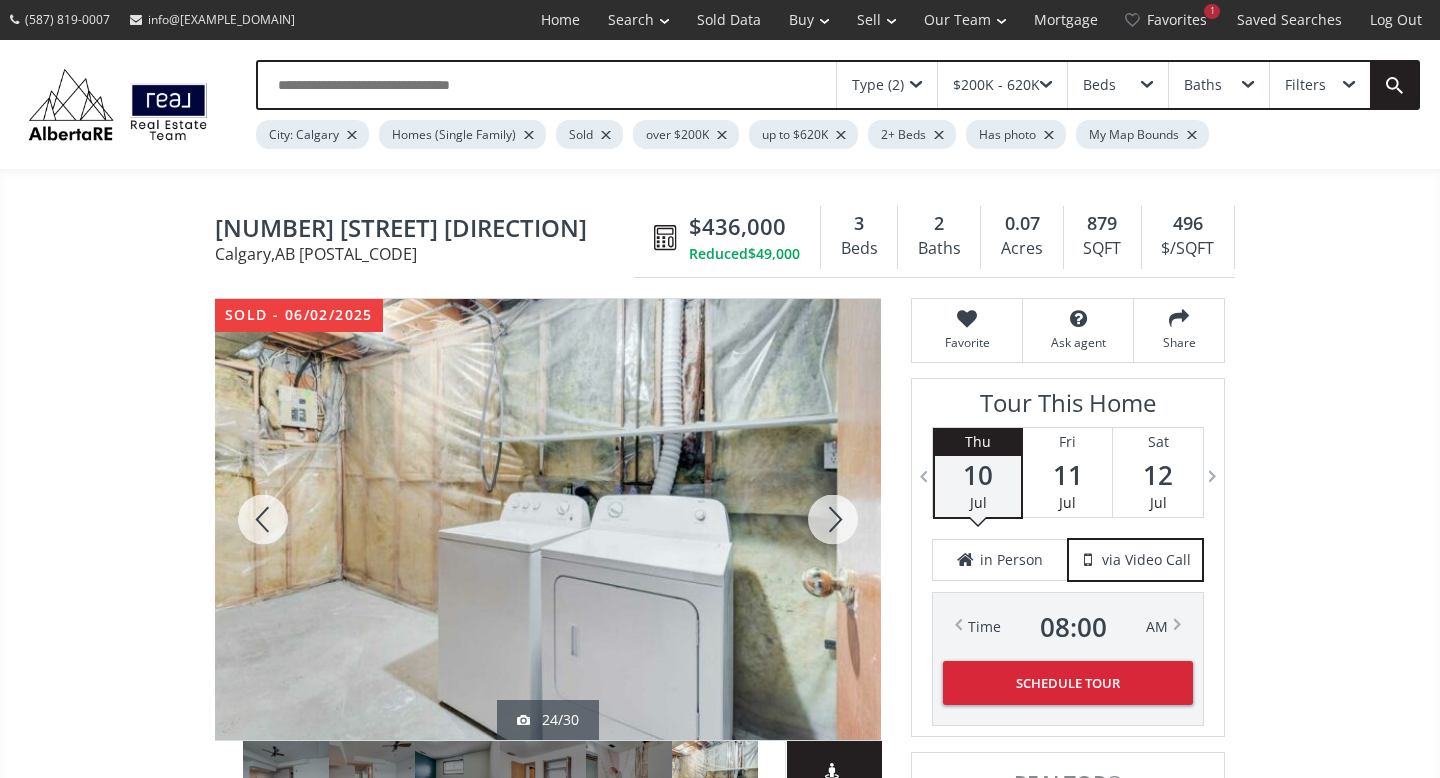 click at bounding box center (833, 519) 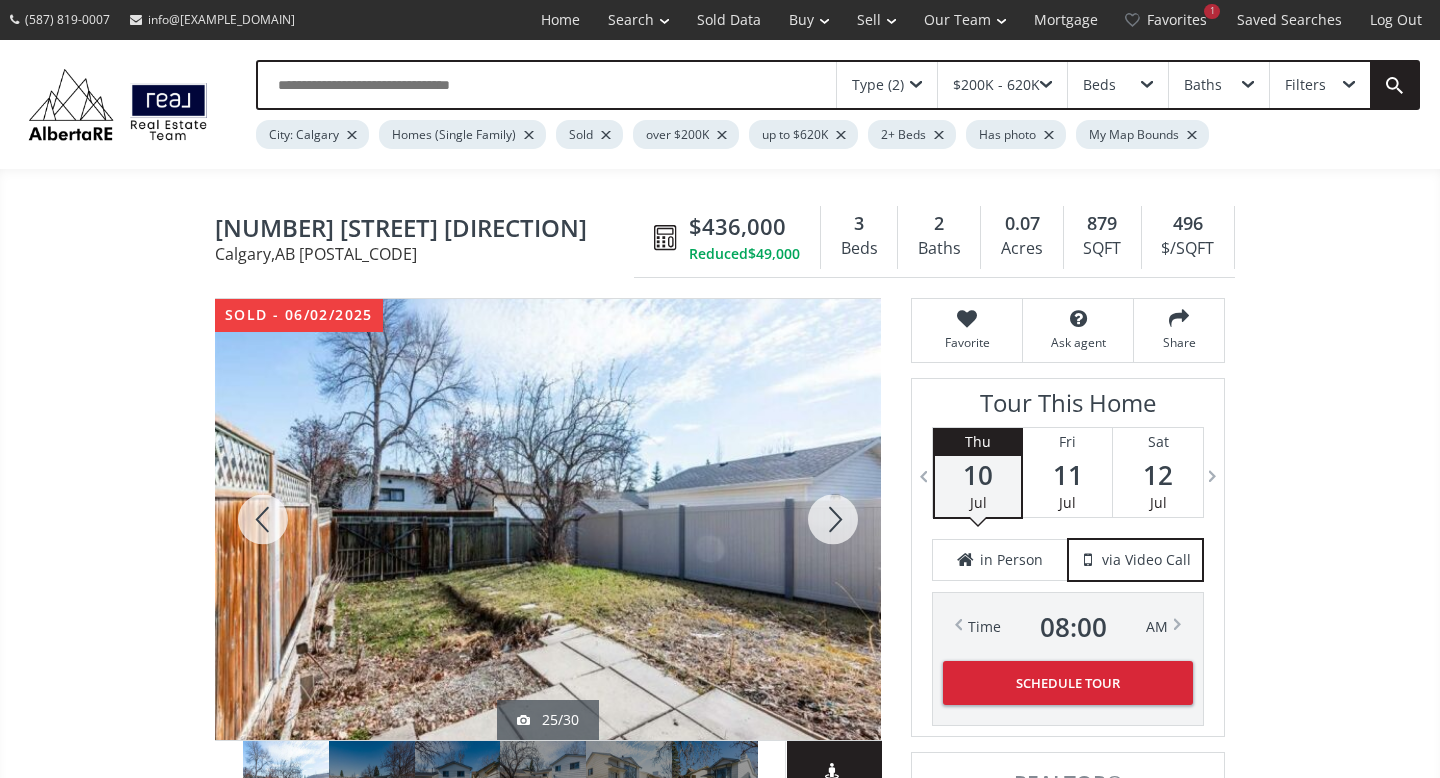click at bounding box center (833, 519) 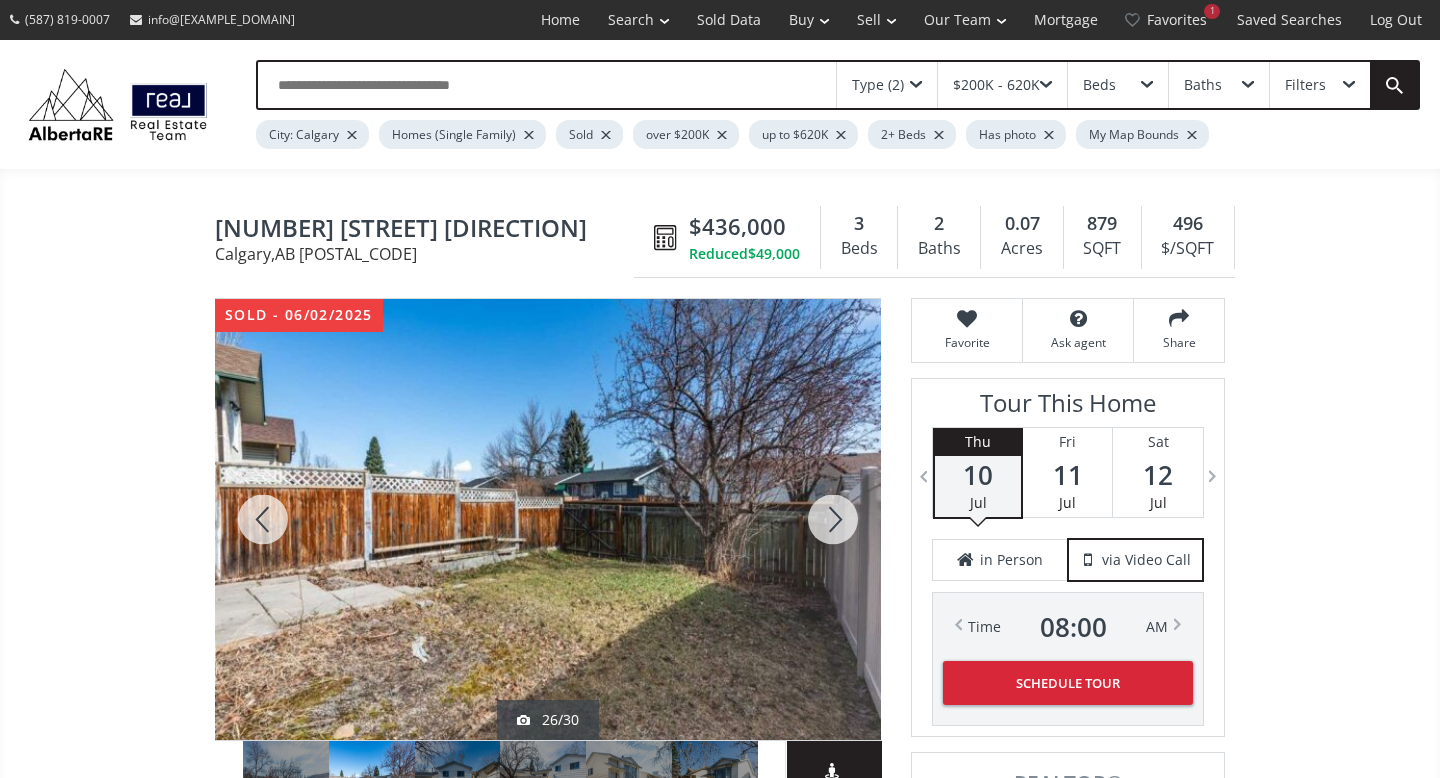 click at bounding box center (833, 519) 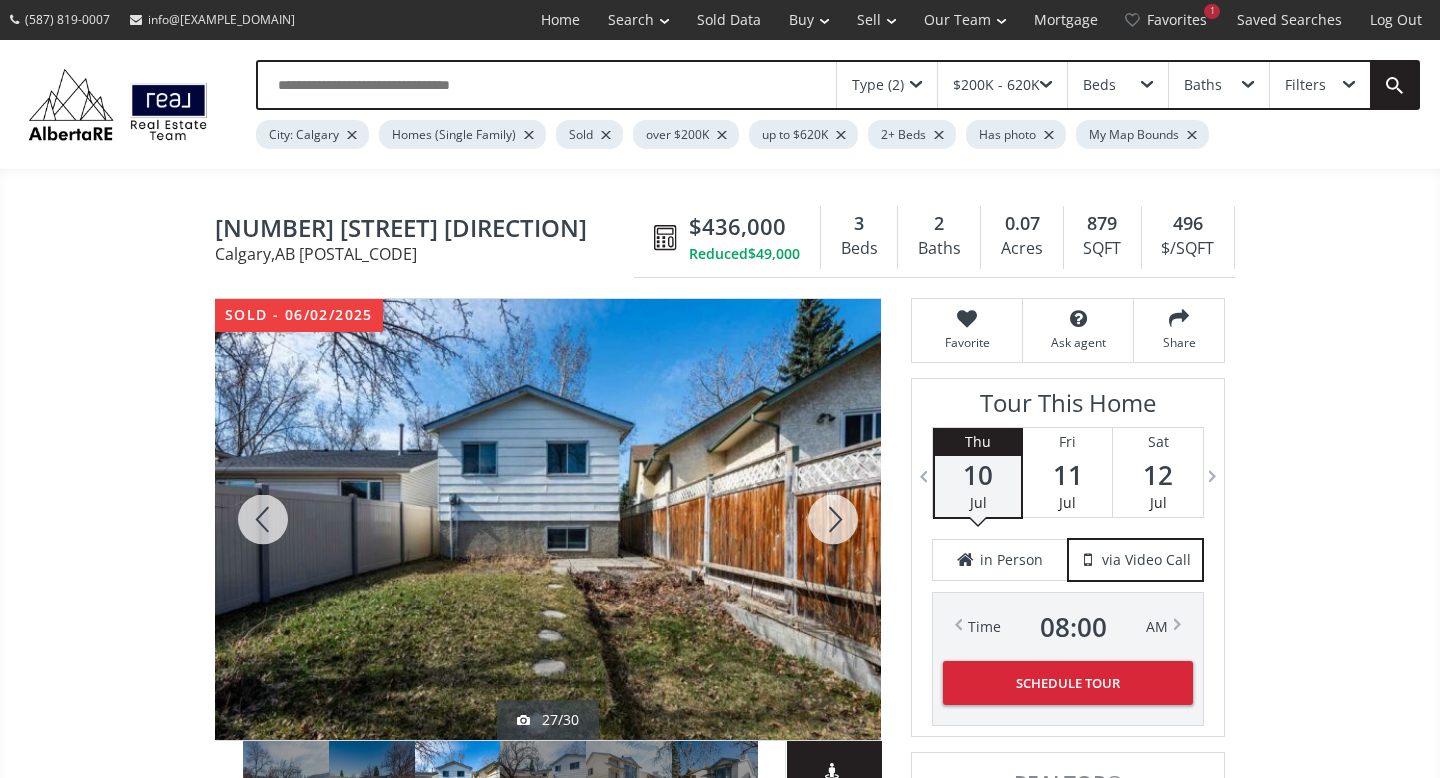 click at bounding box center [833, 519] 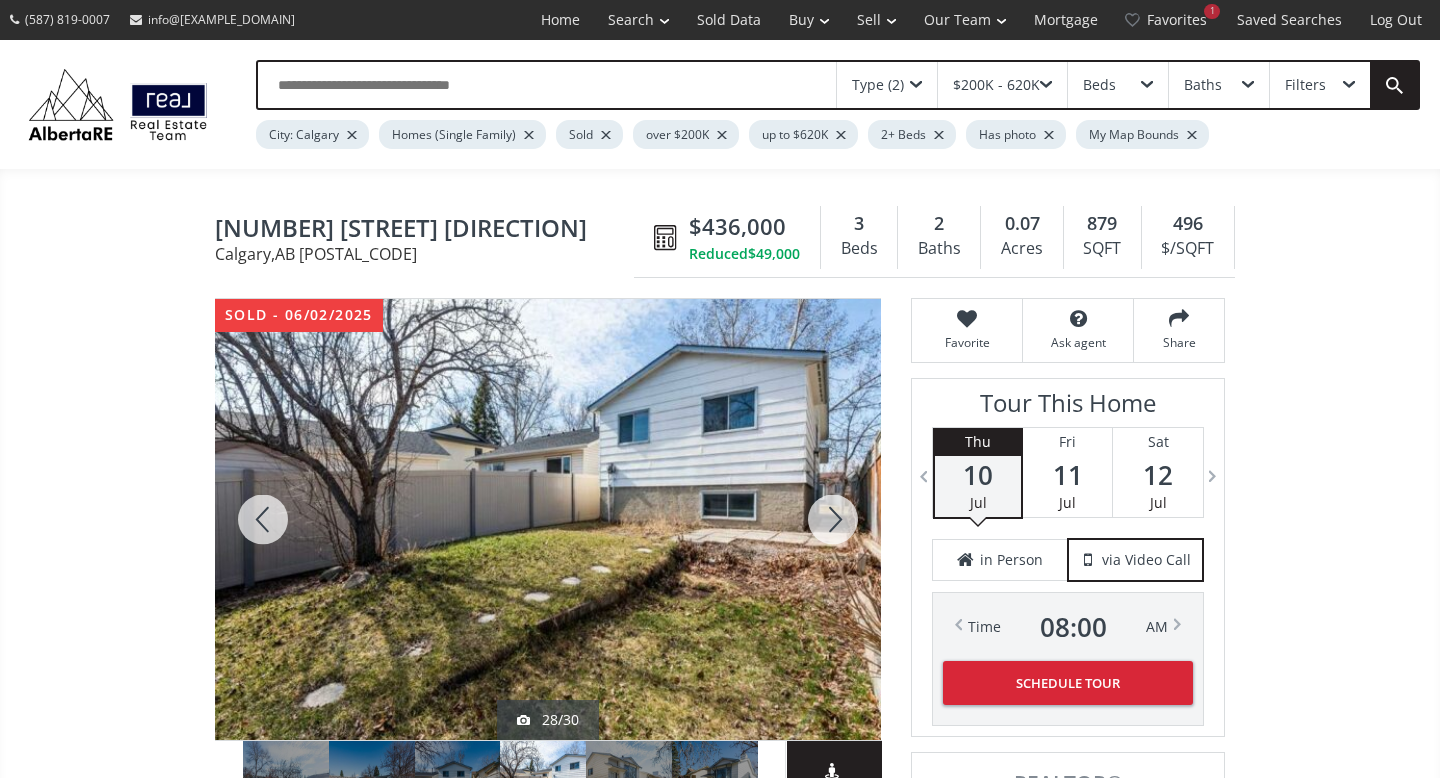 click at bounding box center [833, 519] 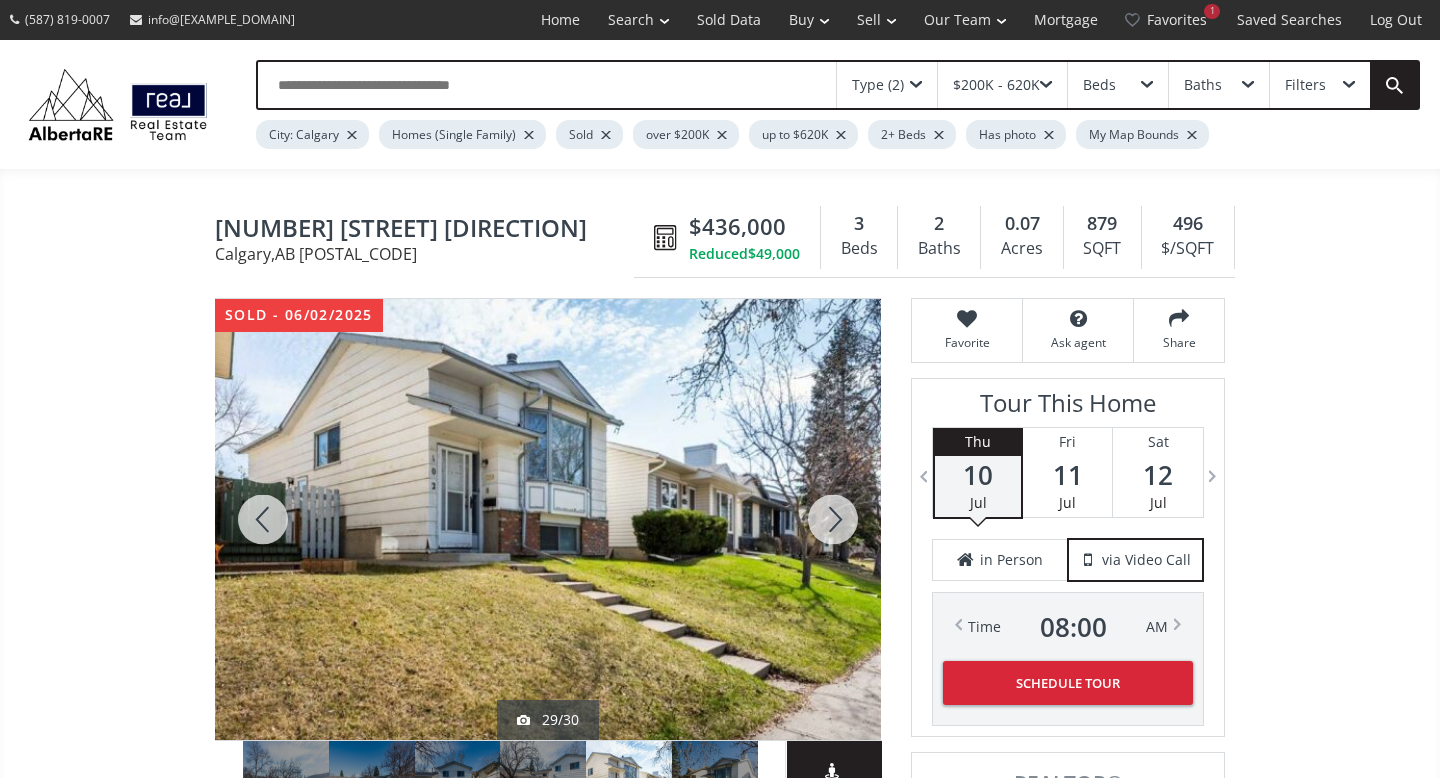 click at bounding box center (833, 519) 